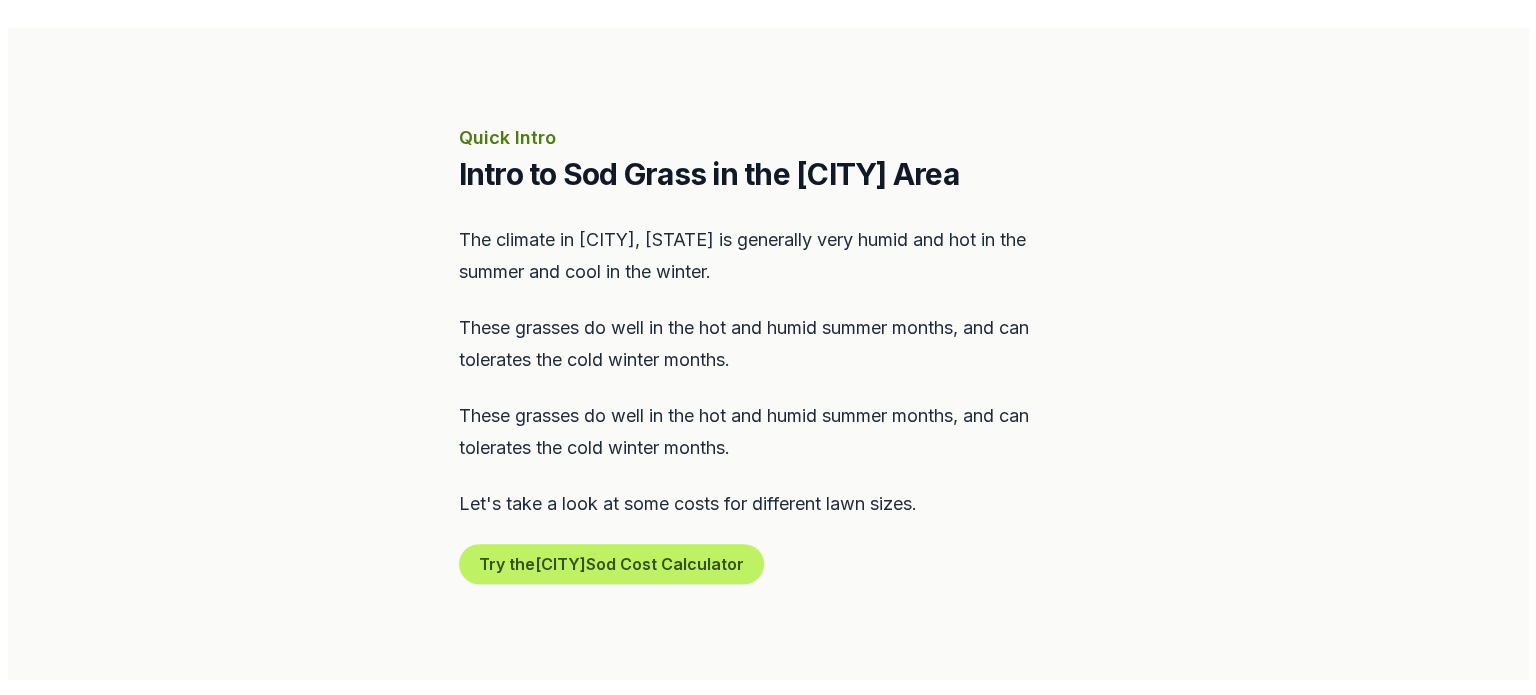 scroll, scrollTop: 1000, scrollLeft: 0, axis: vertical 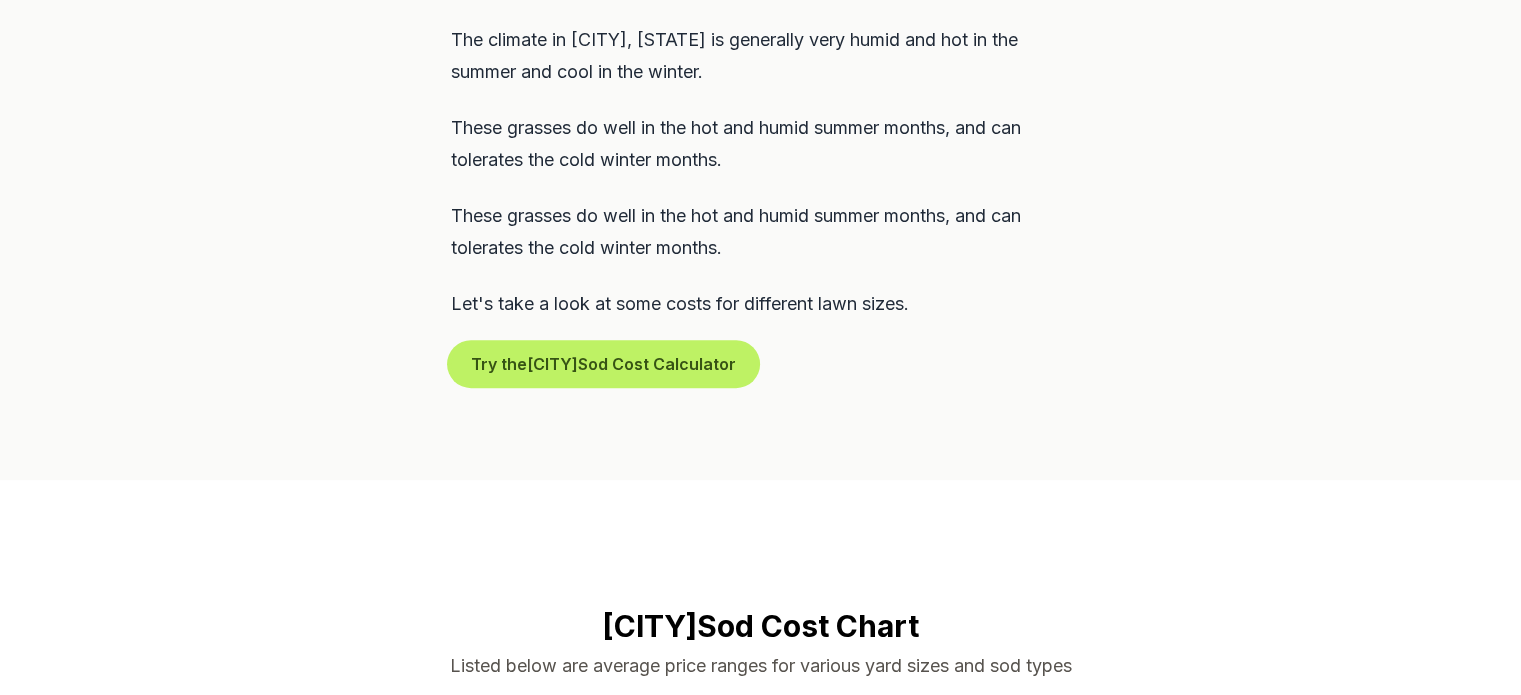click on "Try the [CITY] Sod Cost Calculator" at bounding box center [603, 364] 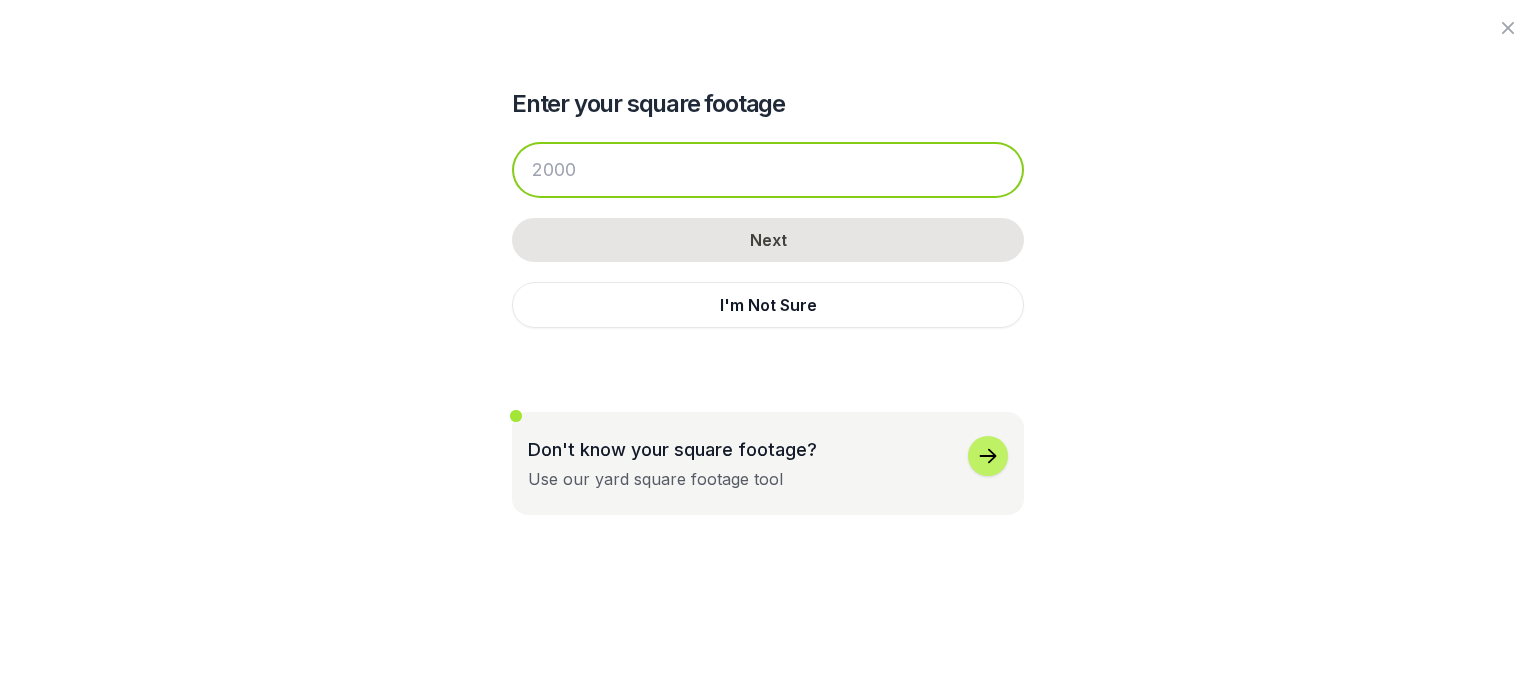 click at bounding box center [768, 170] 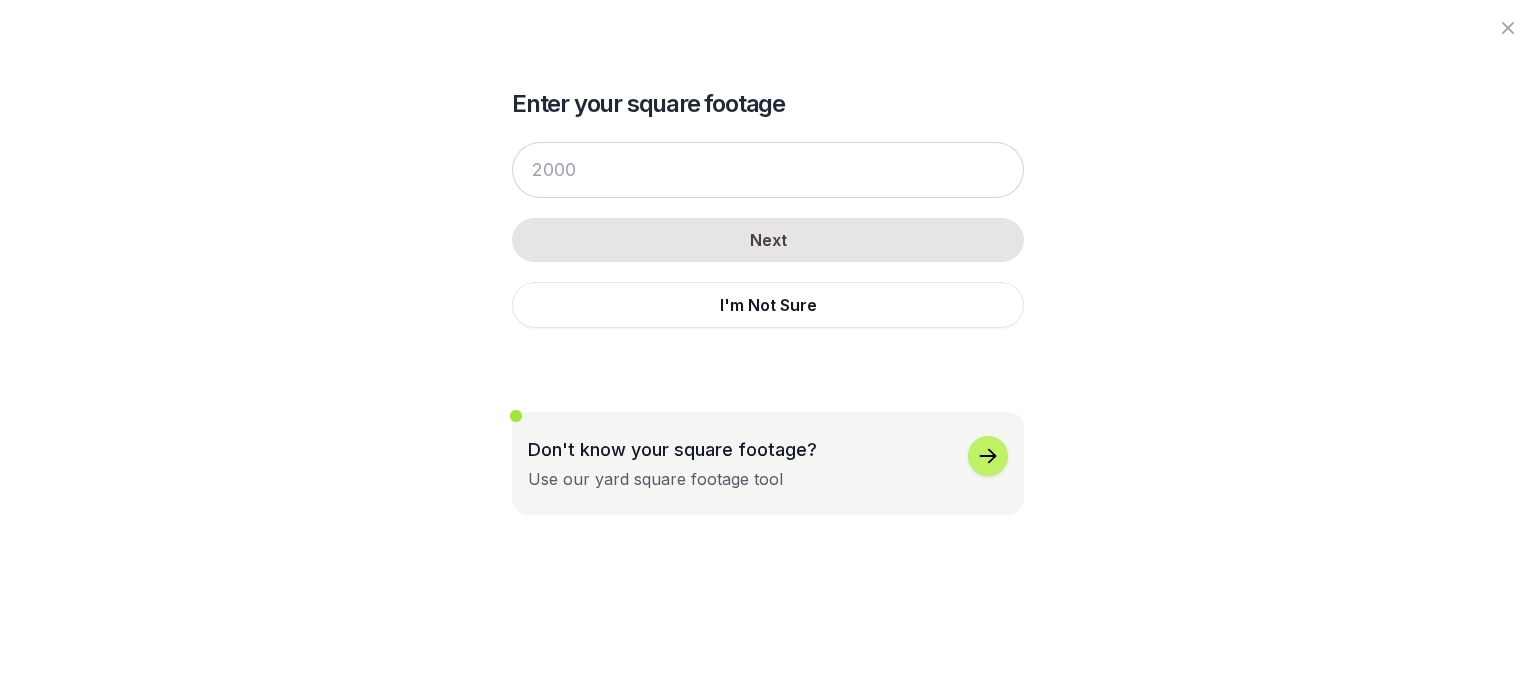 click on "I'm Not Sure" at bounding box center (768, 305) 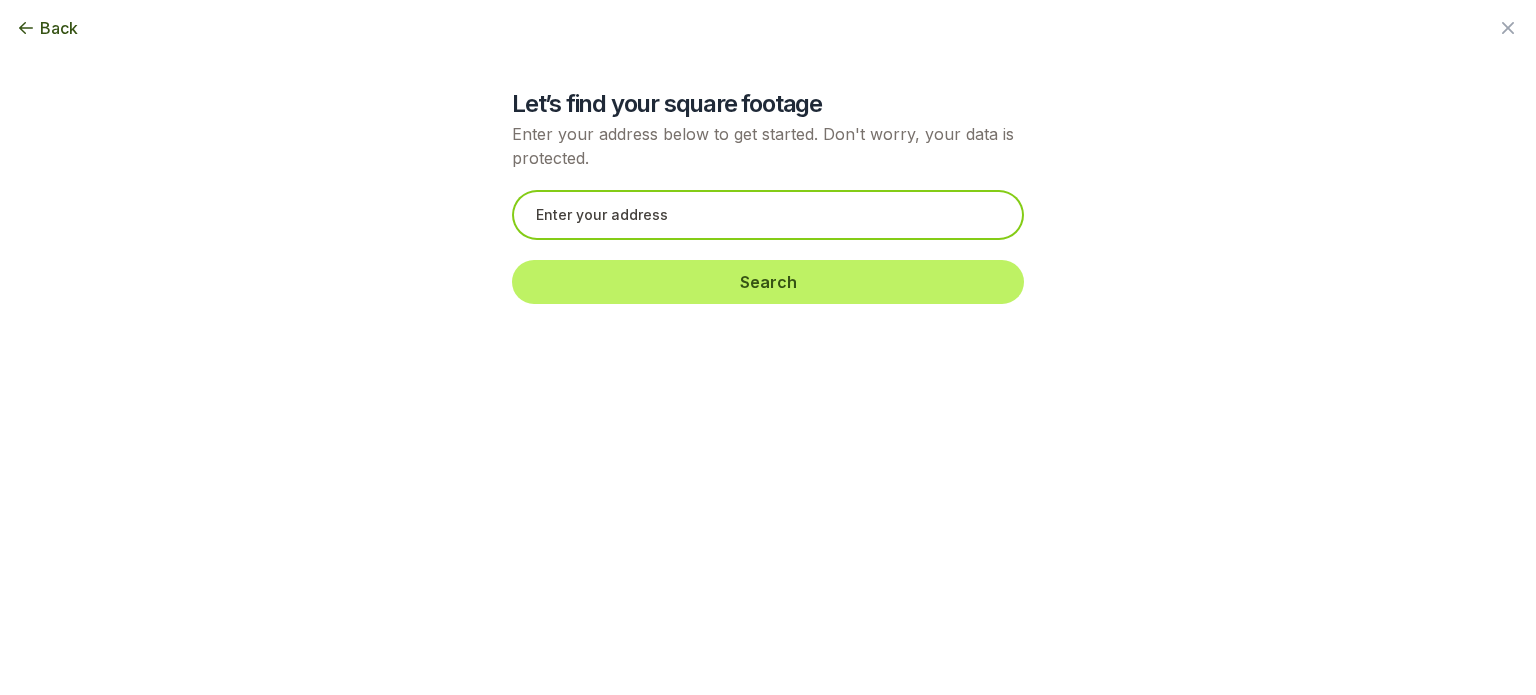 click at bounding box center [768, 215] 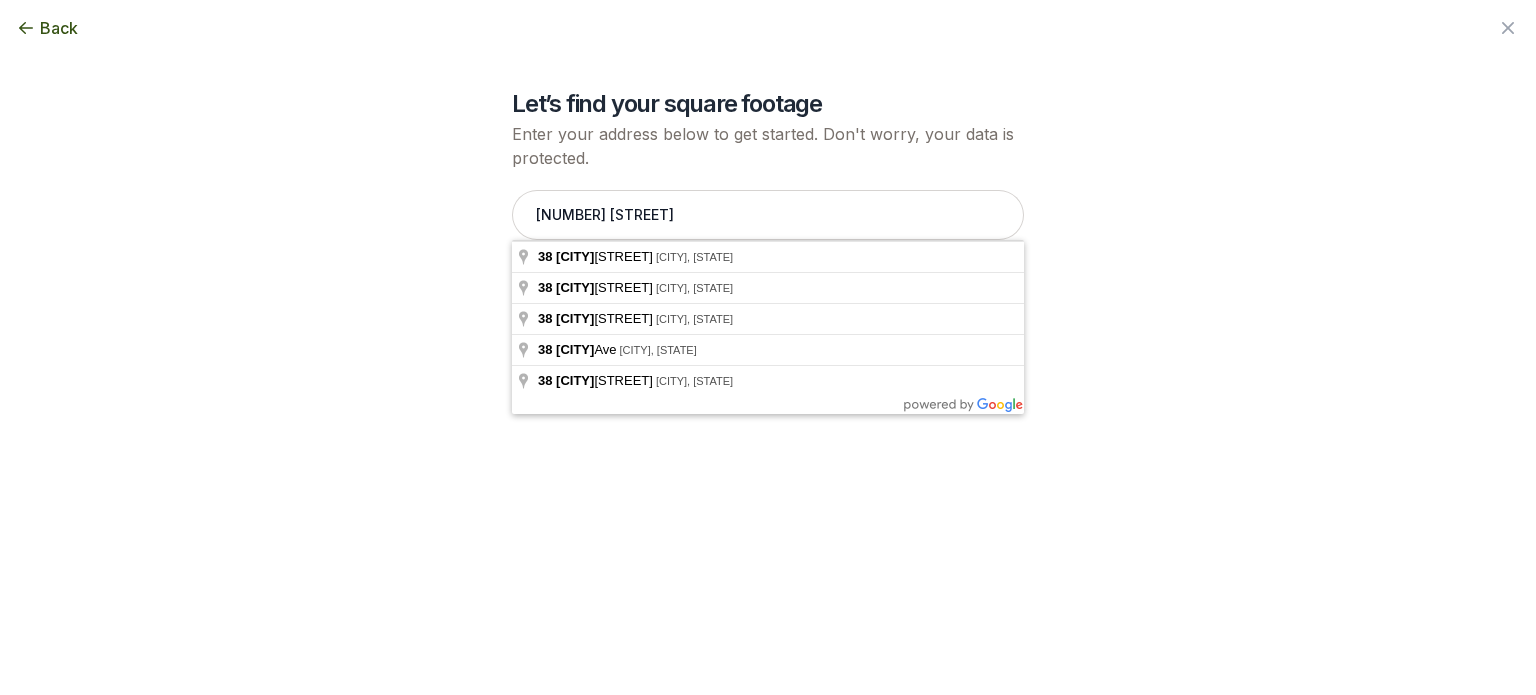 type on "[NUMBER] [STREET], [CITY], [STATE]" 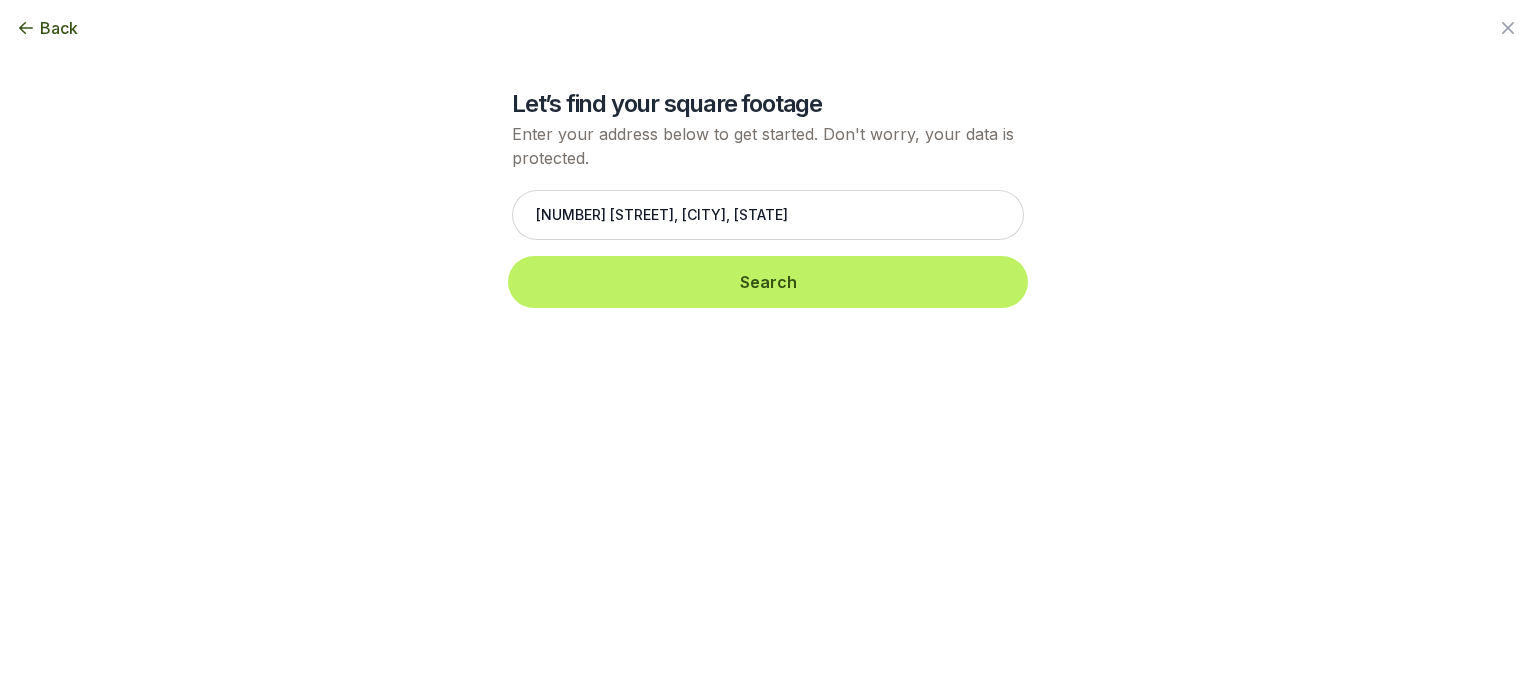click on "Search" at bounding box center (768, 282) 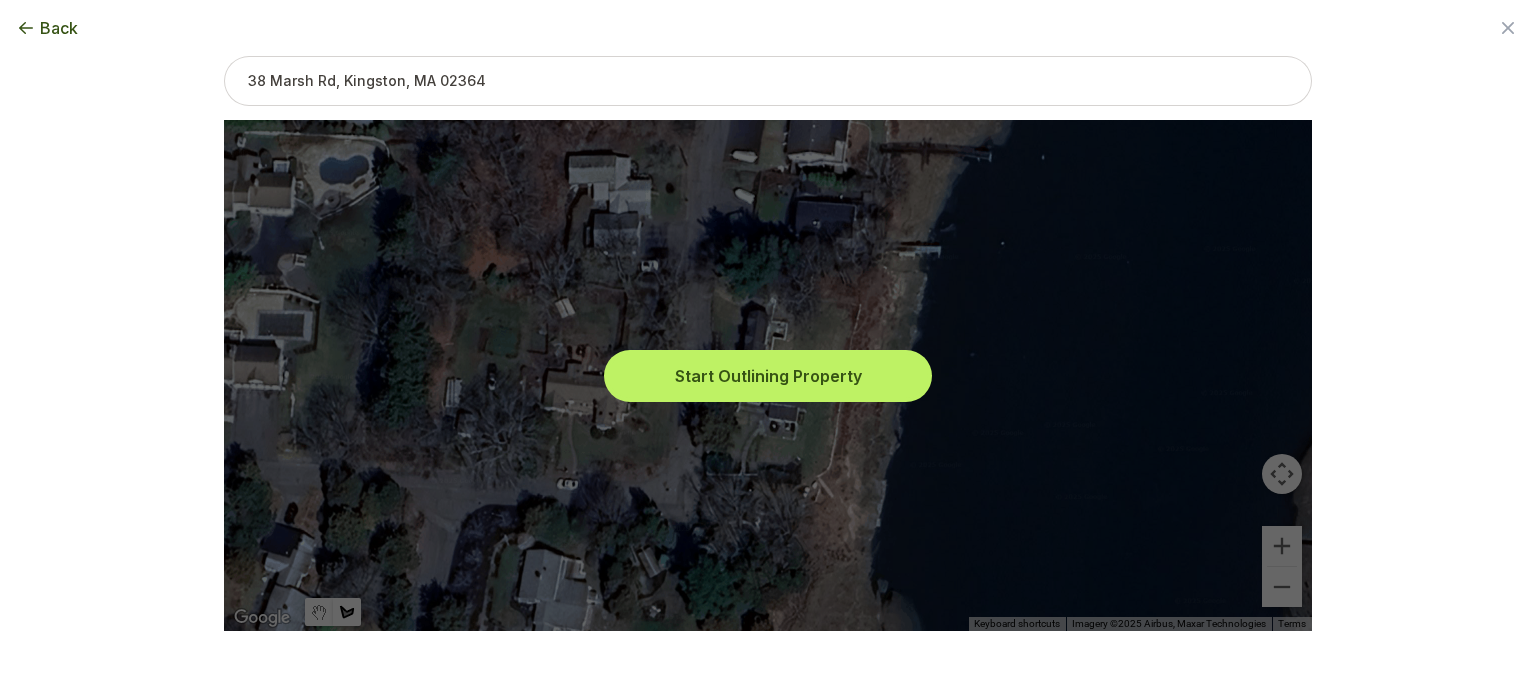 click on "Start Outlining Property" at bounding box center (768, 376) 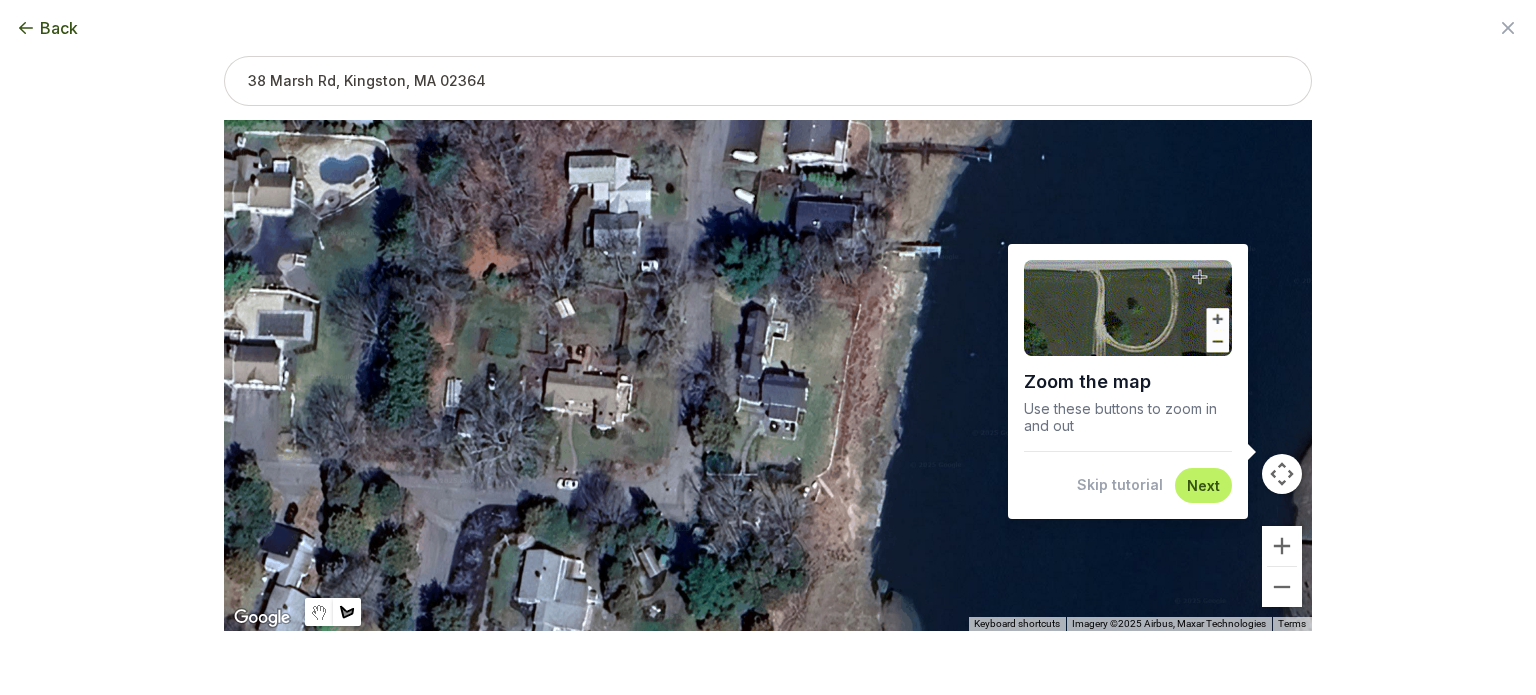 click on "Next" at bounding box center [1203, 485] 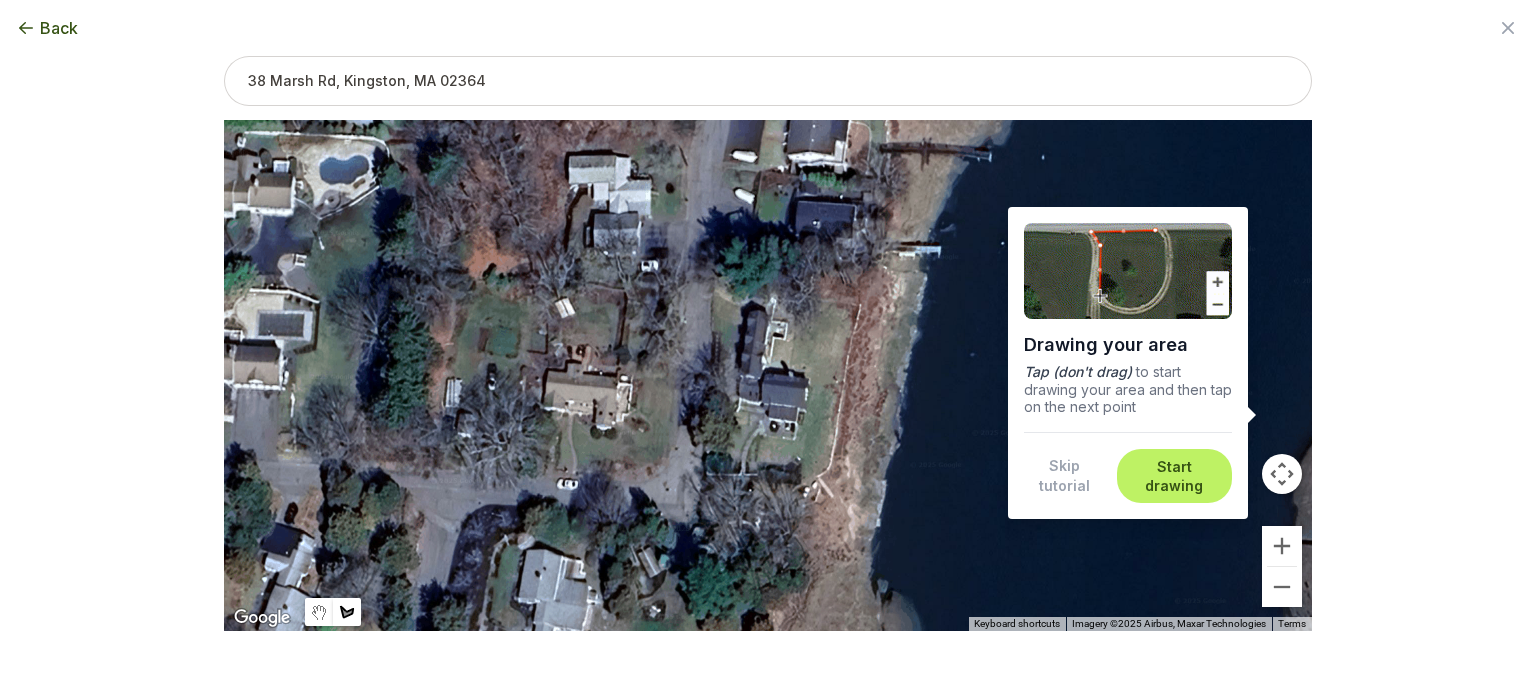 click on "Start drawing" at bounding box center (1174, 476) 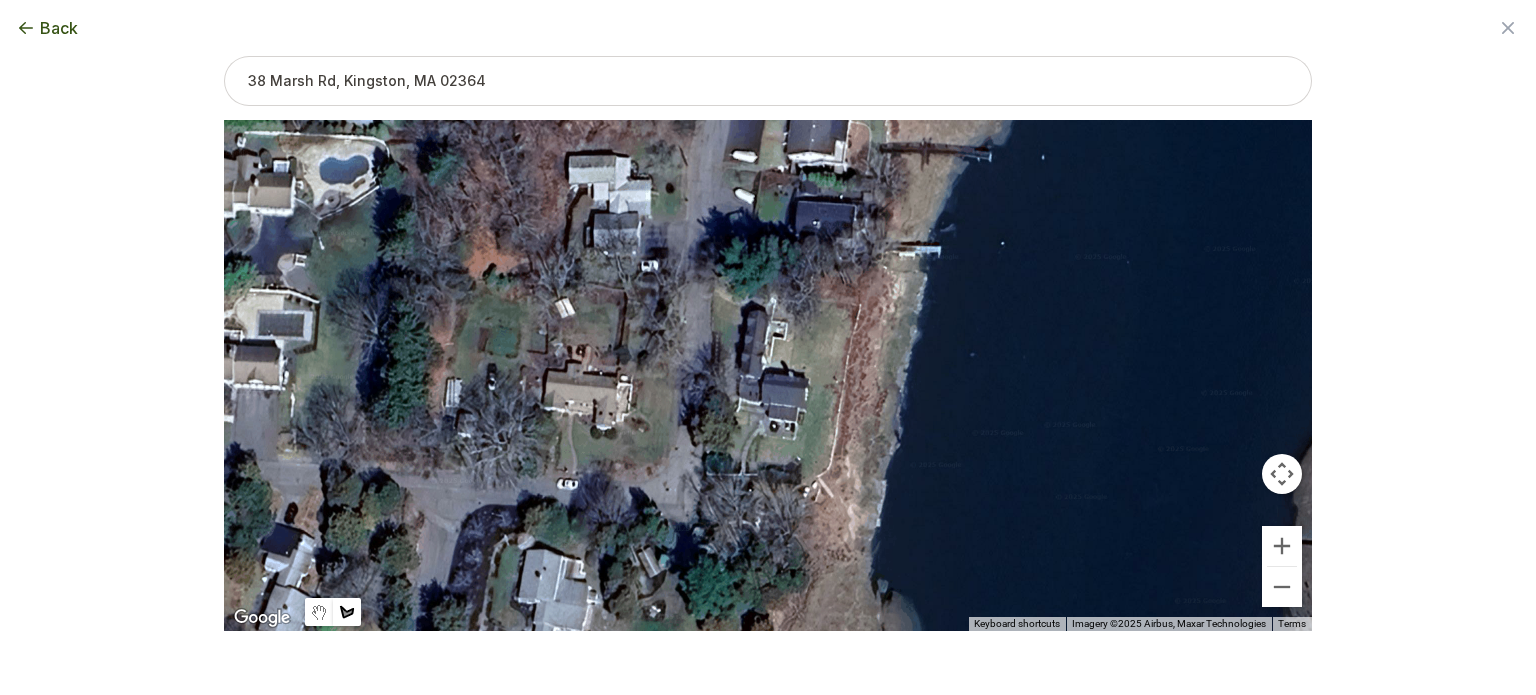 click at bounding box center (768, 375) 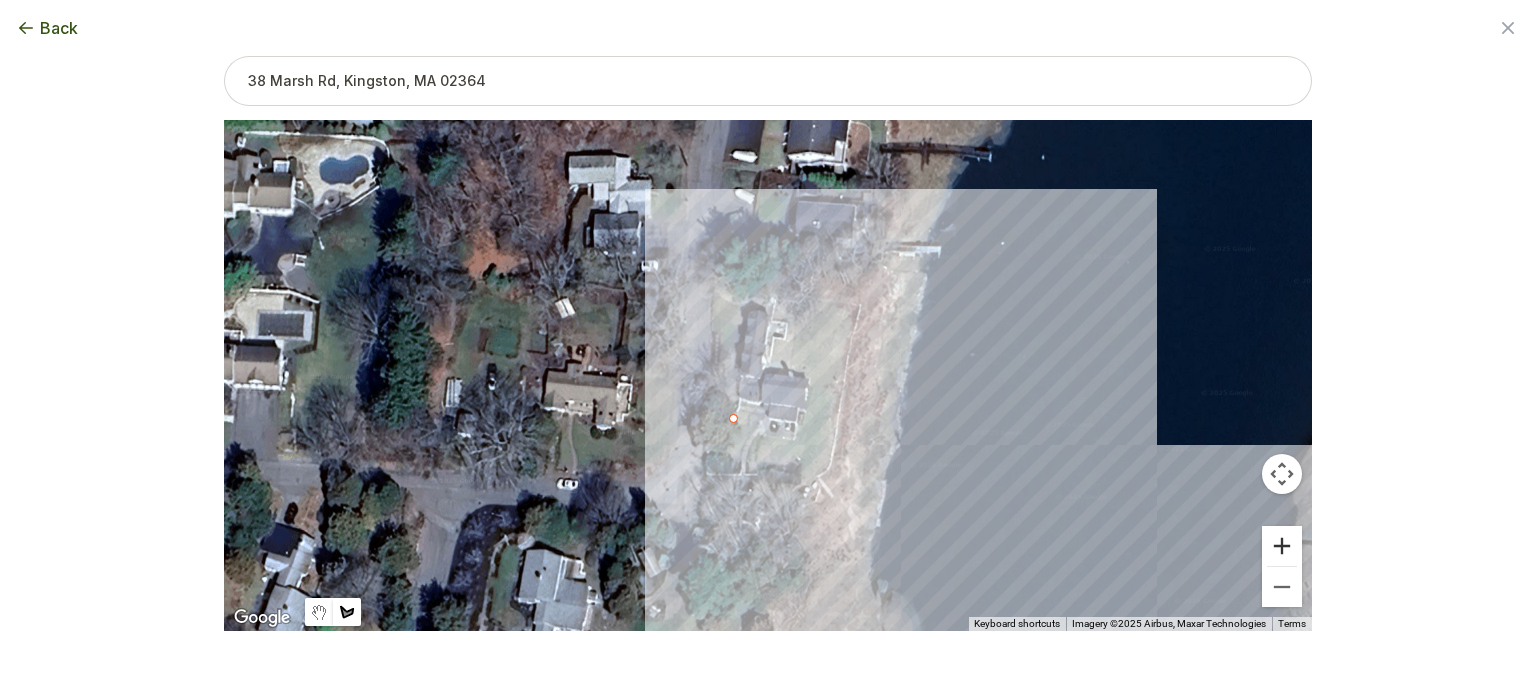 click at bounding box center (1282, 546) 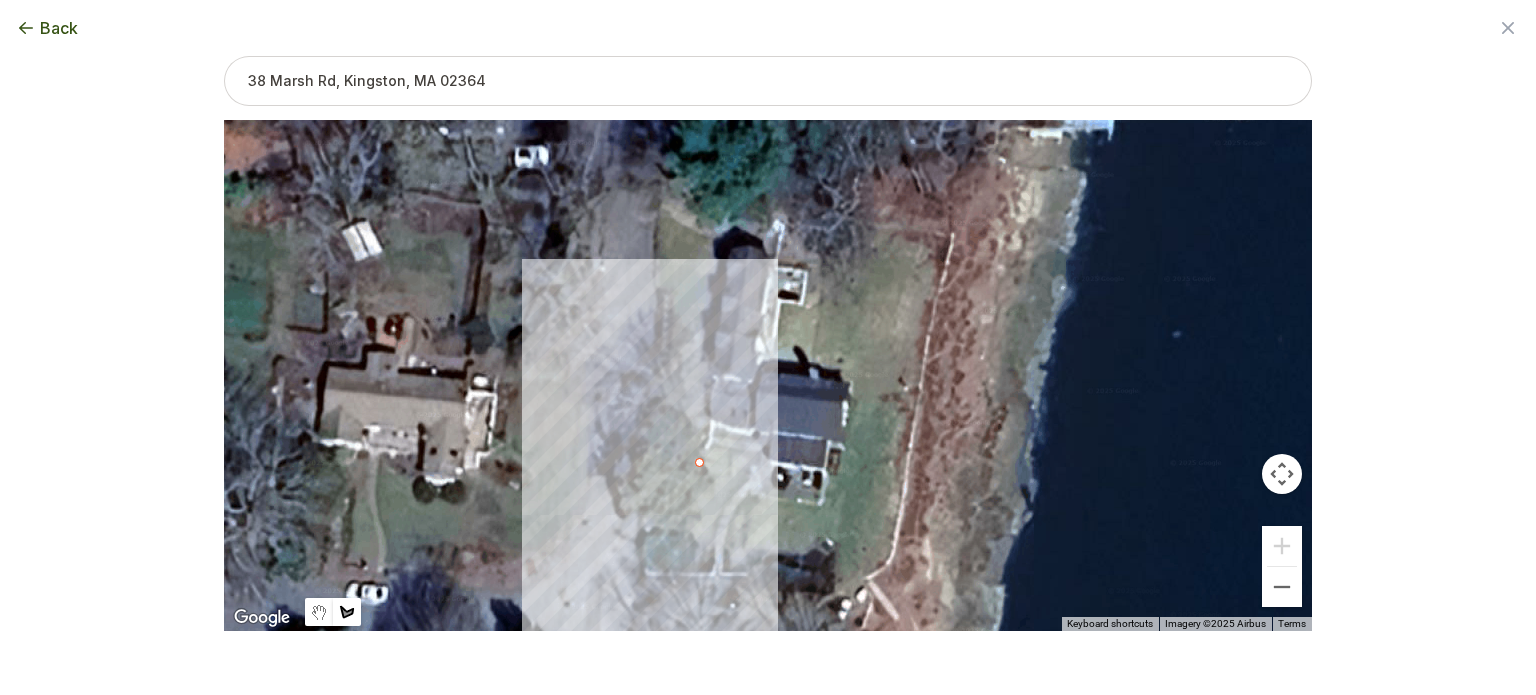 click at bounding box center [768, 376] 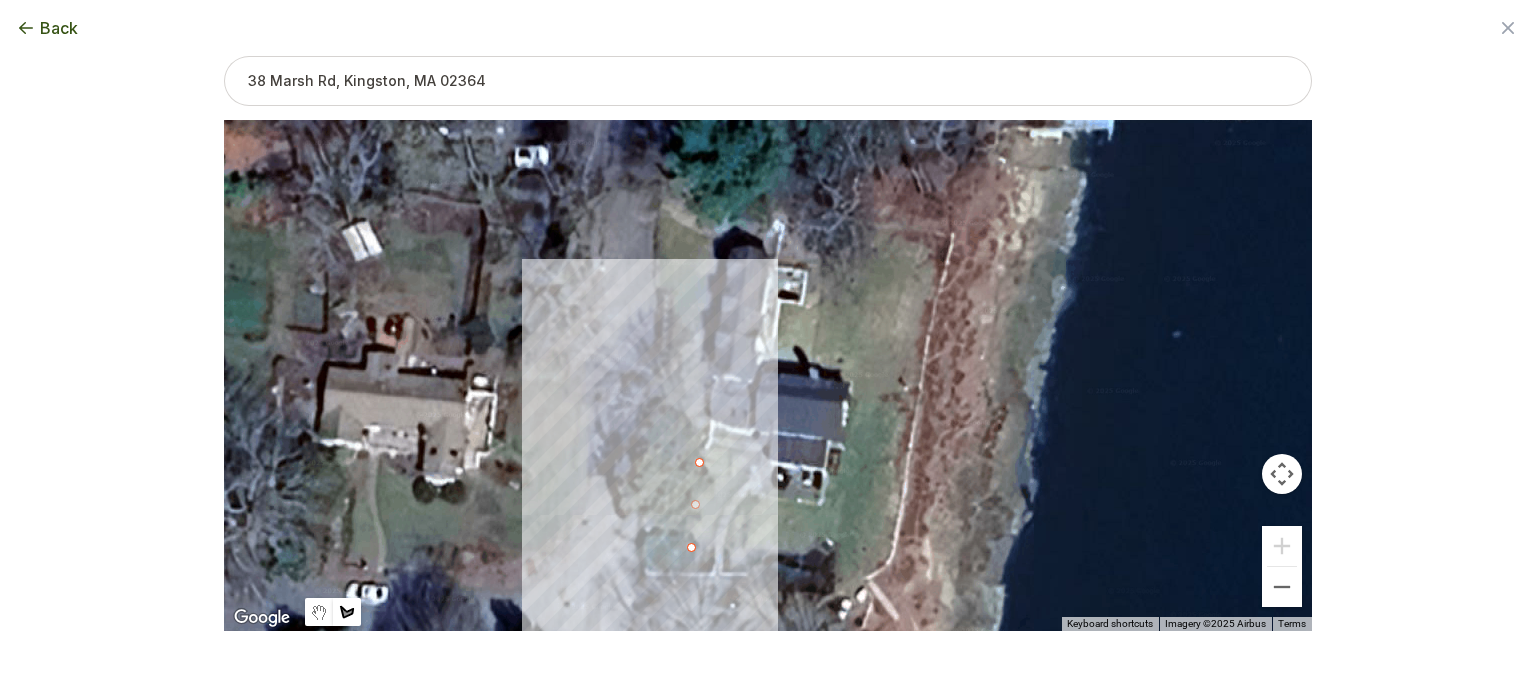 click at bounding box center (768, 376) 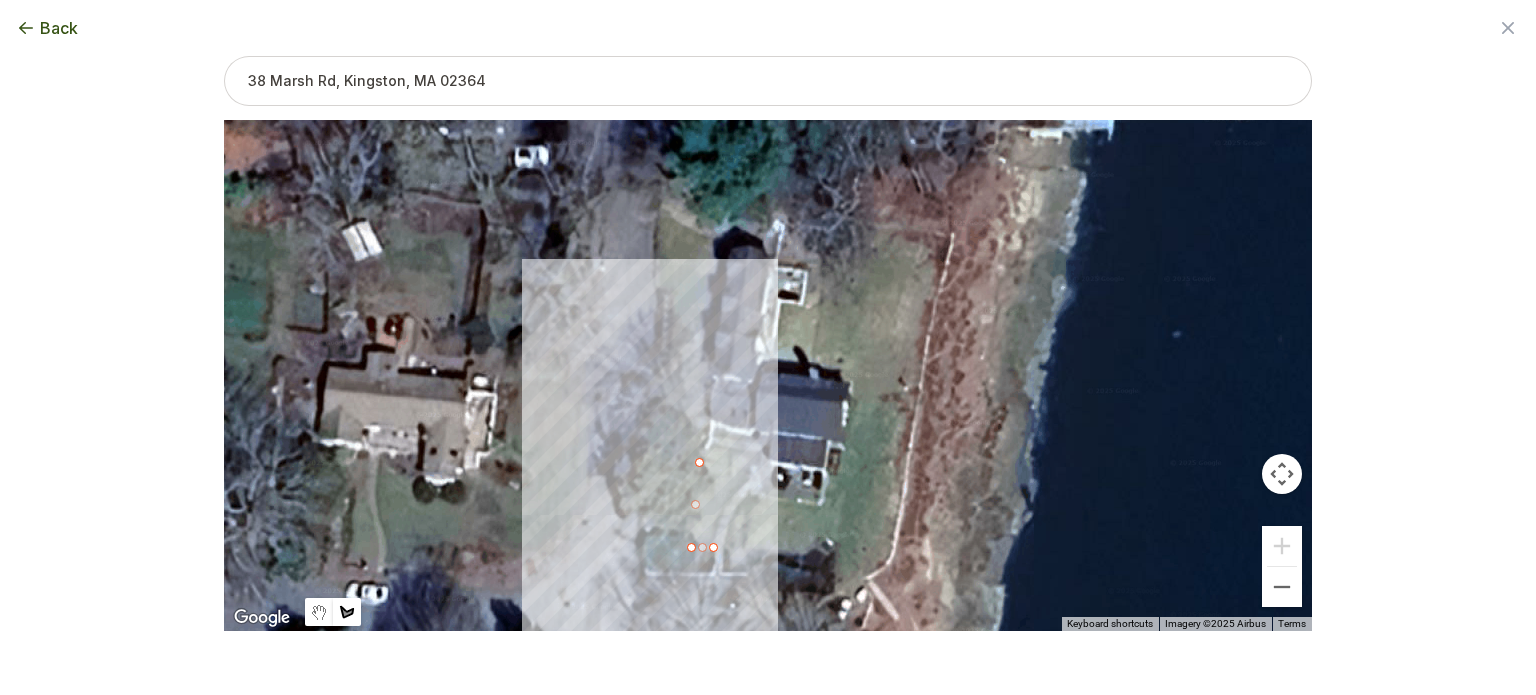 click at bounding box center [768, 376] 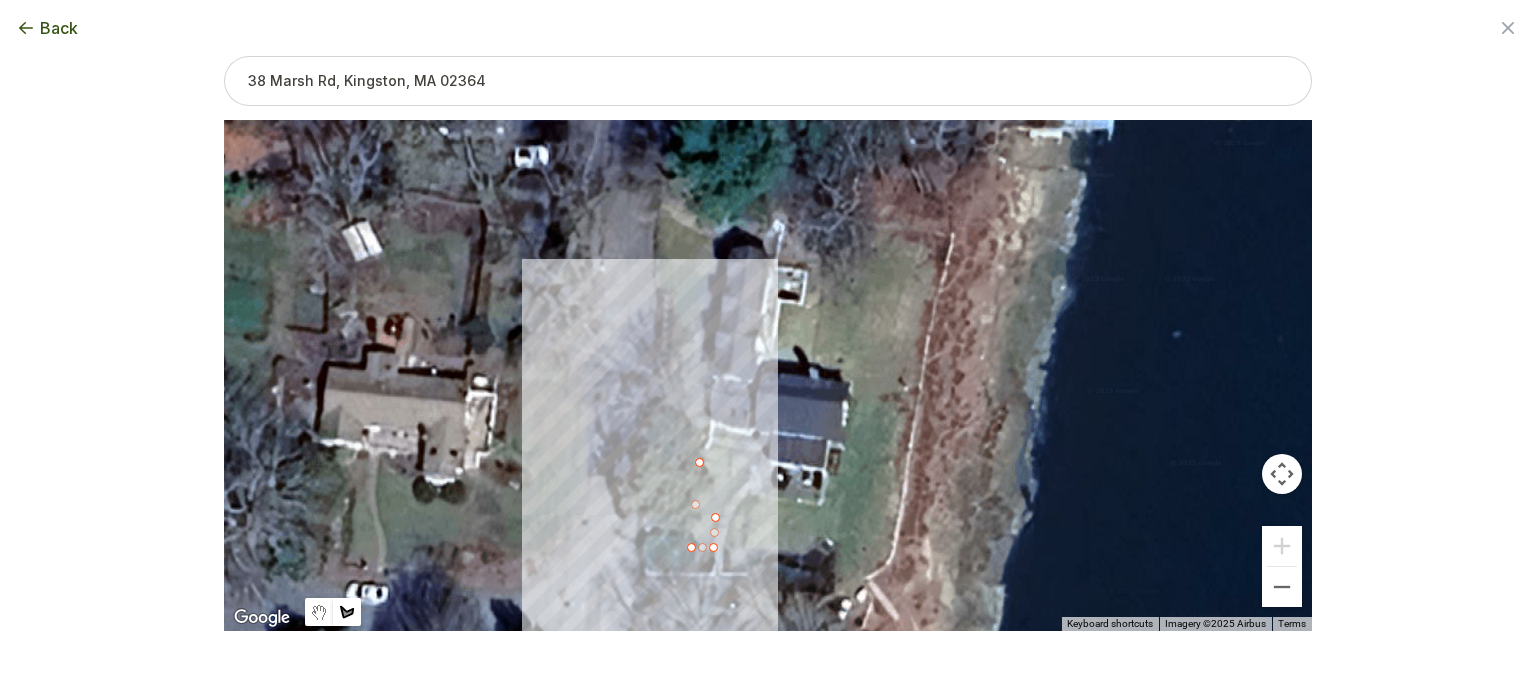 click at bounding box center (768, 376) 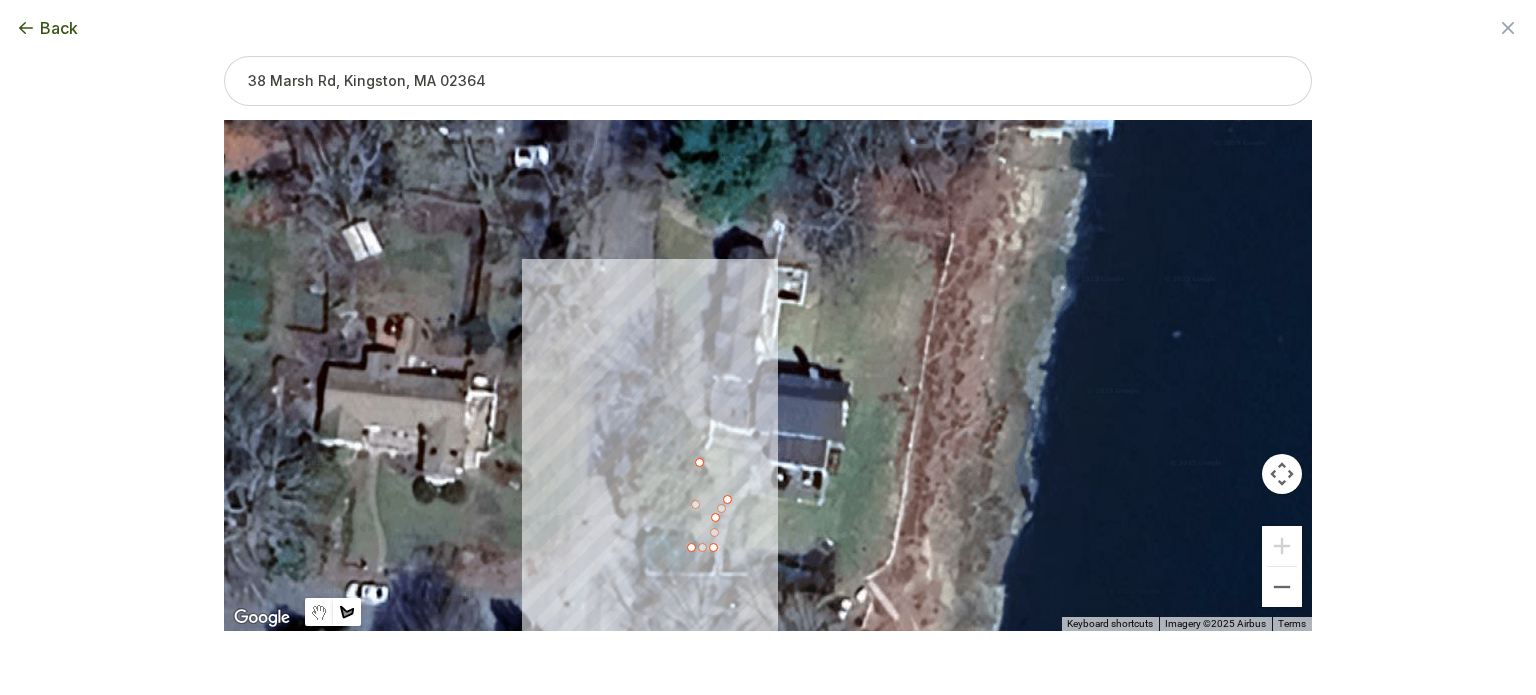 click at bounding box center (768, 376) 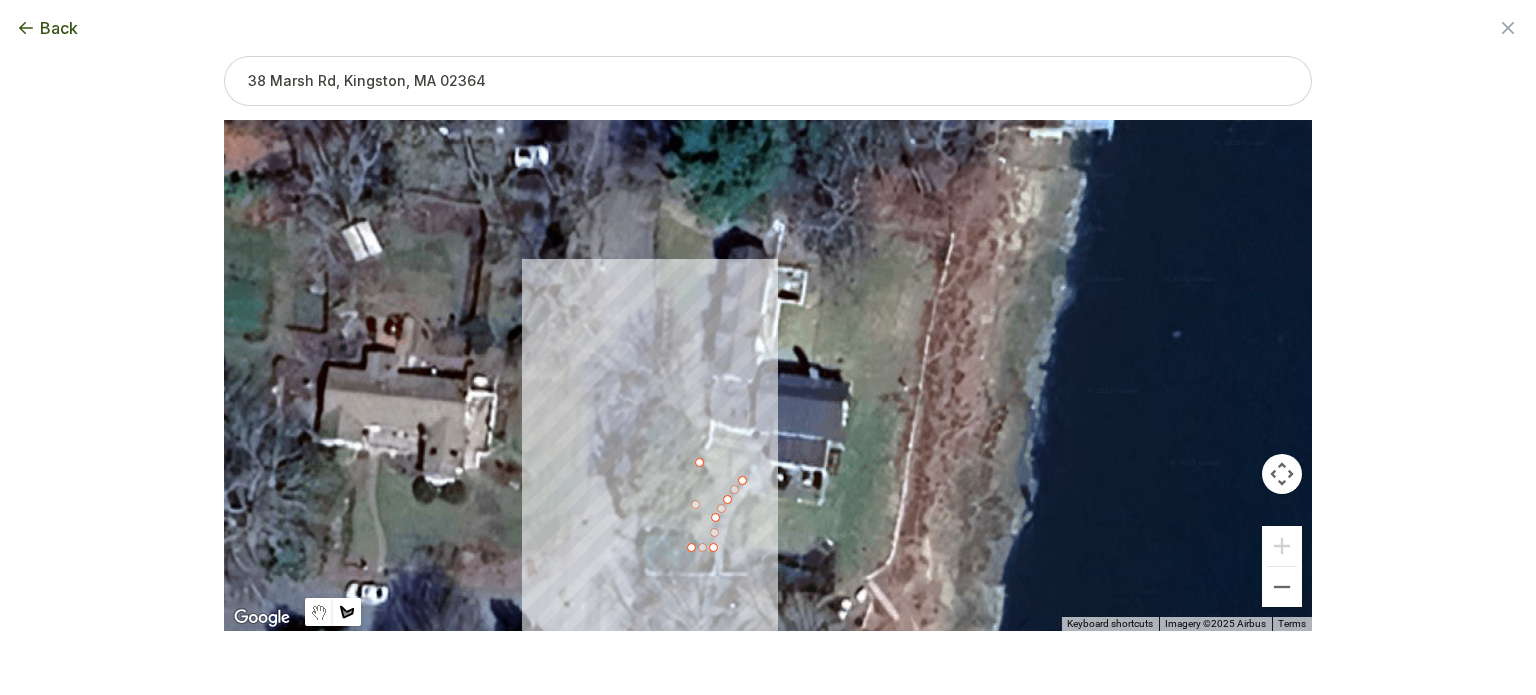 click at bounding box center (768, 376) 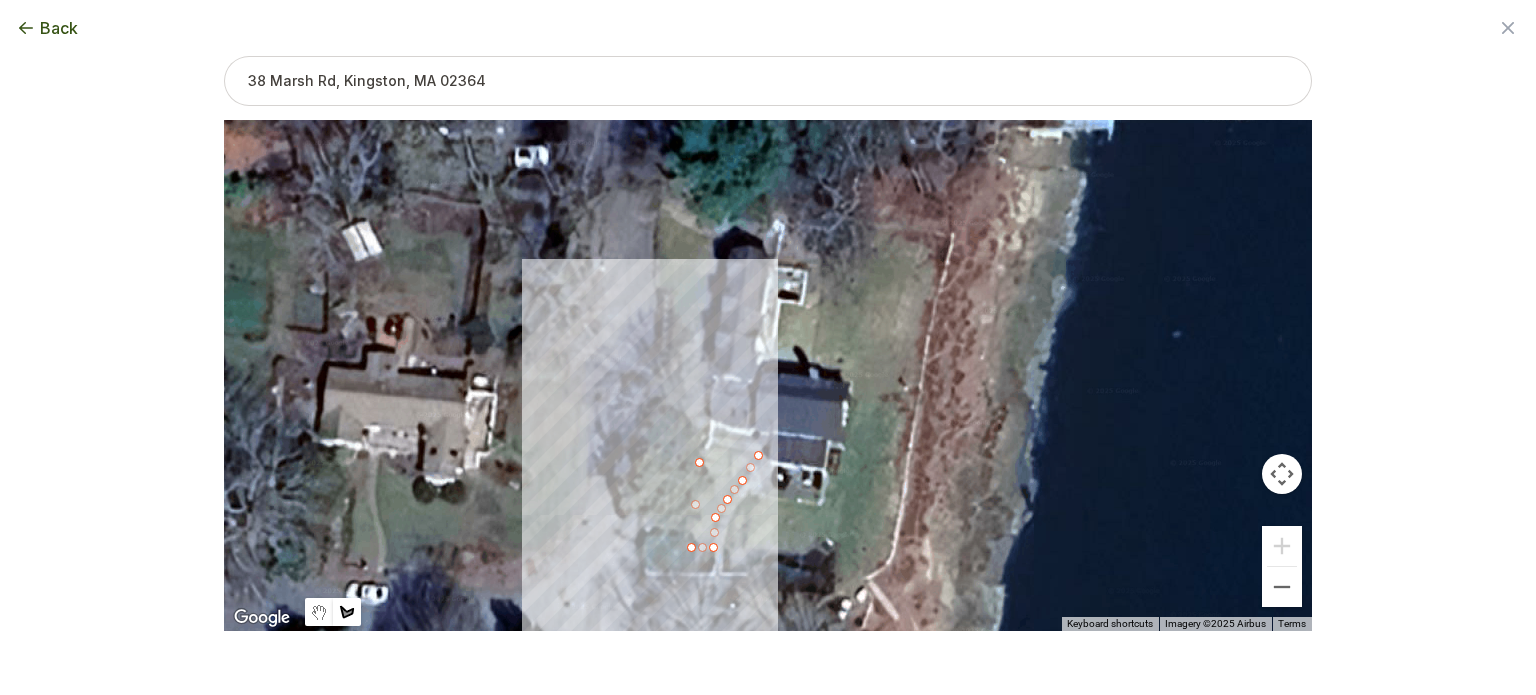 click at bounding box center [768, 376] 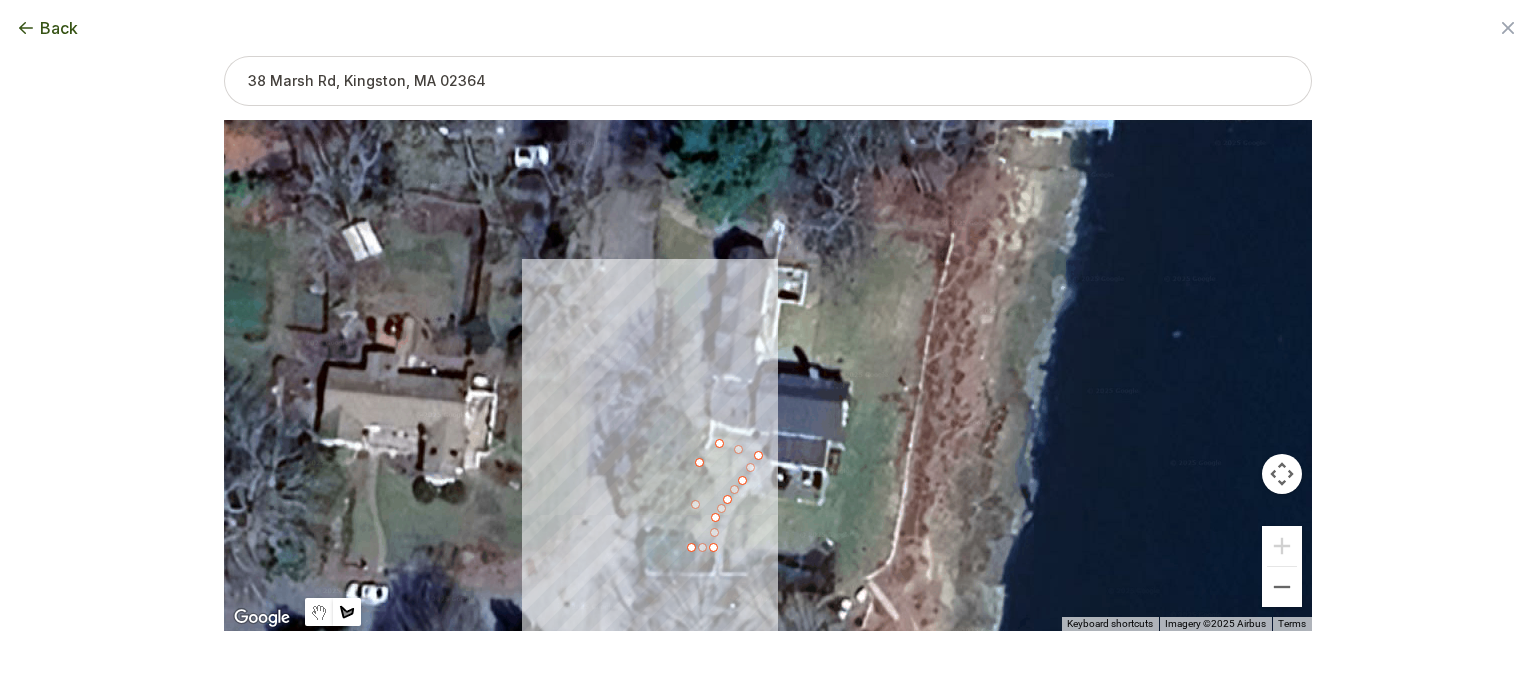 click at bounding box center [768, 376] 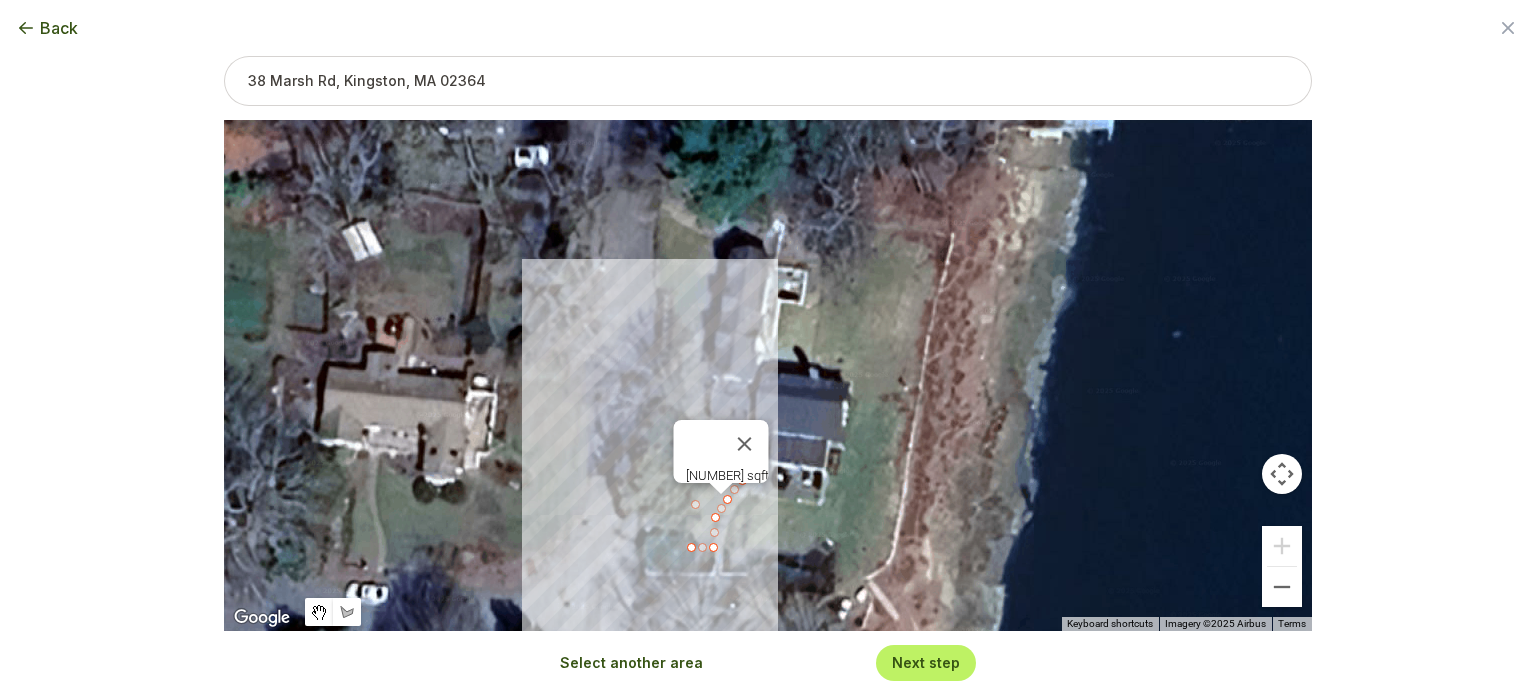 click on "Select another area" at bounding box center [631, 663] 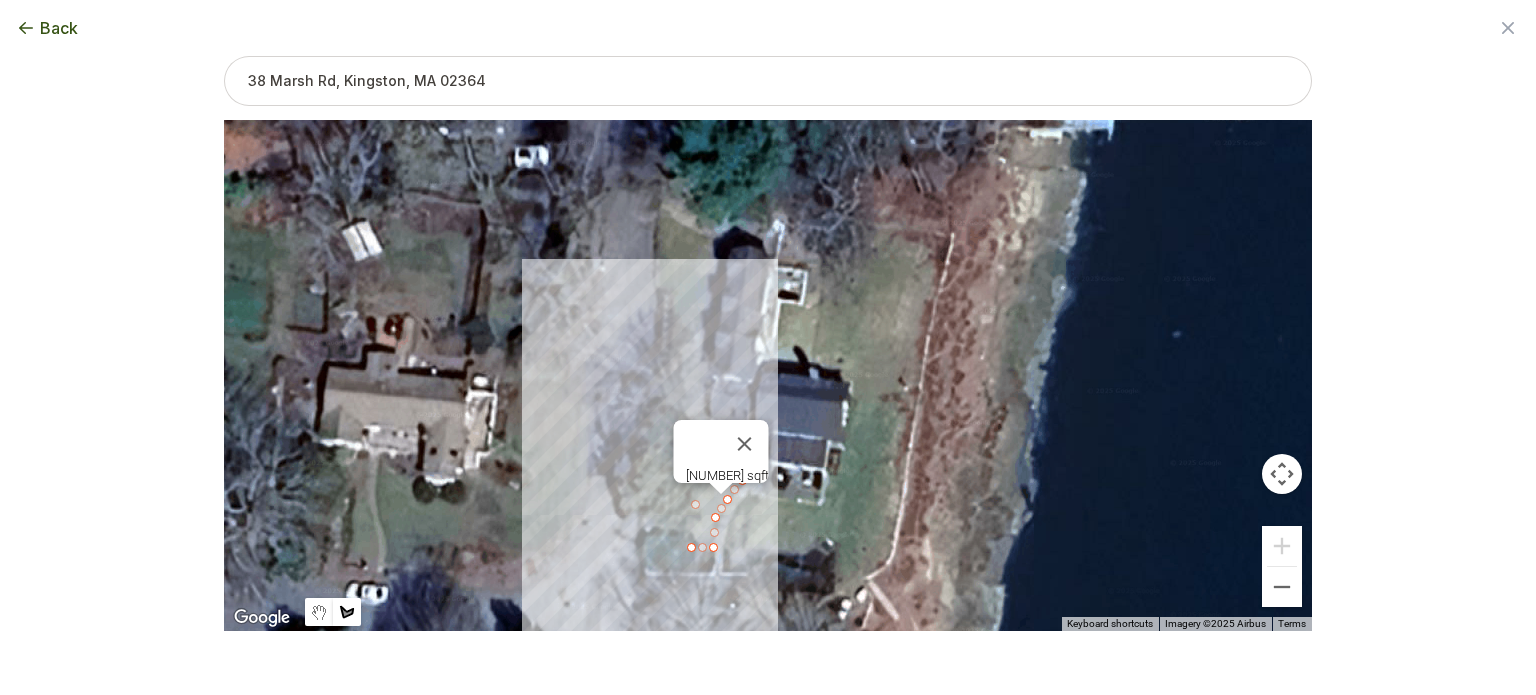 click at bounding box center [768, 376] 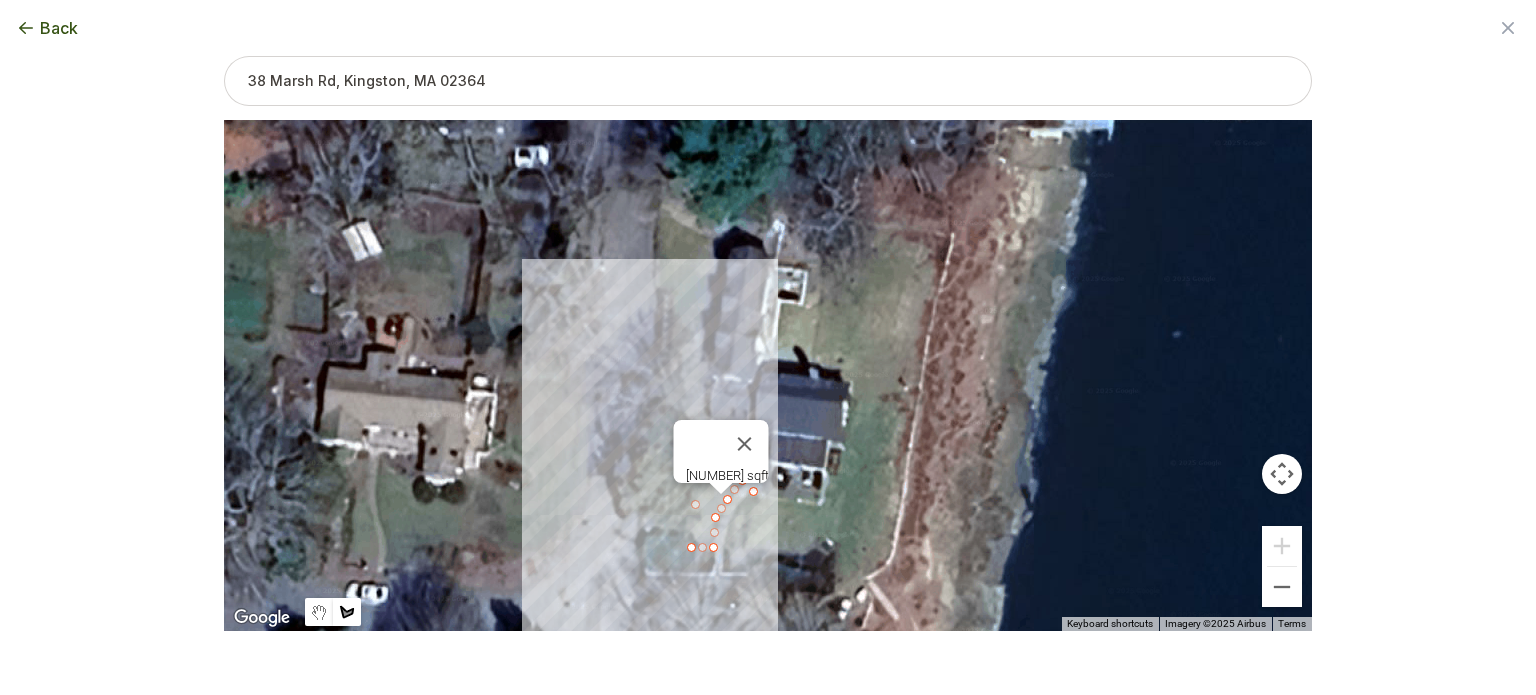 click at bounding box center (768, 376) 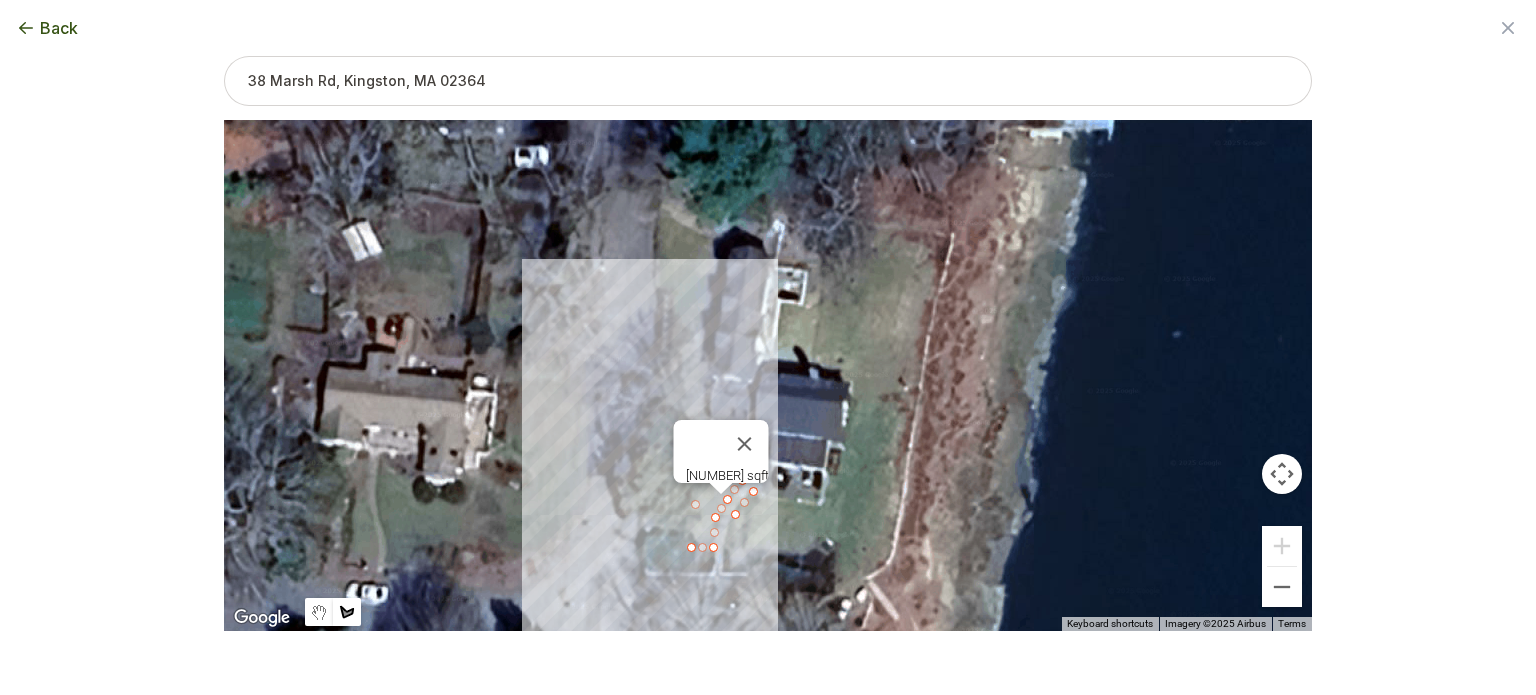 click at bounding box center [768, 376] 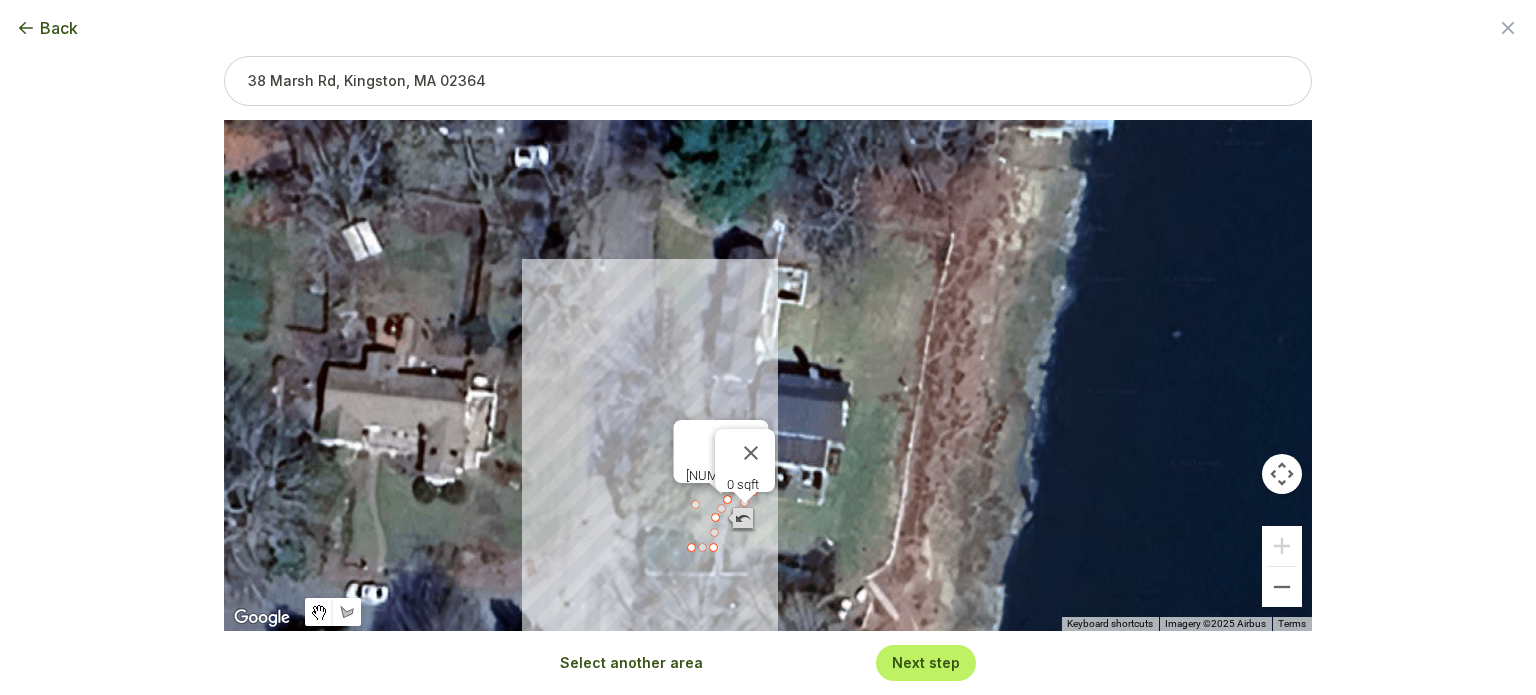 click at bounding box center [741, 520] 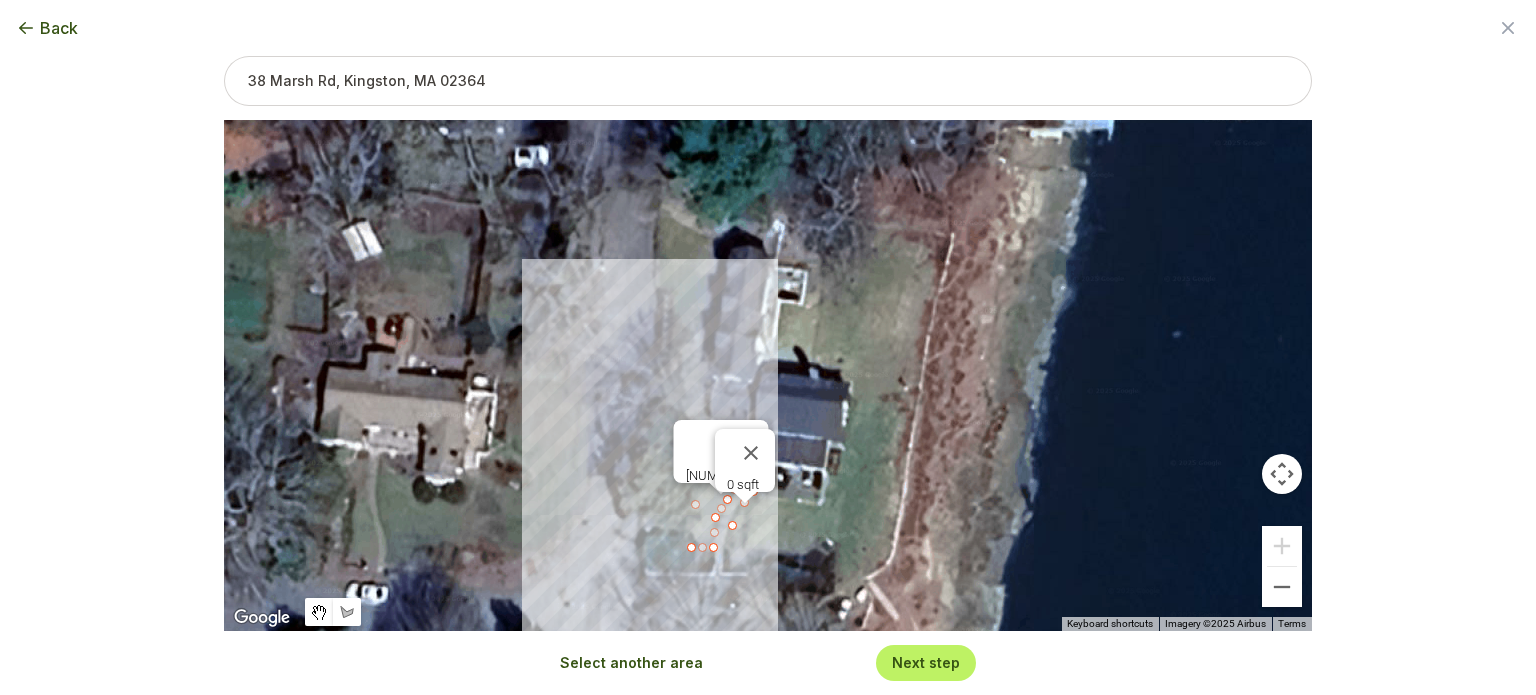 drag, startPoint x: 727, startPoint y: 514, endPoint x: 724, endPoint y: 527, distance: 13.341664 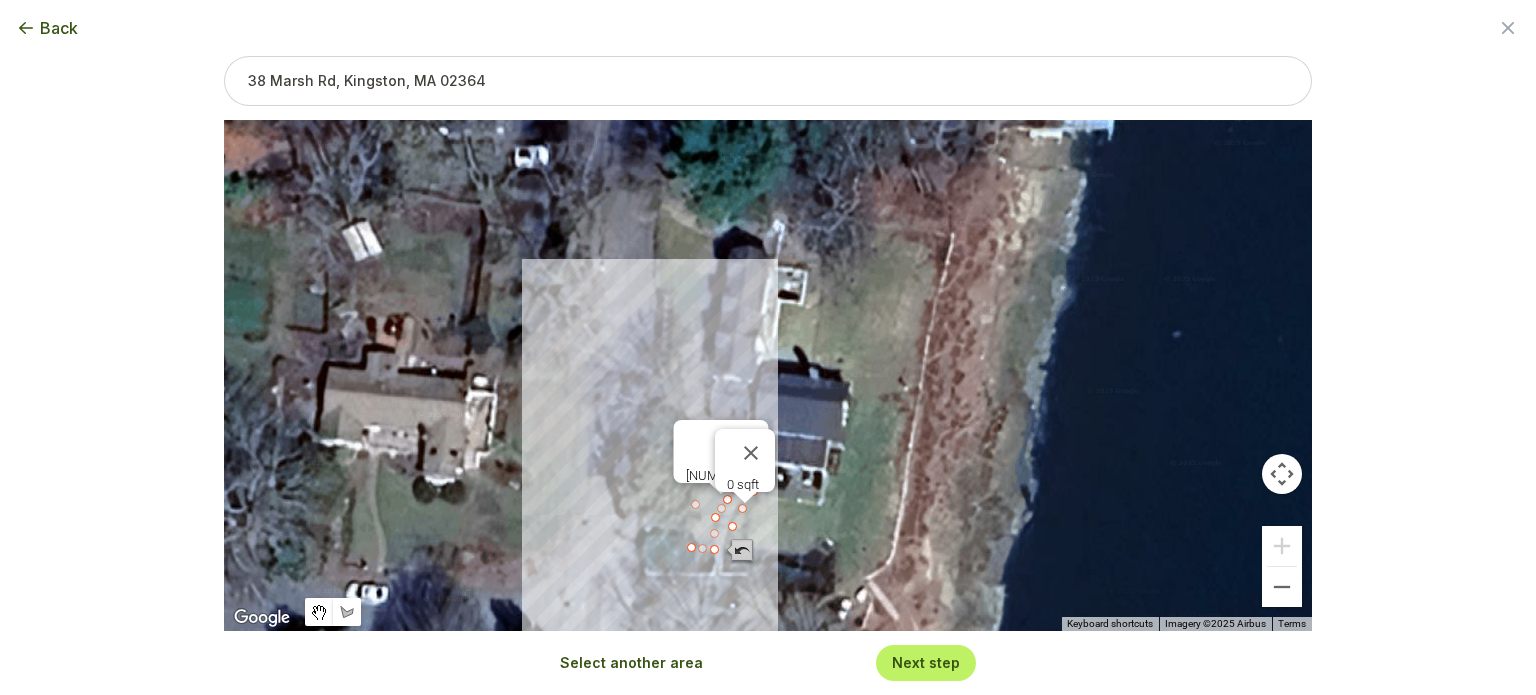 click at bounding box center (710, 552) 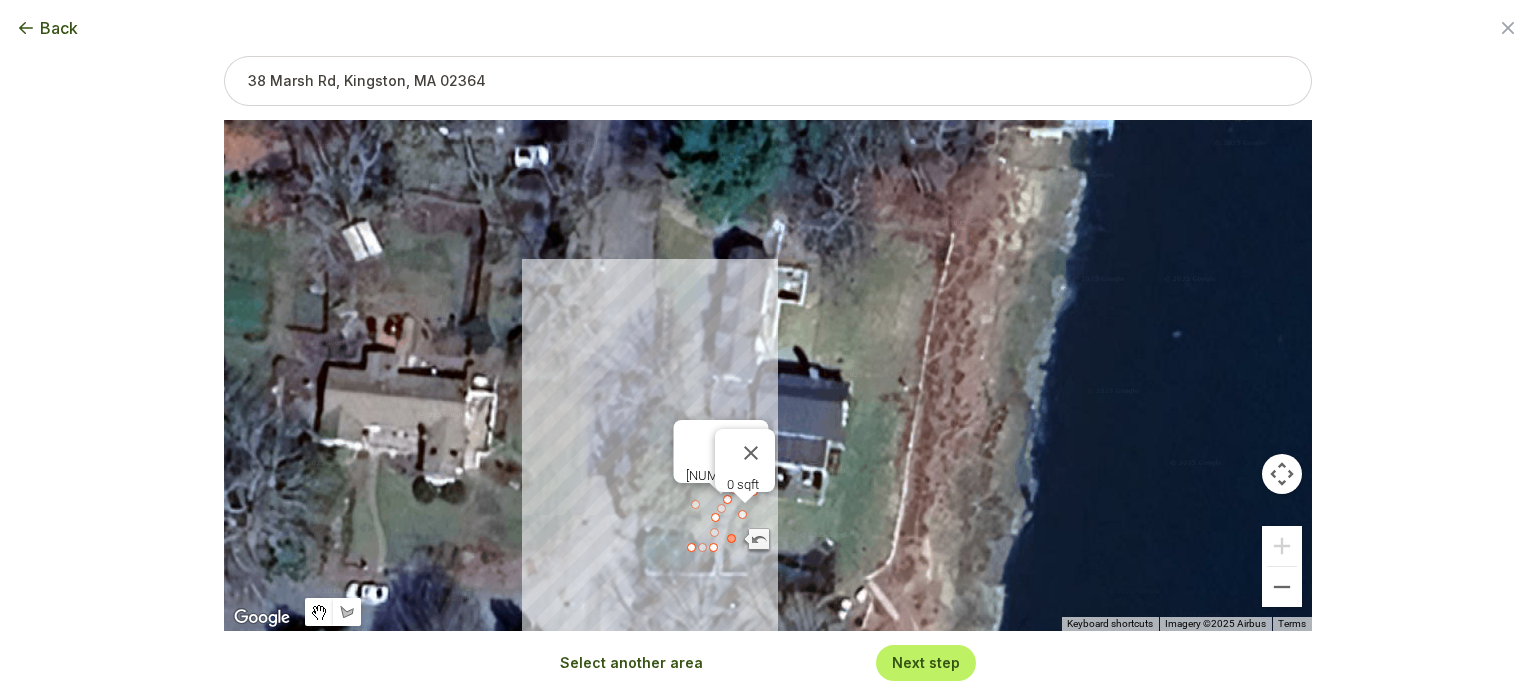 click at bounding box center (732, 539) 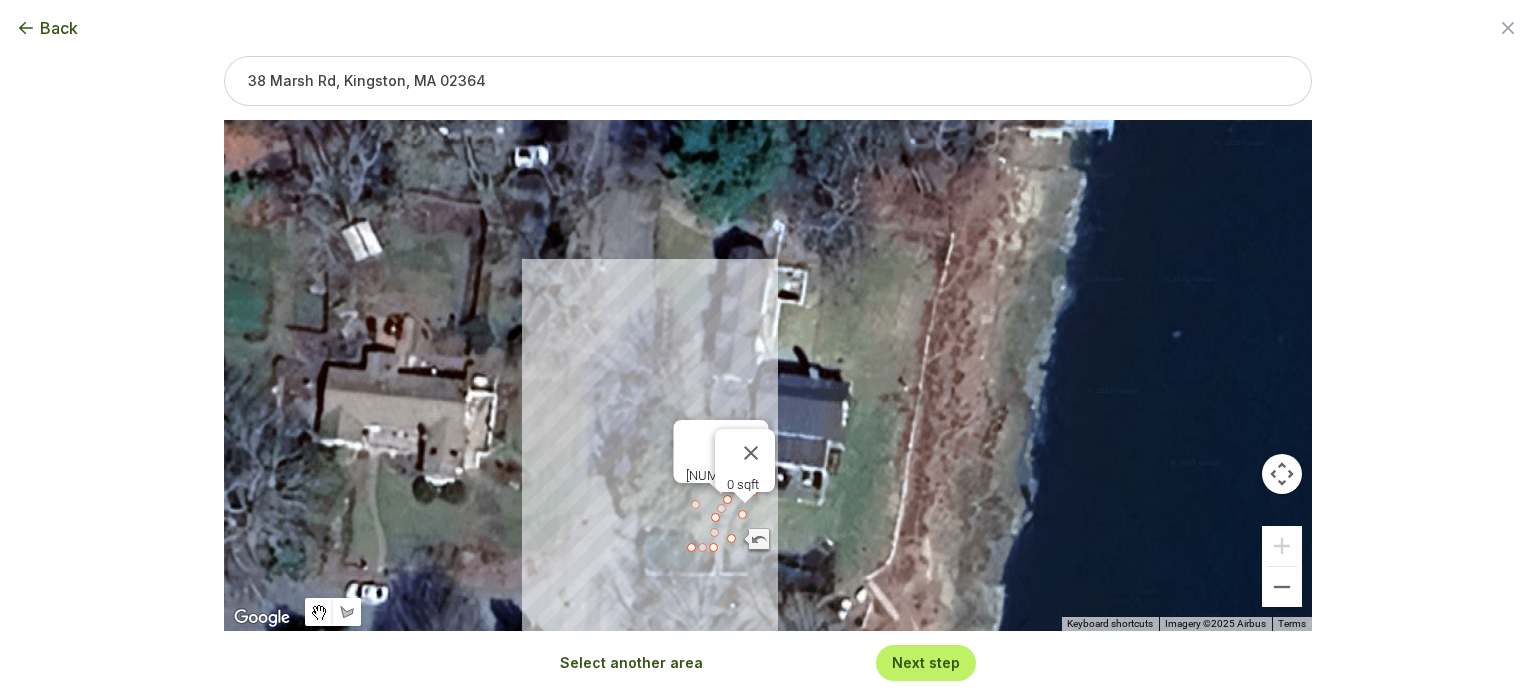 click on "[NUMBER] sqft [NUMBER] sqft" at bounding box center [768, 375] 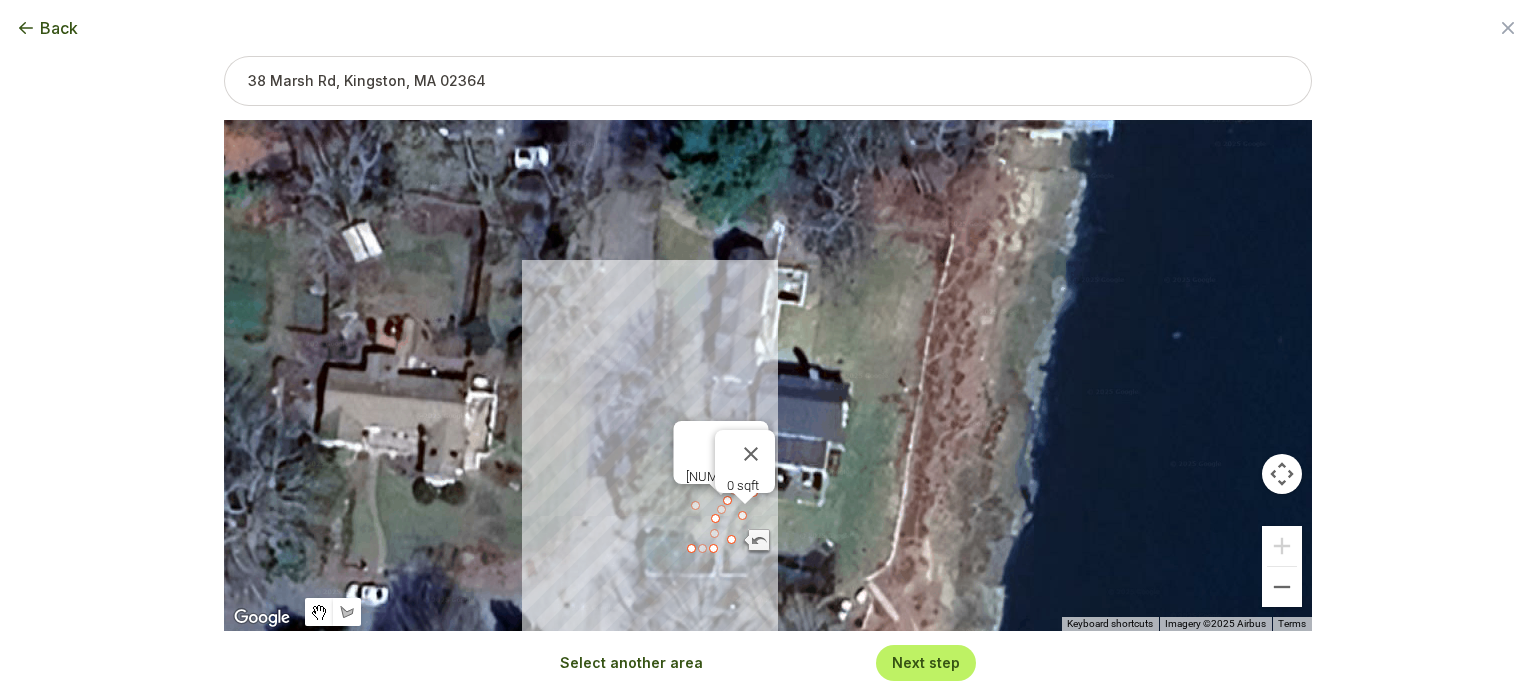 scroll, scrollTop: 12, scrollLeft: 0, axis: vertical 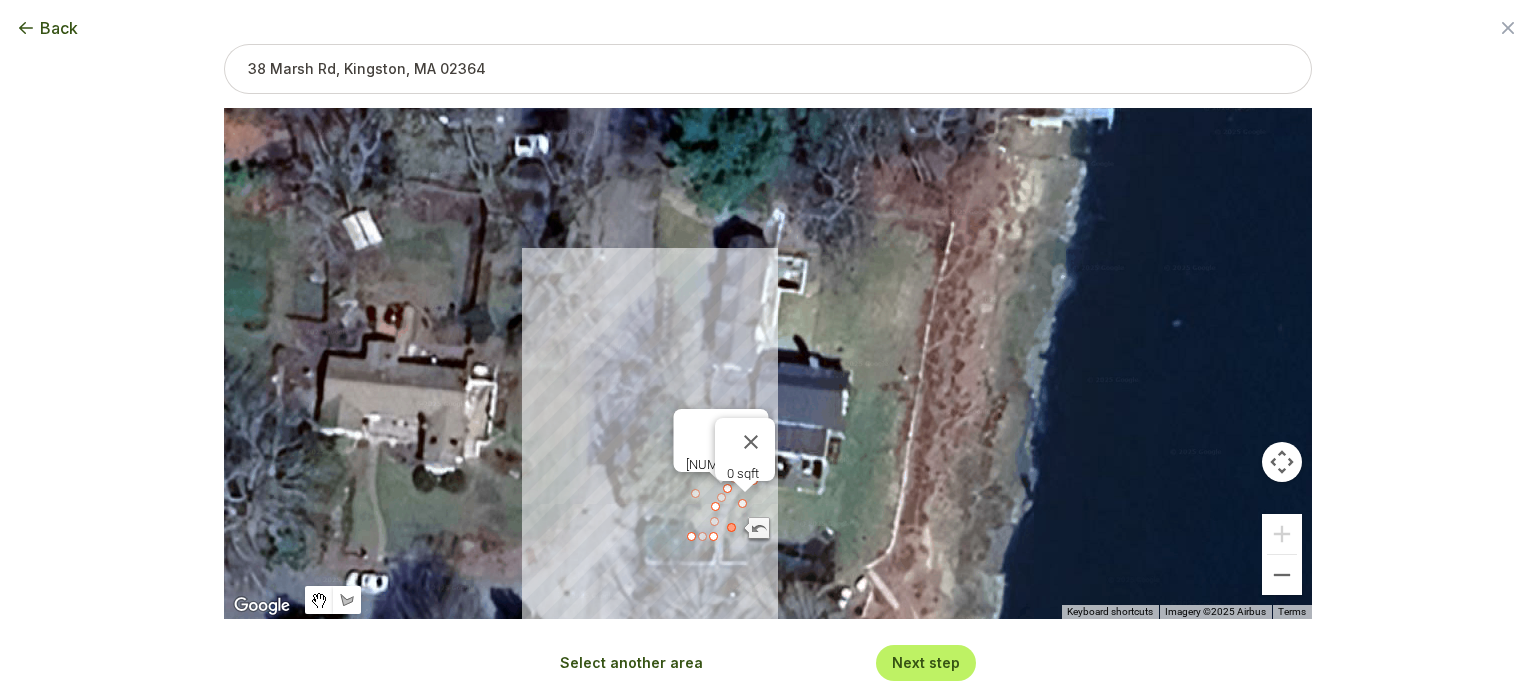 click at bounding box center (732, 528) 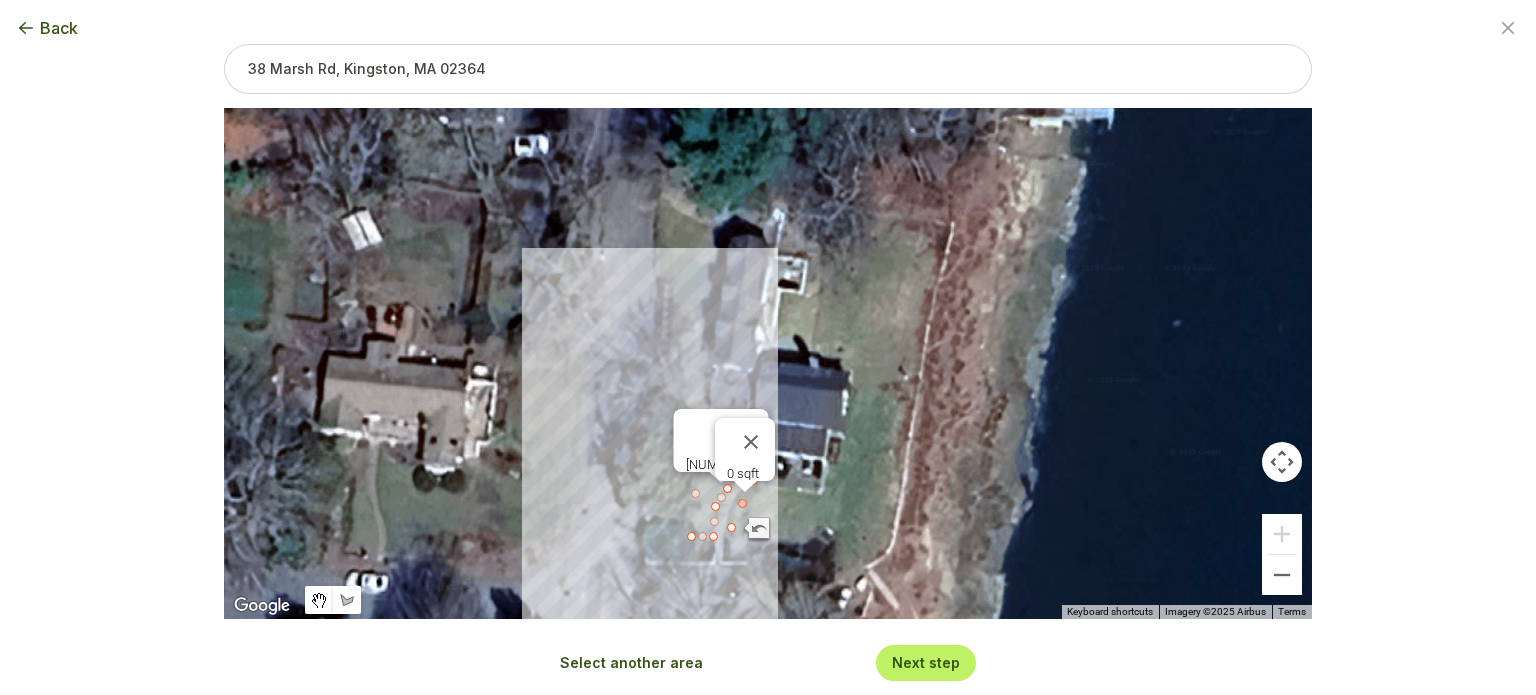 click at bounding box center (743, 504) 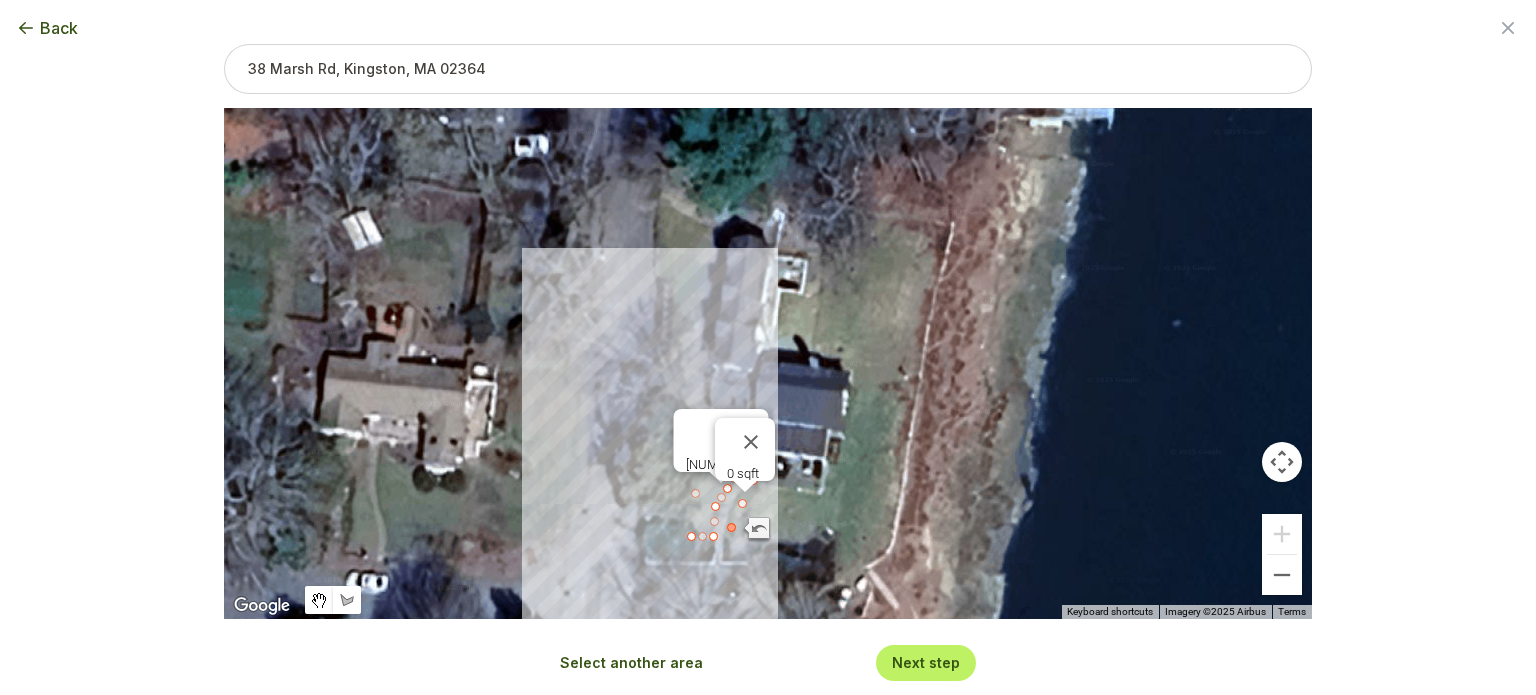 click at bounding box center (731, 527) 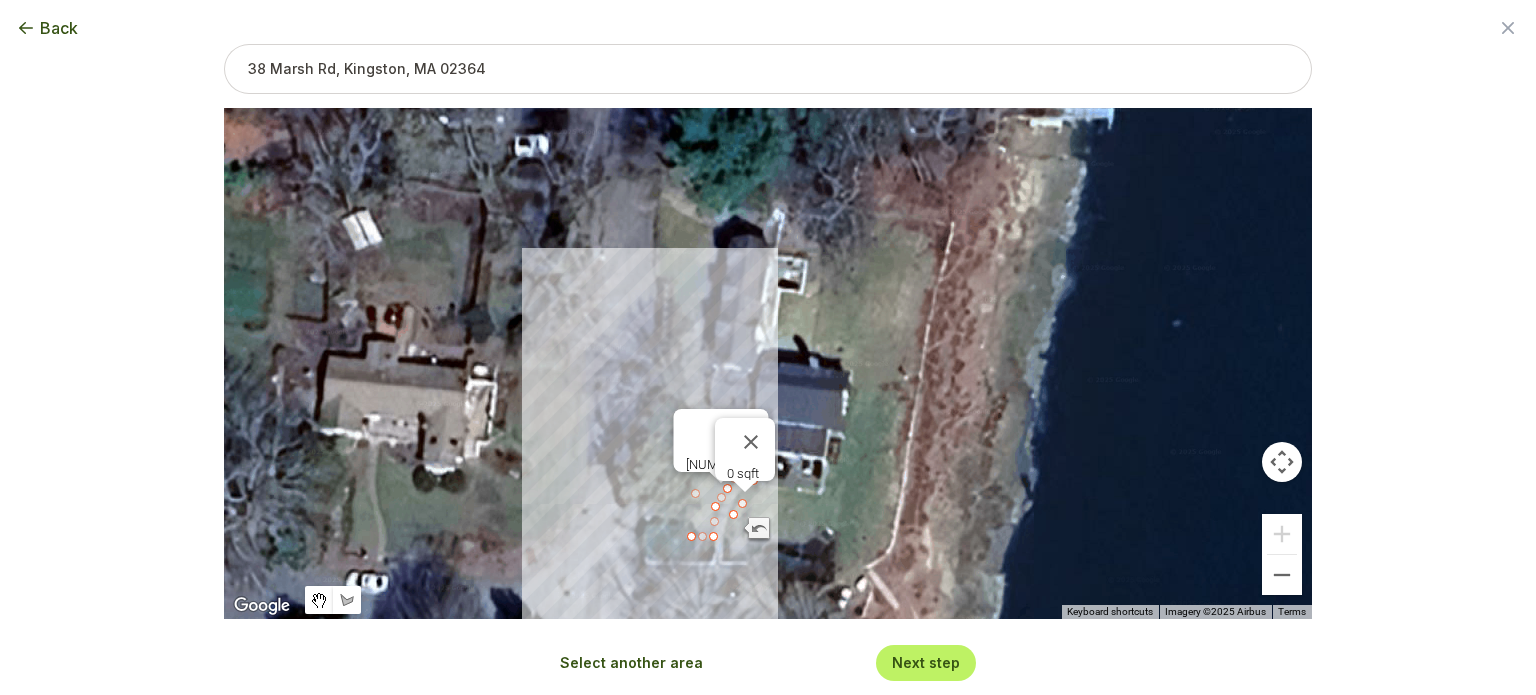 drag, startPoint x: 725, startPoint y: 518, endPoint x: 727, endPoint y: 503, distance: 15.132746 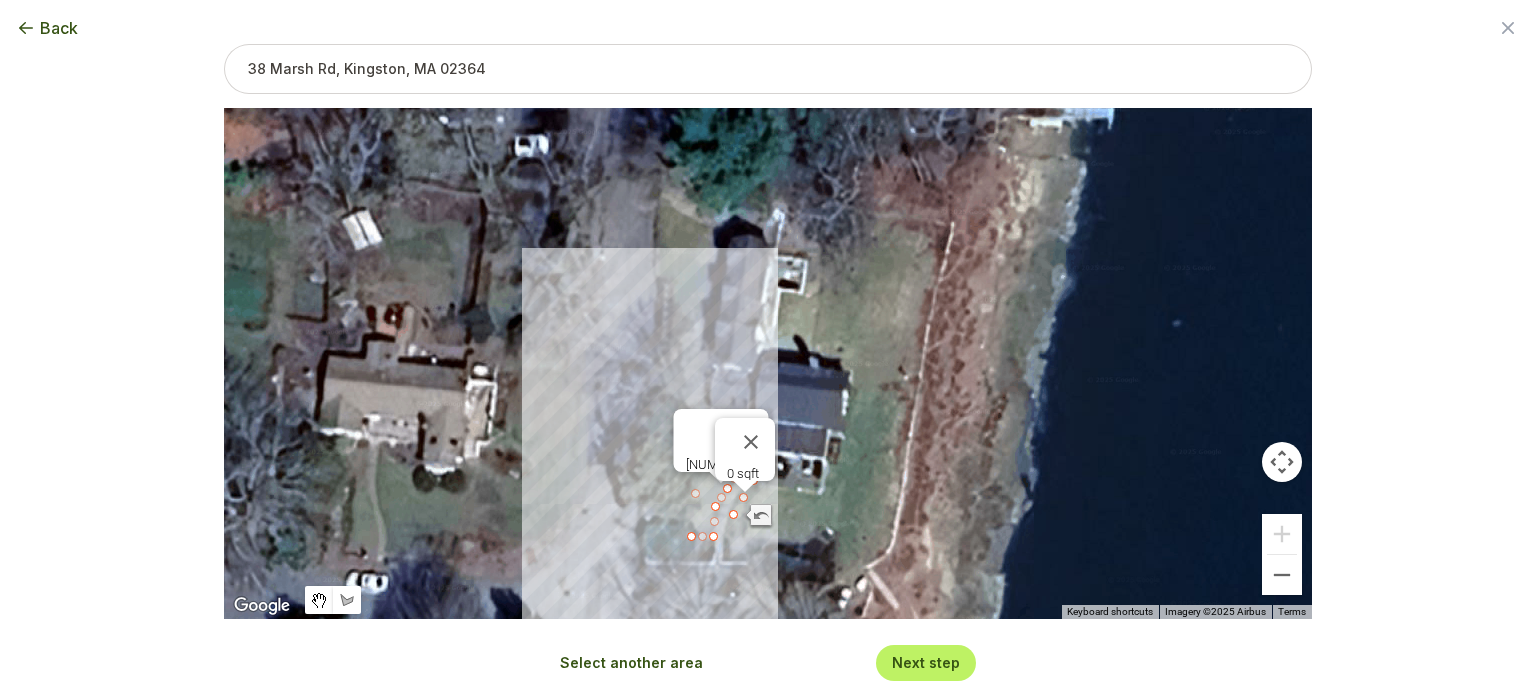 click at bounding box center [751, 442] 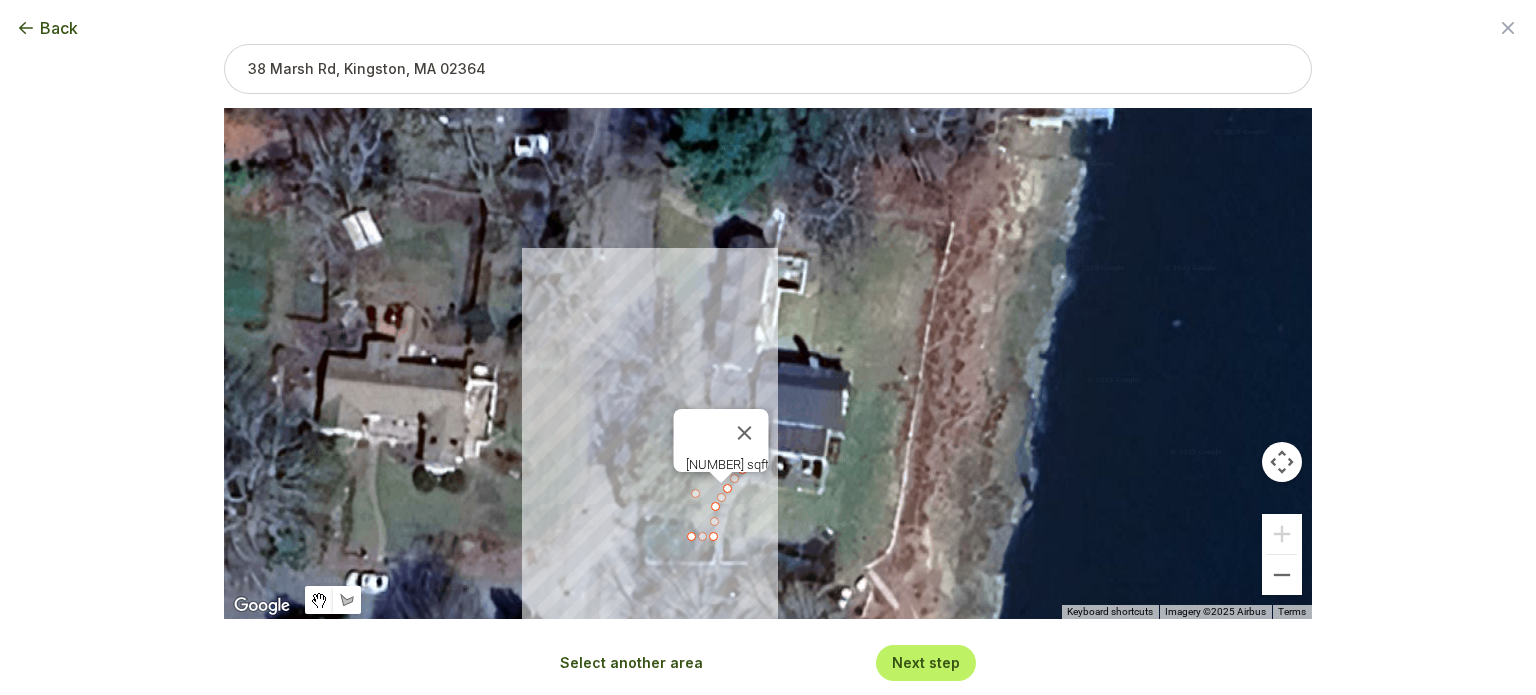click at bounding box center [745, 433] 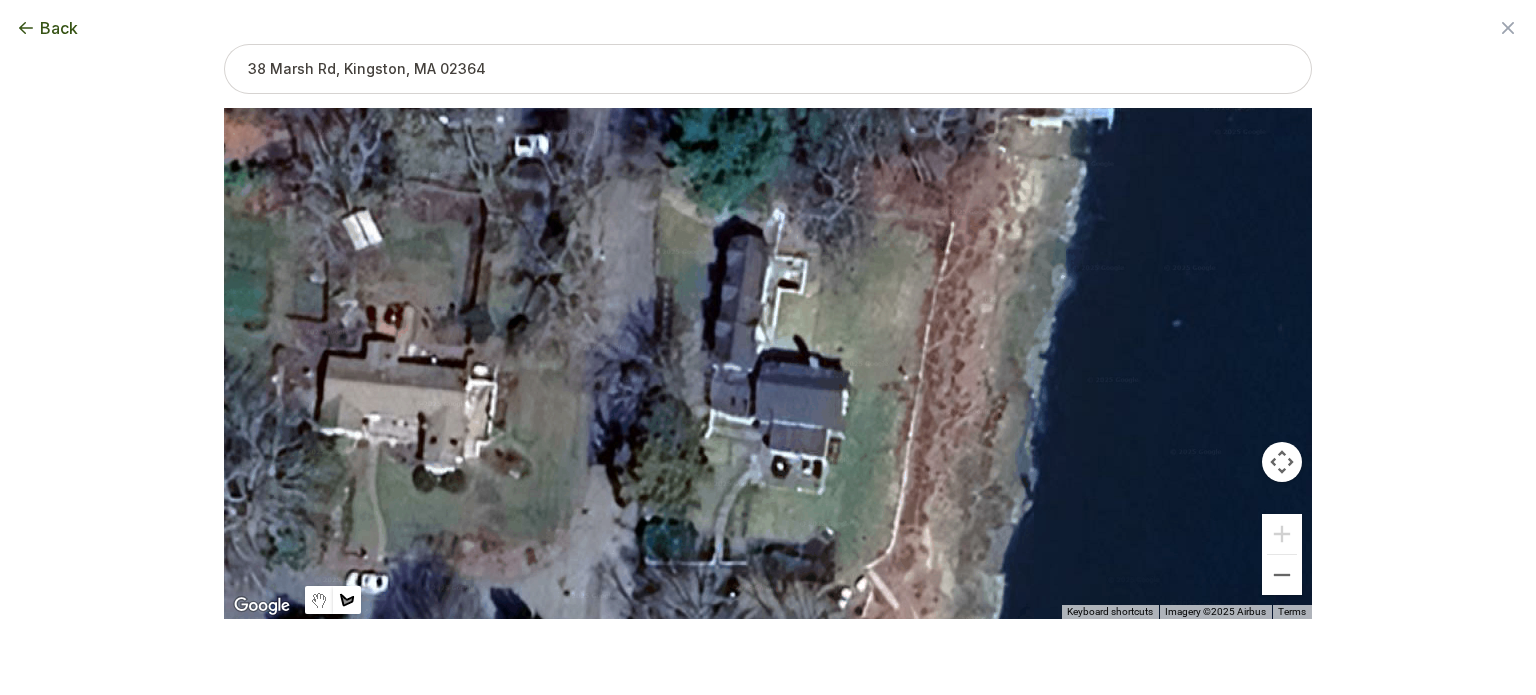 click at bounding box center [768, 364] 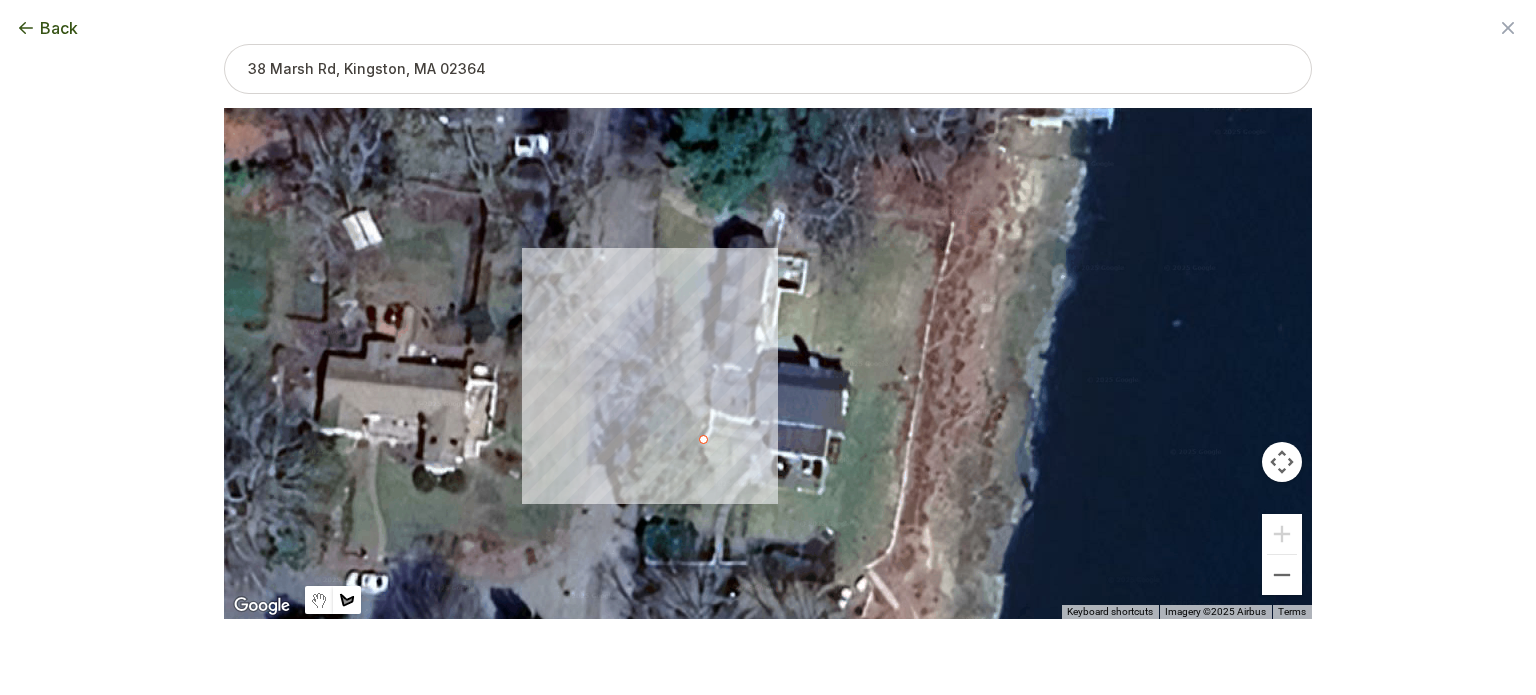 click at bounding box center [768, 364] 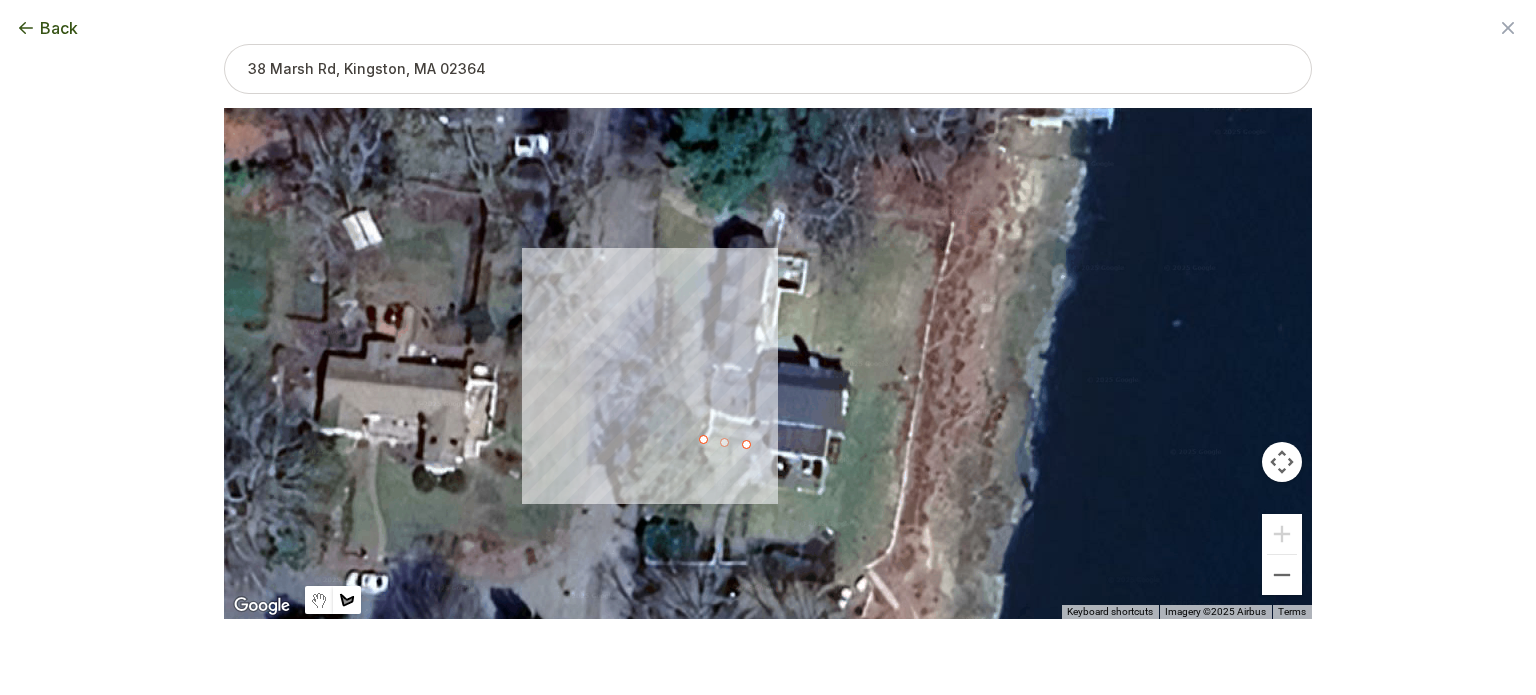 click at bounding box center [768, 364] 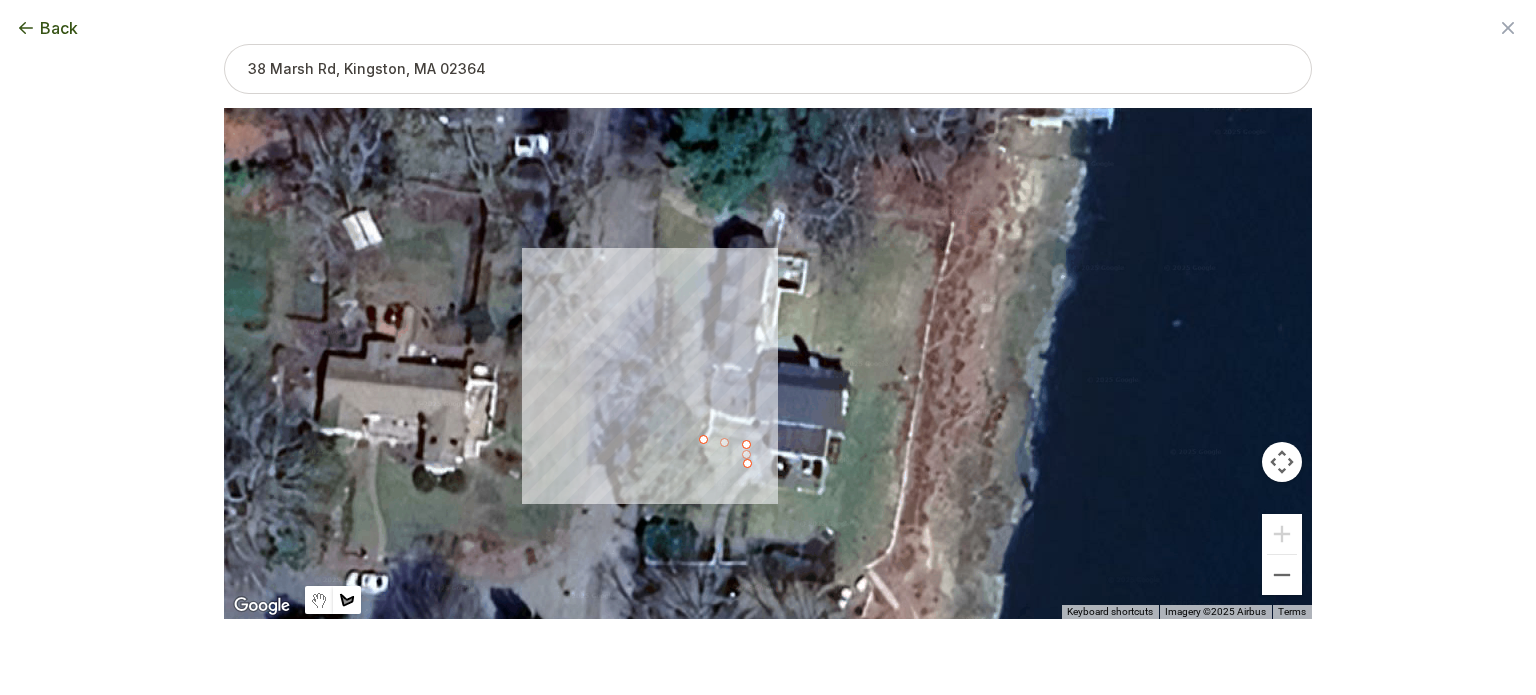 click at bounding box center (768, 364) 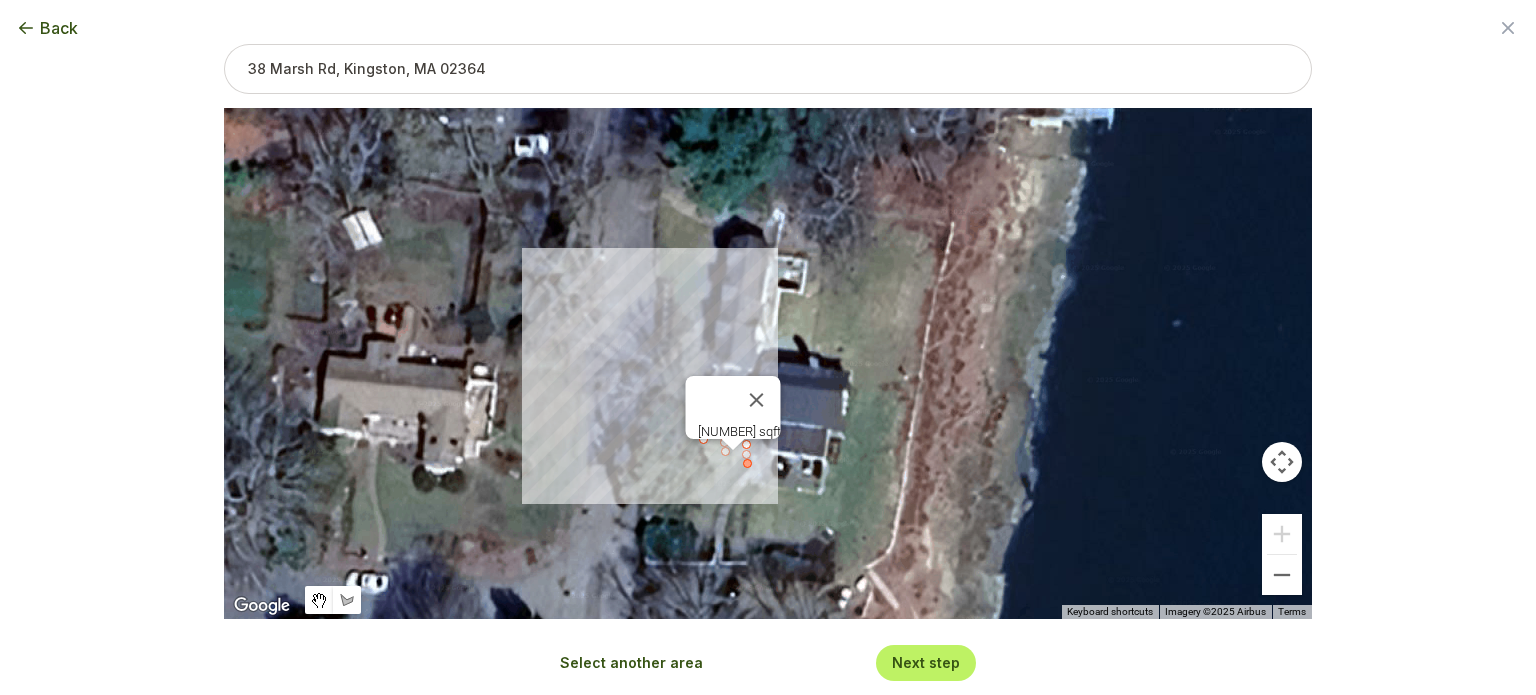 click at bounding box center (748, 464) 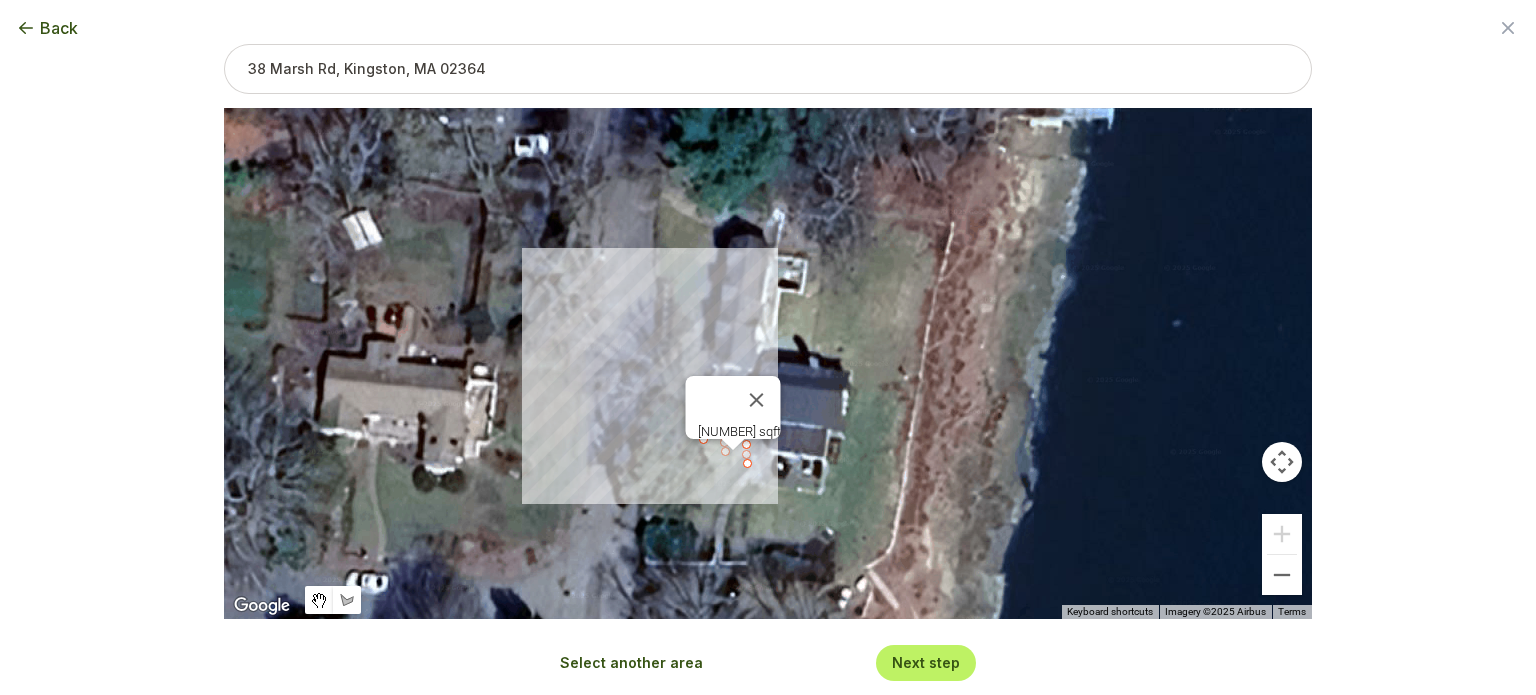 click on "[NUMBER] sqft" at bounding box center (768, 363) 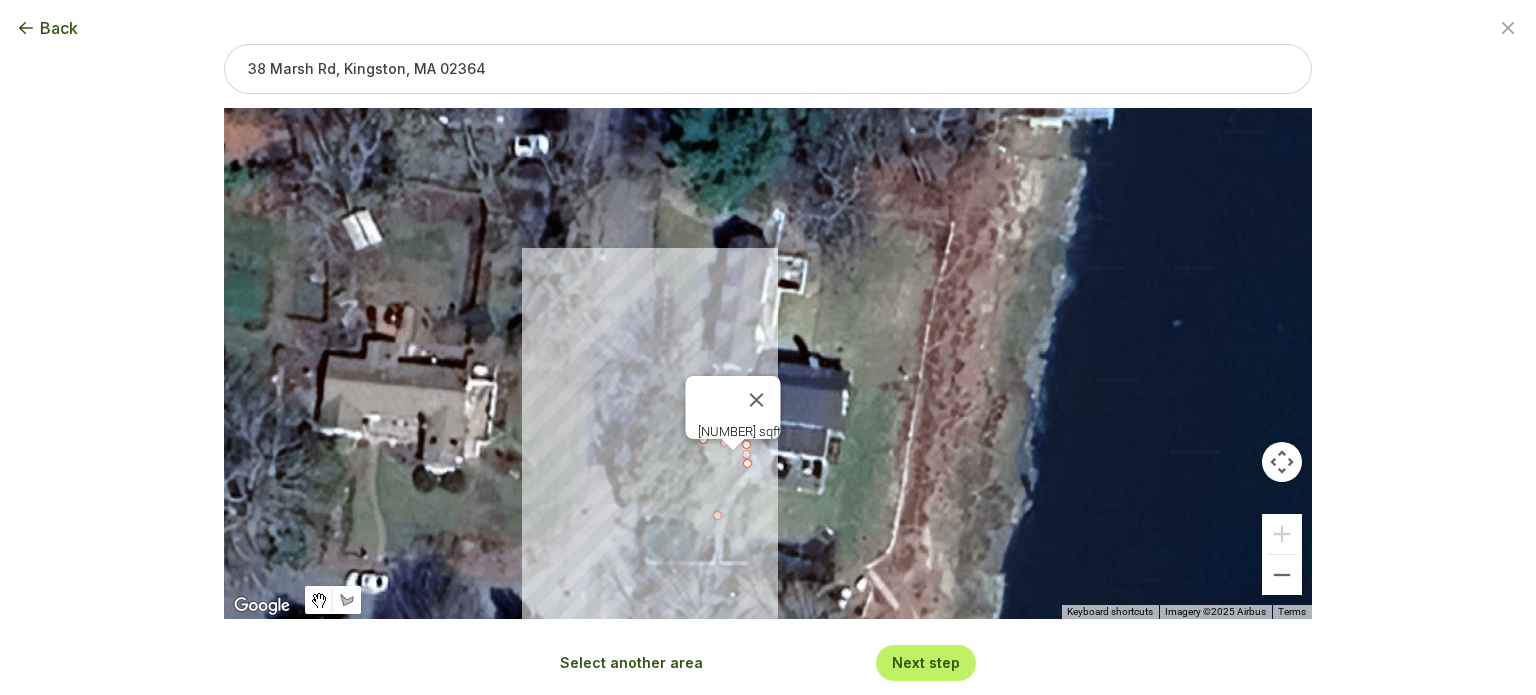 drag, startPoint x: 717, startPoint y: 451, endPoint x: 711, endPoint y: 520, distance: 69.260376 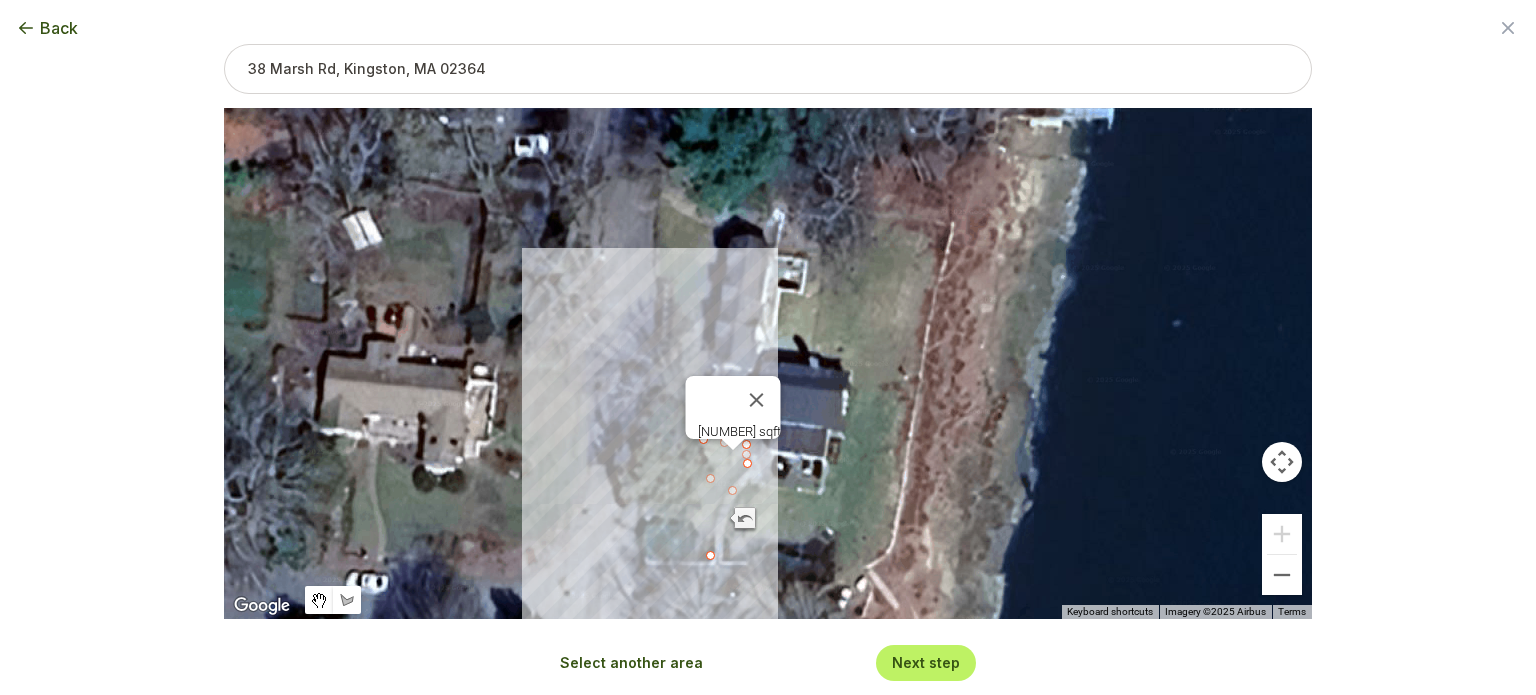 drag, startPoint x: 712, startPoint y: 515, endPoint x: 705, endPoint y: 555, distance: 40.60788 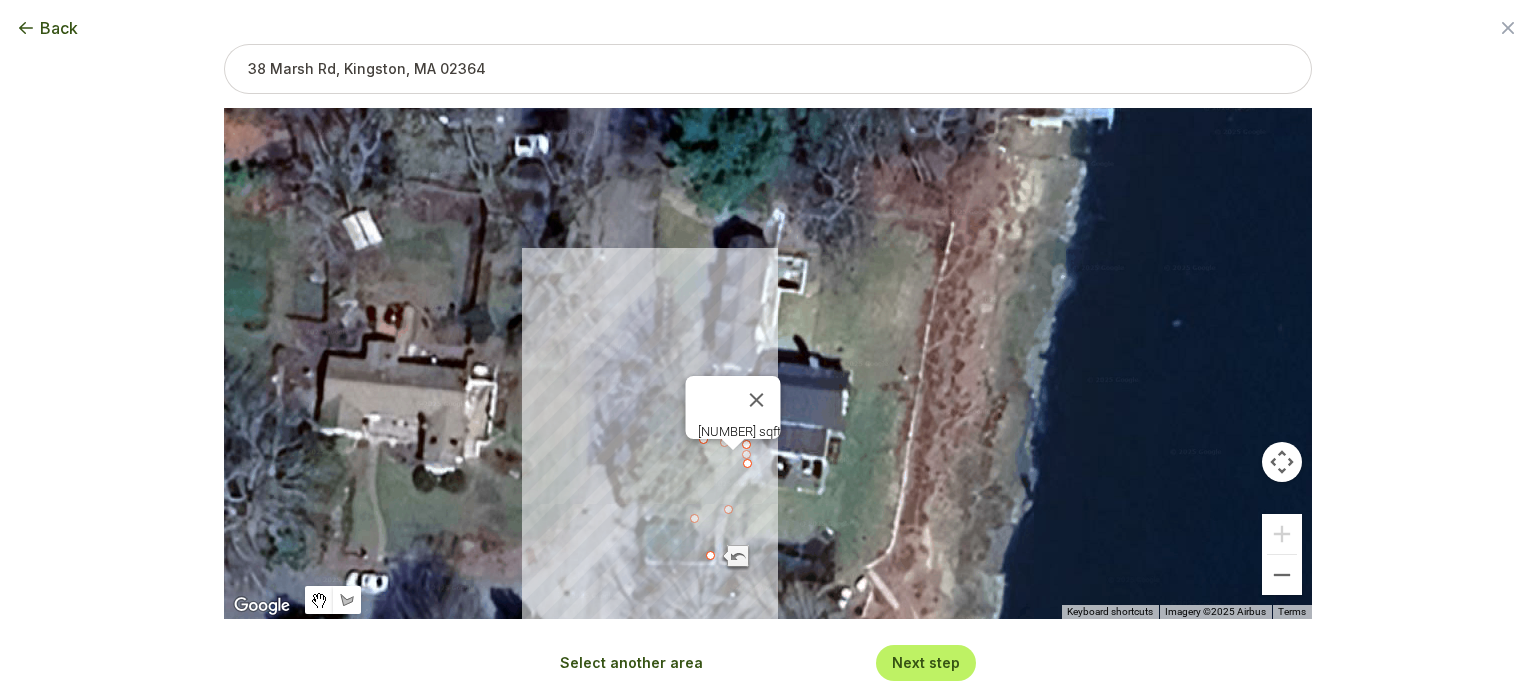 drag, startPoint x: 696, startPoint y: 500, endPoint x: 681, endPoint y: 523, distance: 27.45906 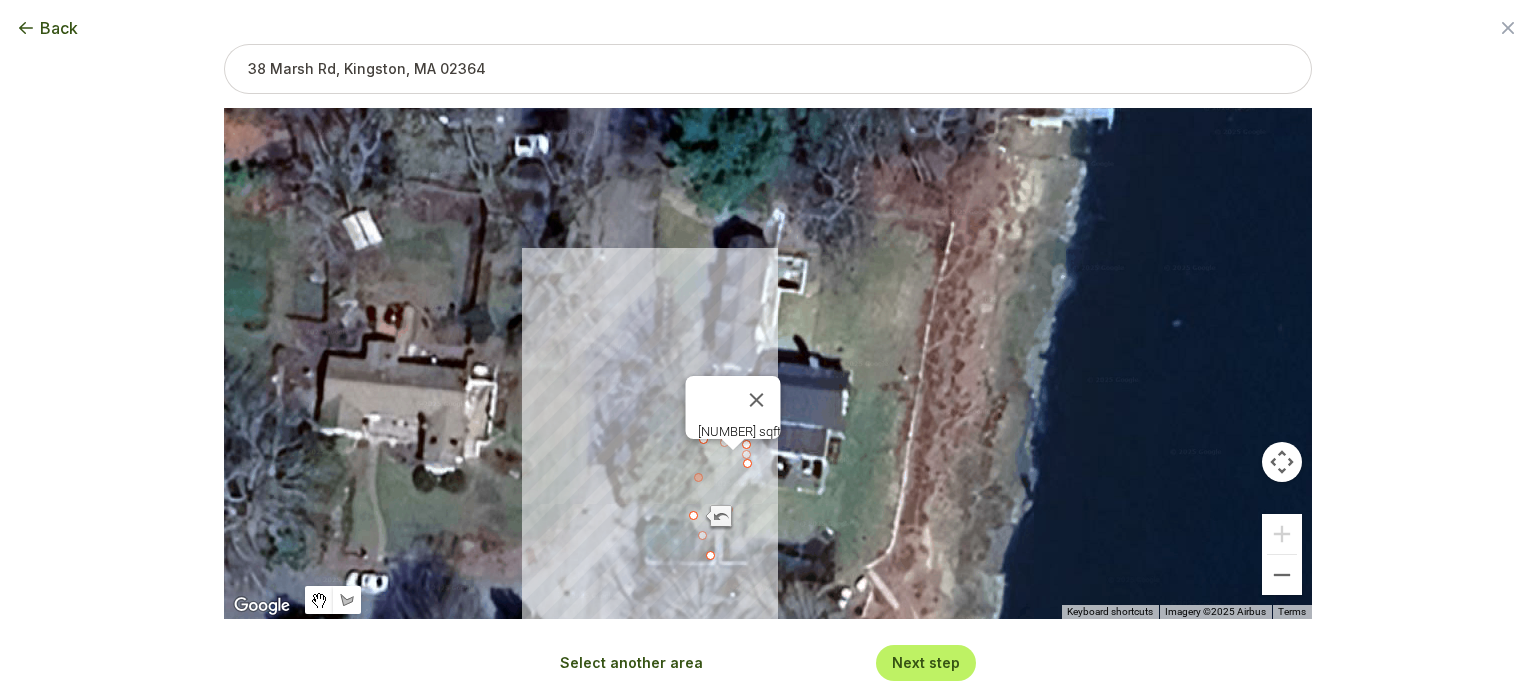 click at bounding box center [699, 478] 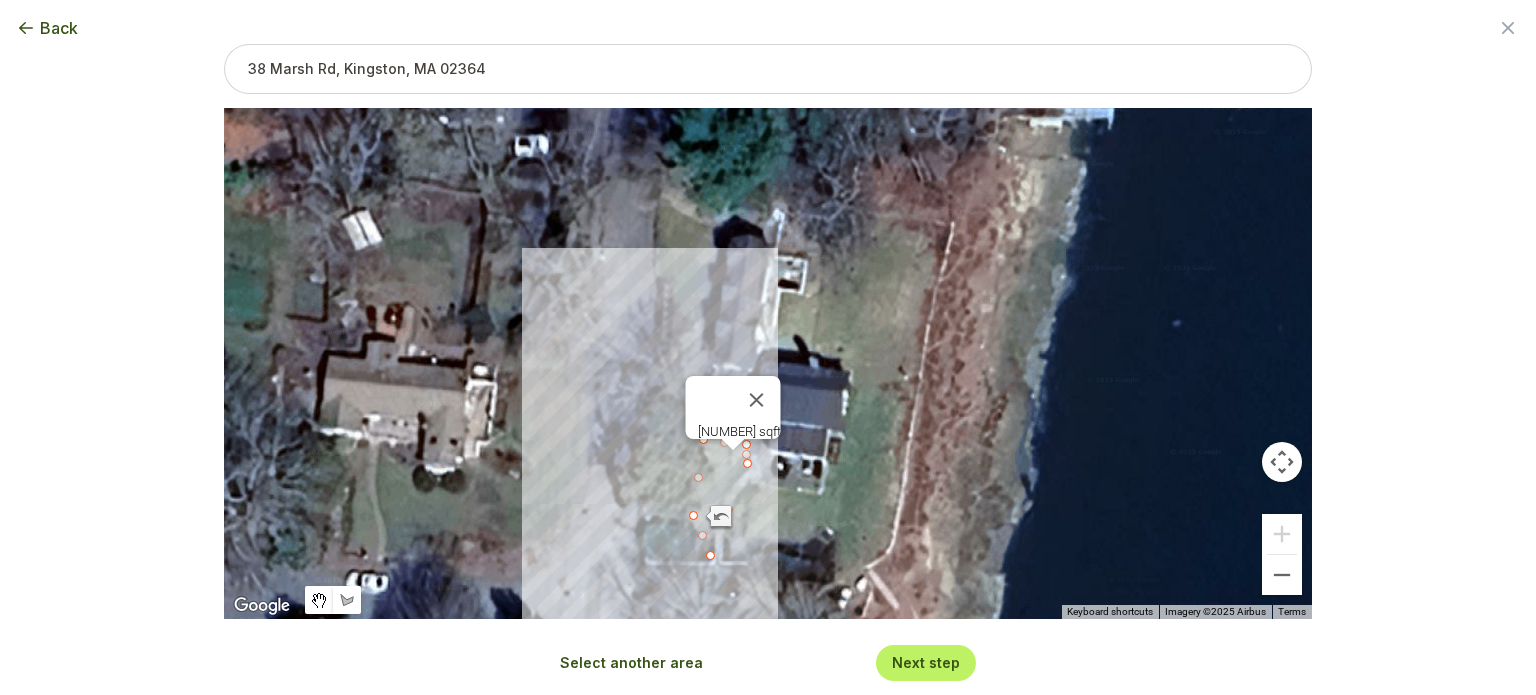 click on "Select another area" at bounding box center (631, 663) 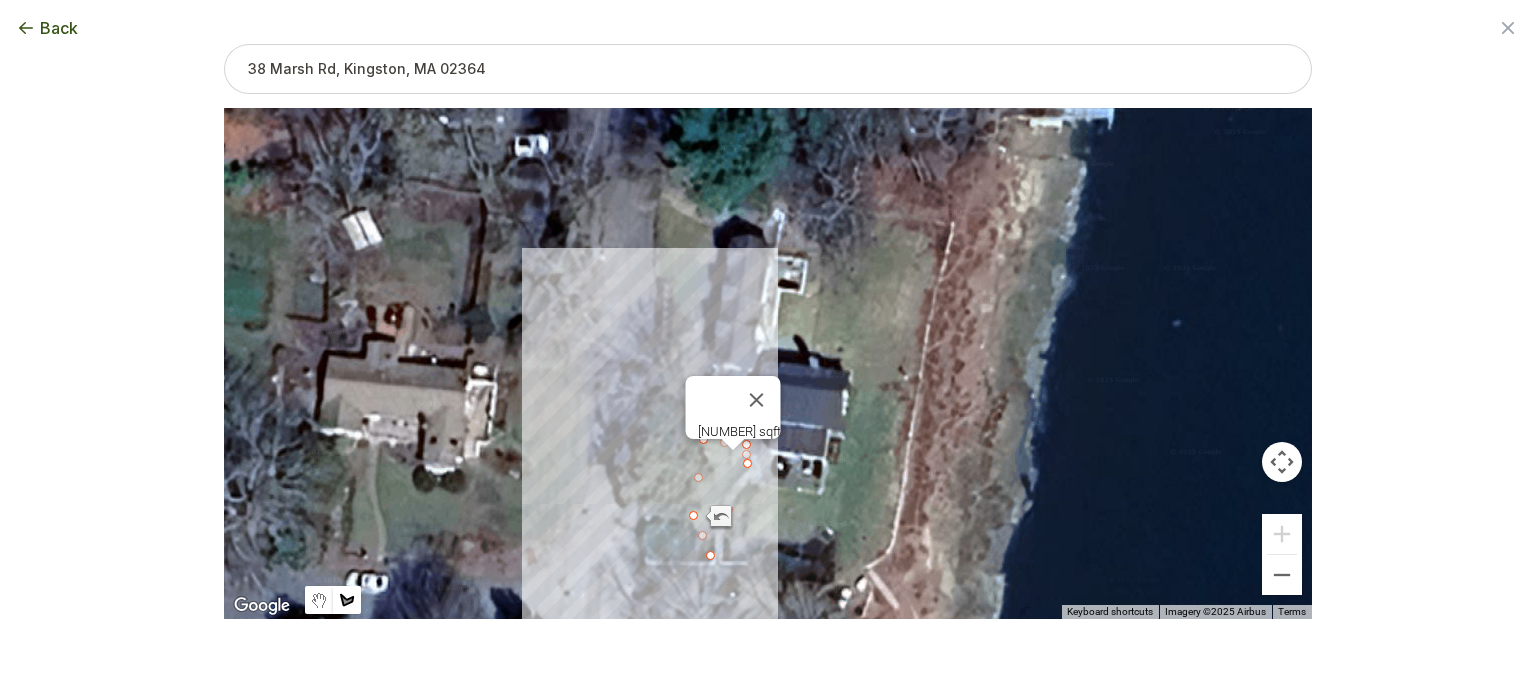 click at bounding box center (768, 364) 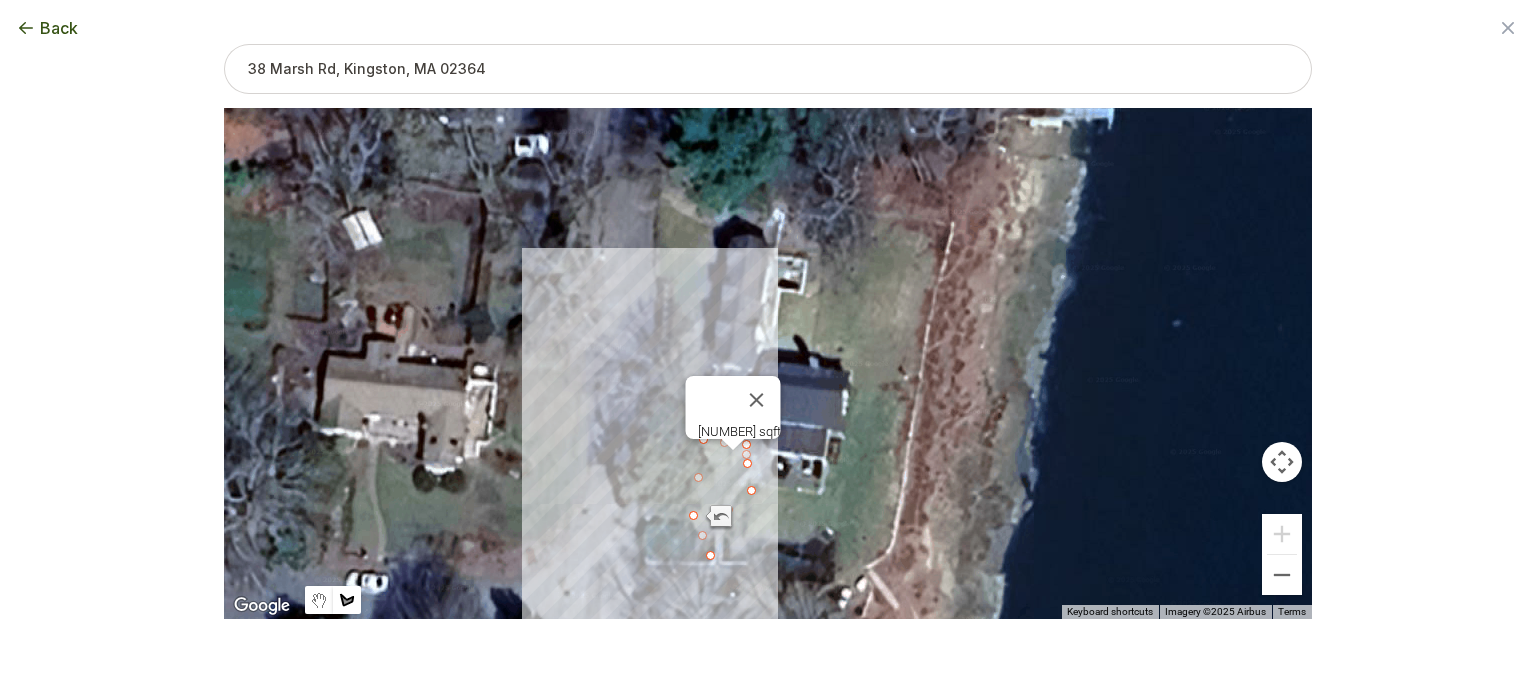 click at bounding box center [757, 400] 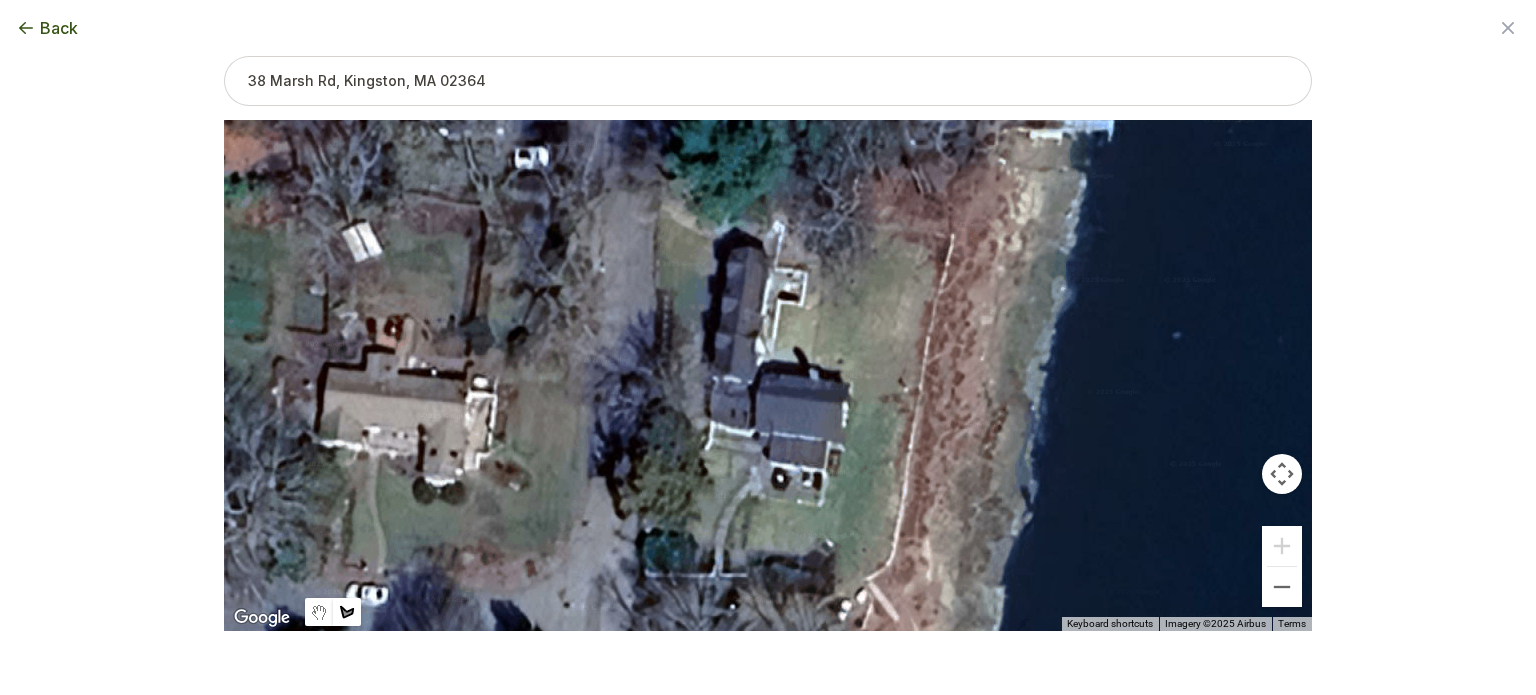 scroll, scrollTop: 12, scrollLeft: 0, axis: vertical 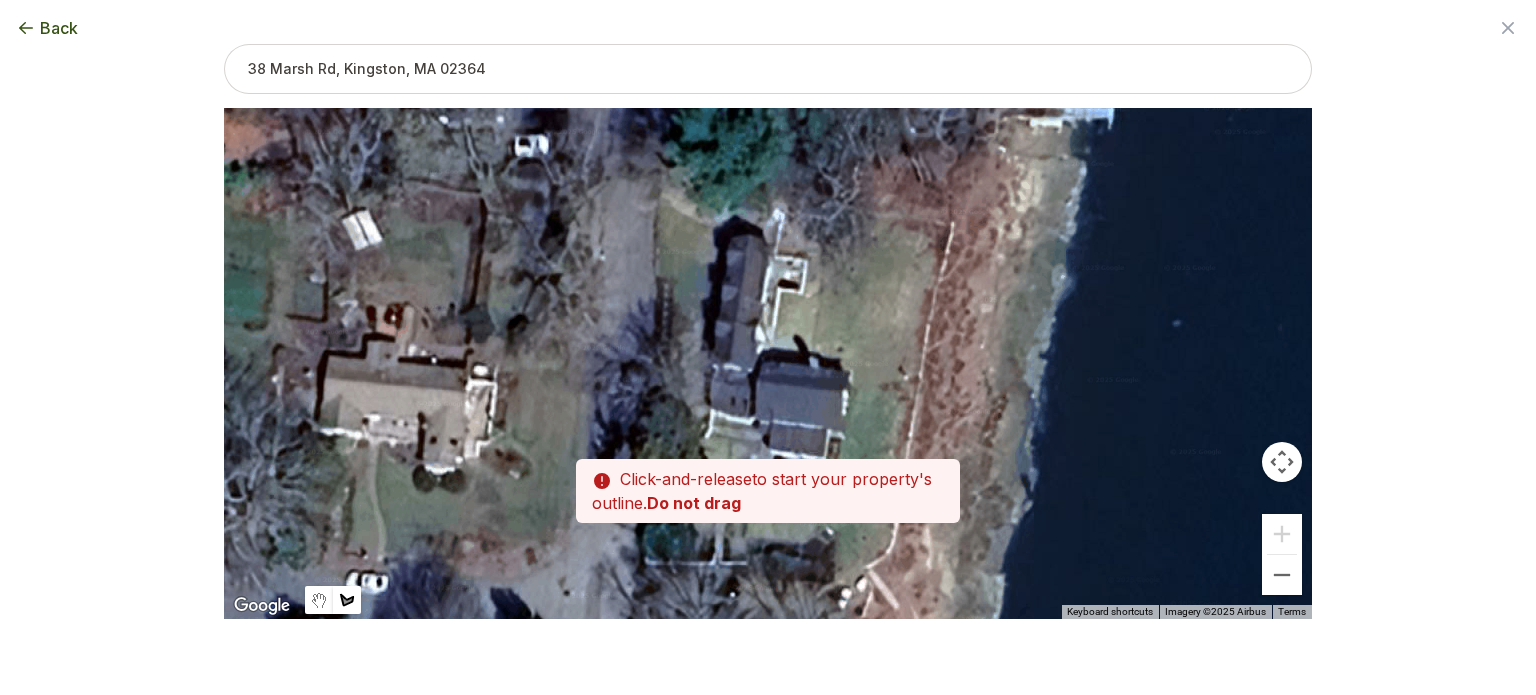 click at bounding box center (768, 364) 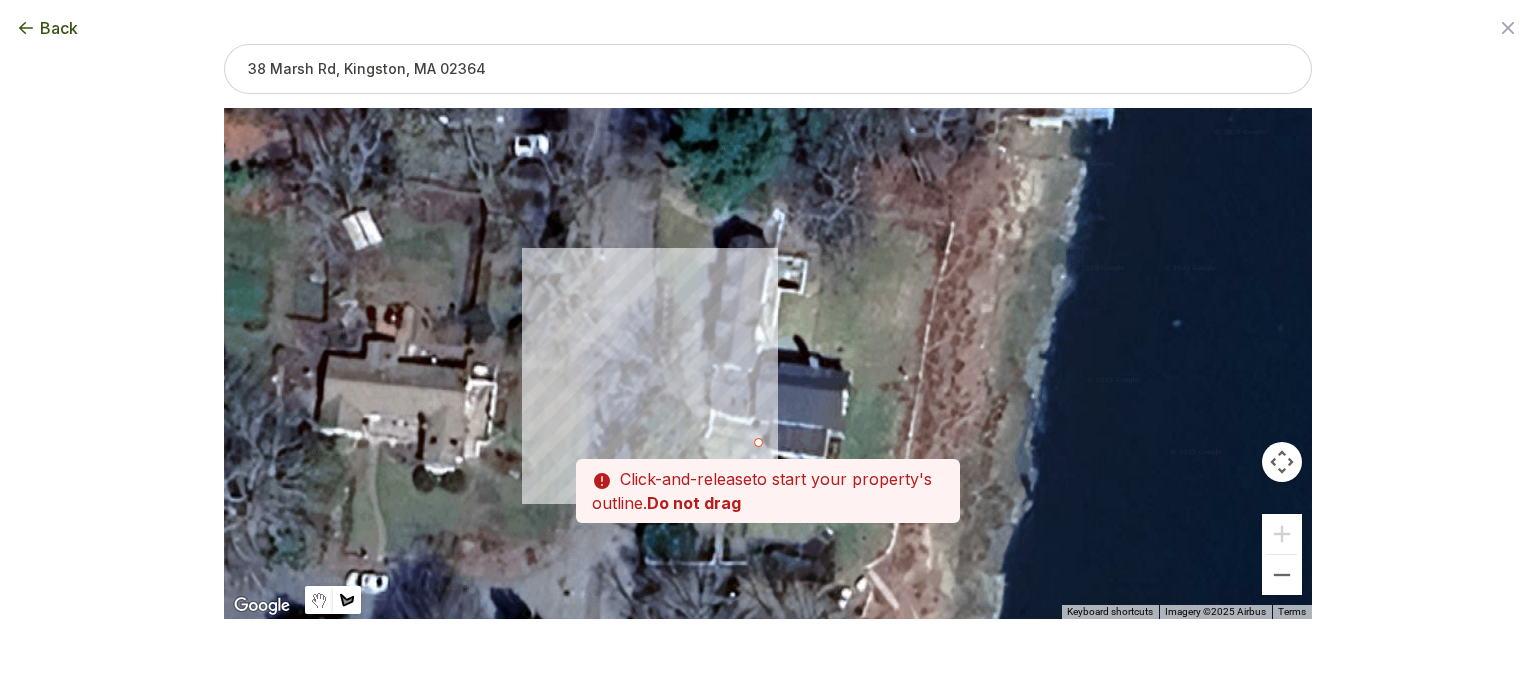 click on "Do not drag" at bounding box center [694, 503] 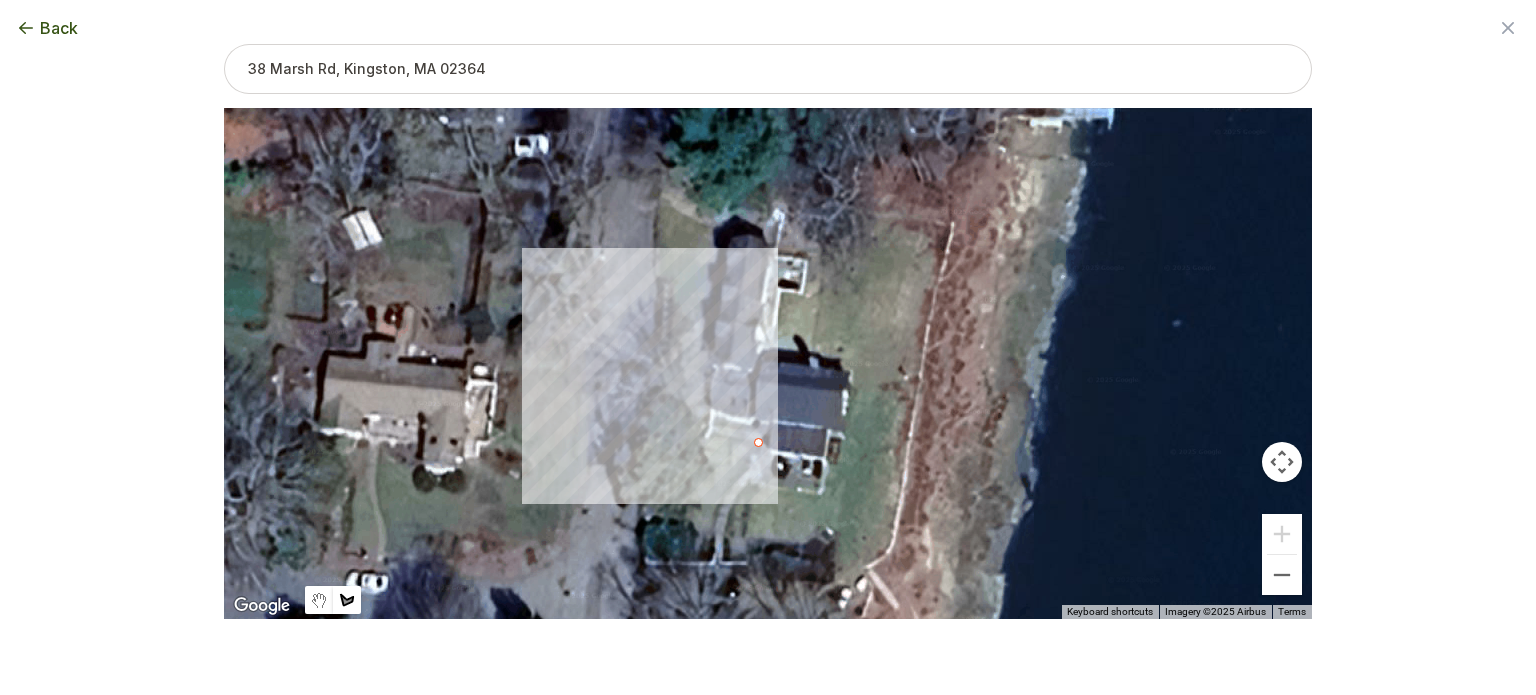 click at bounding box center [768, 364] 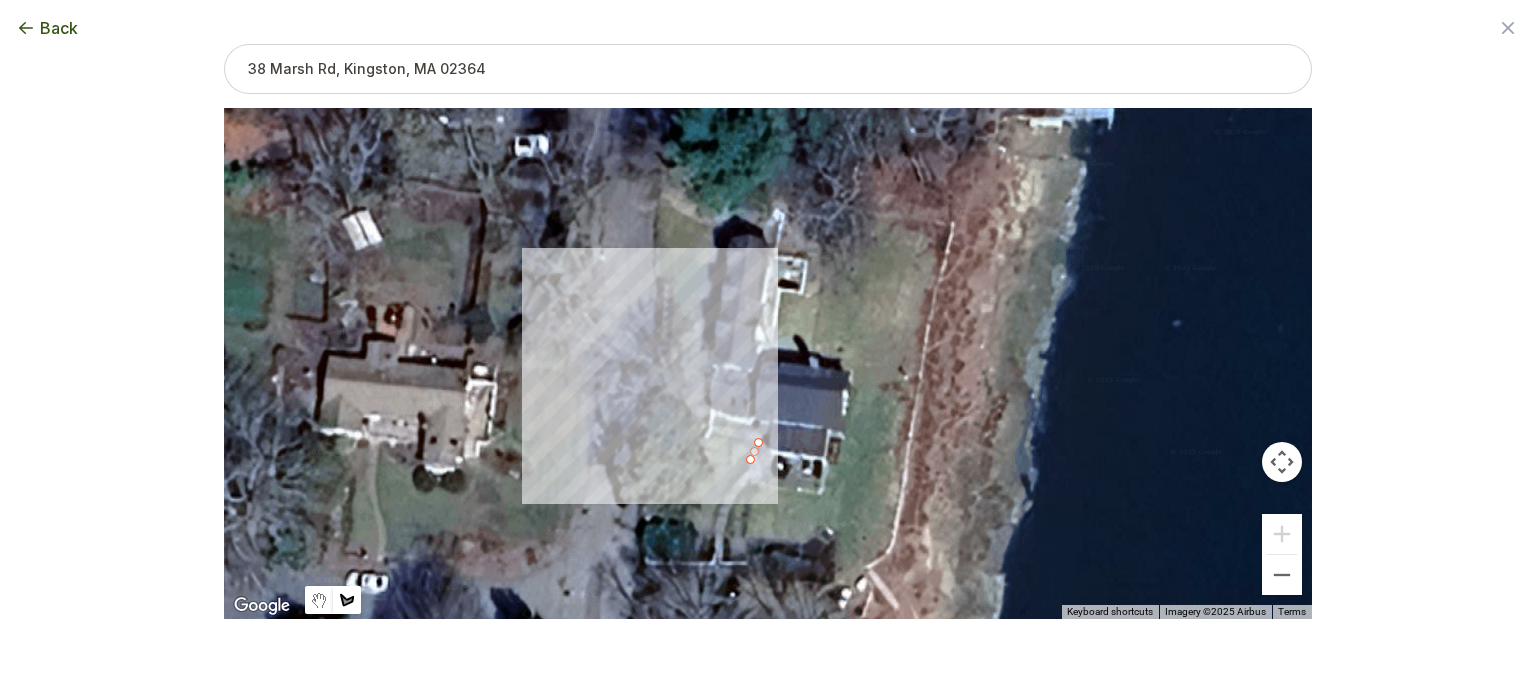 click at bounding box center (768, 364) 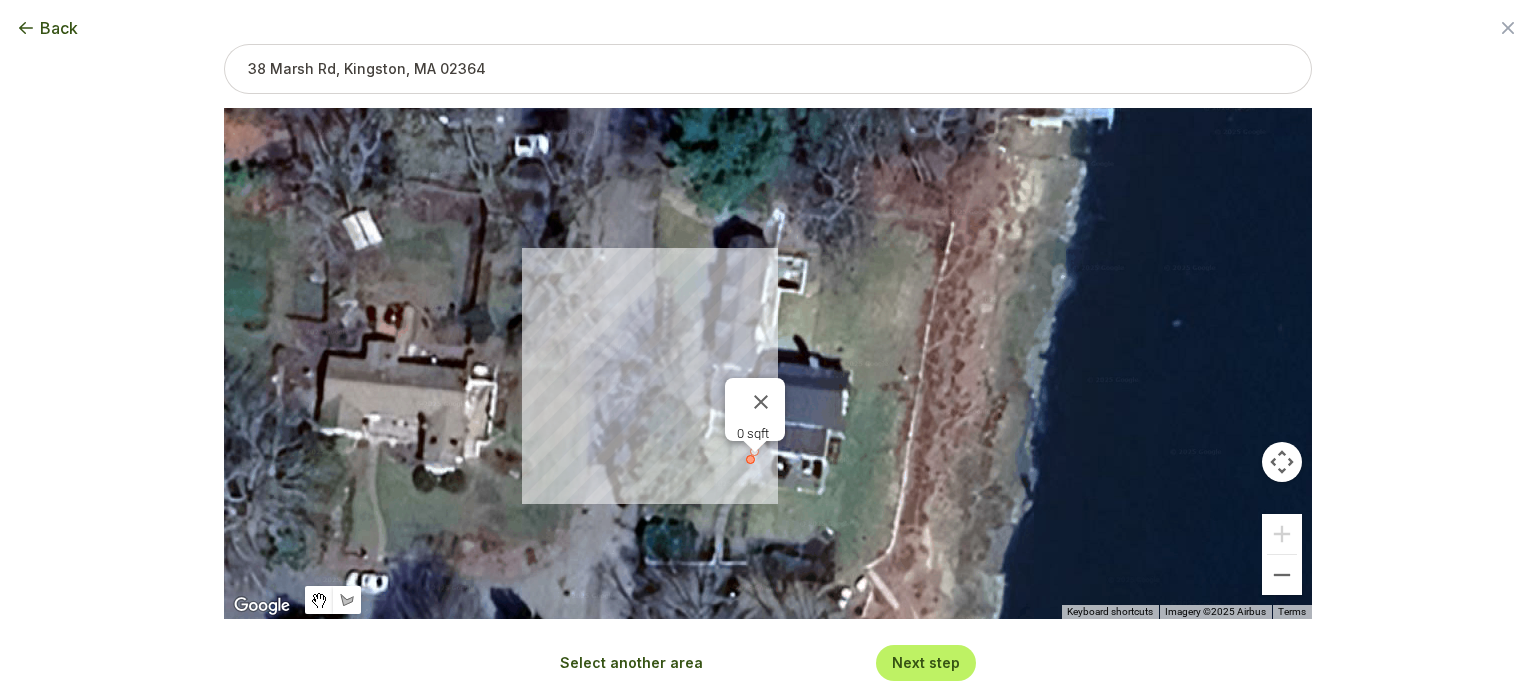 click at bounding box center (751, 460) 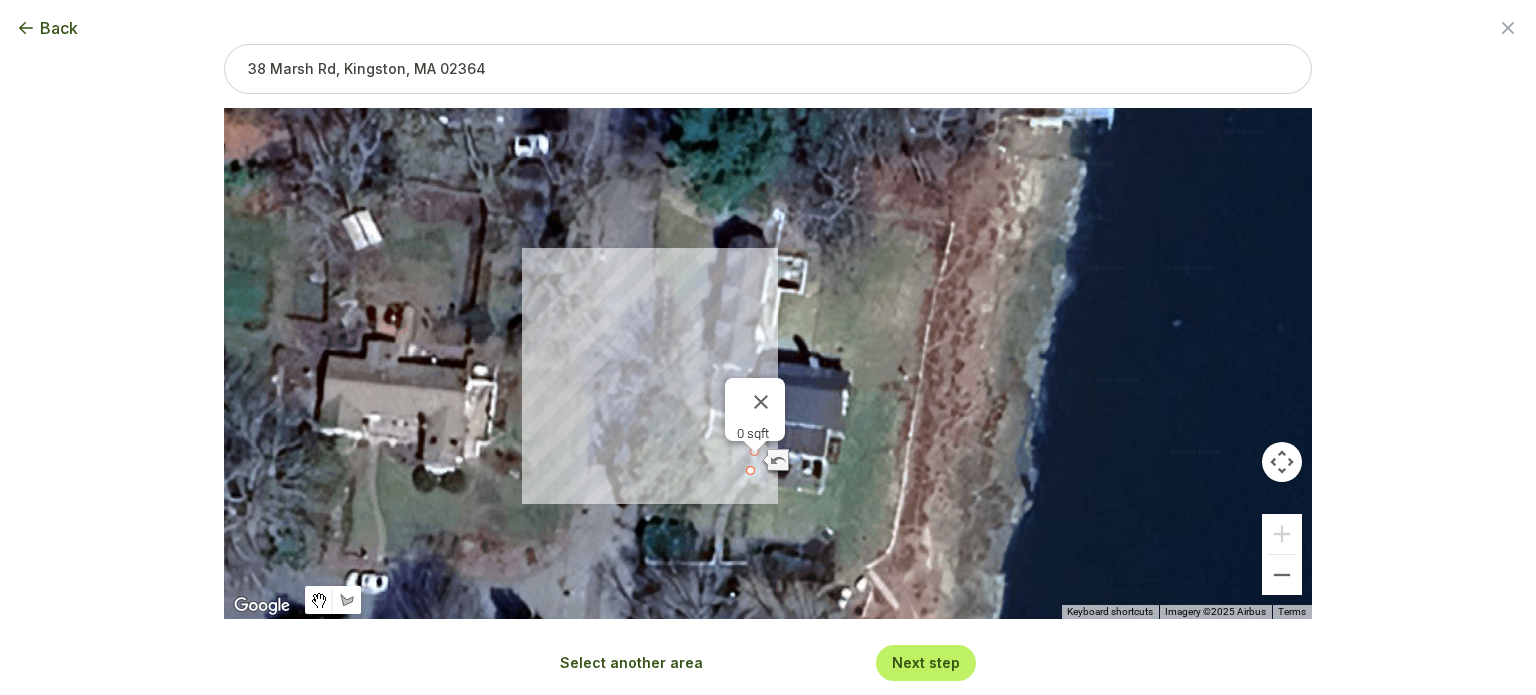drag, startPoint x: 745, startPoint y: 459, endPoint x: 742, endPoint y: 475, distance: 16.27882 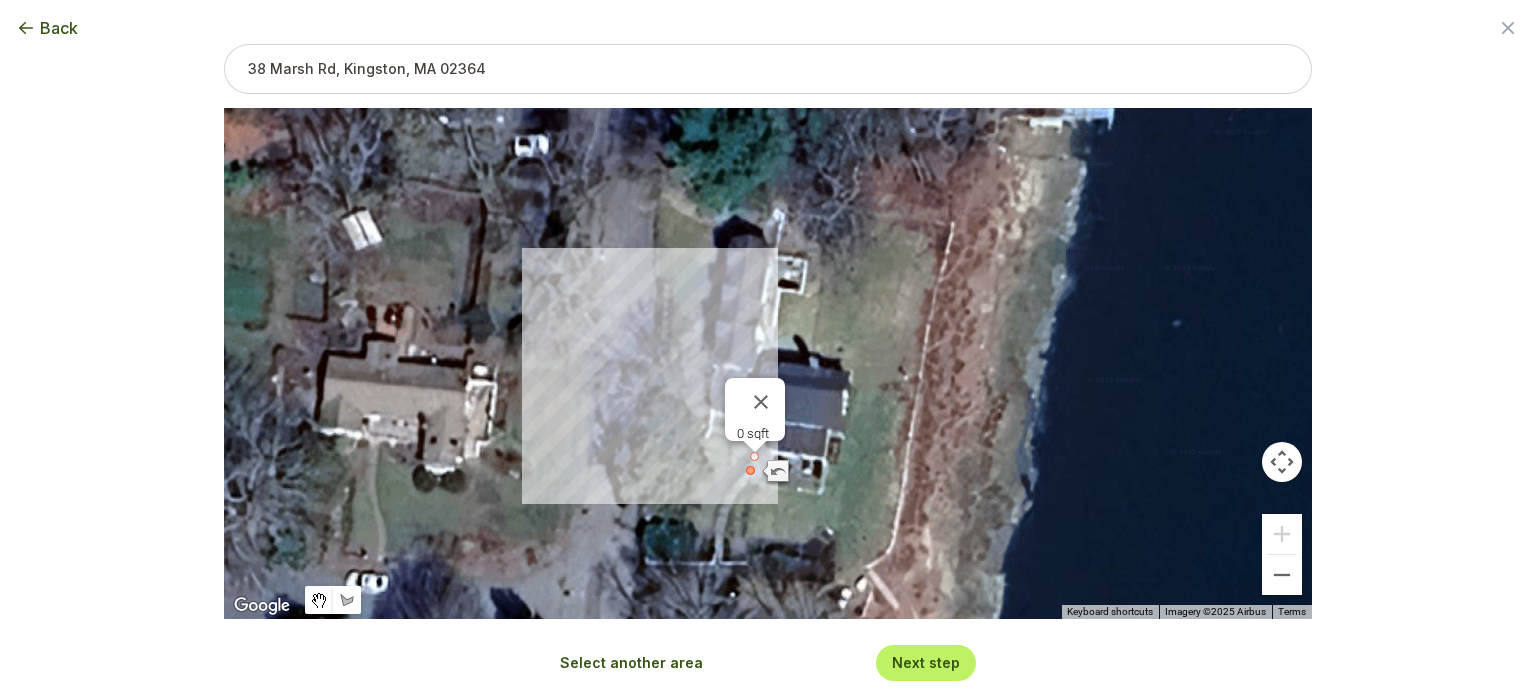 click at bounding box center [751, 471] 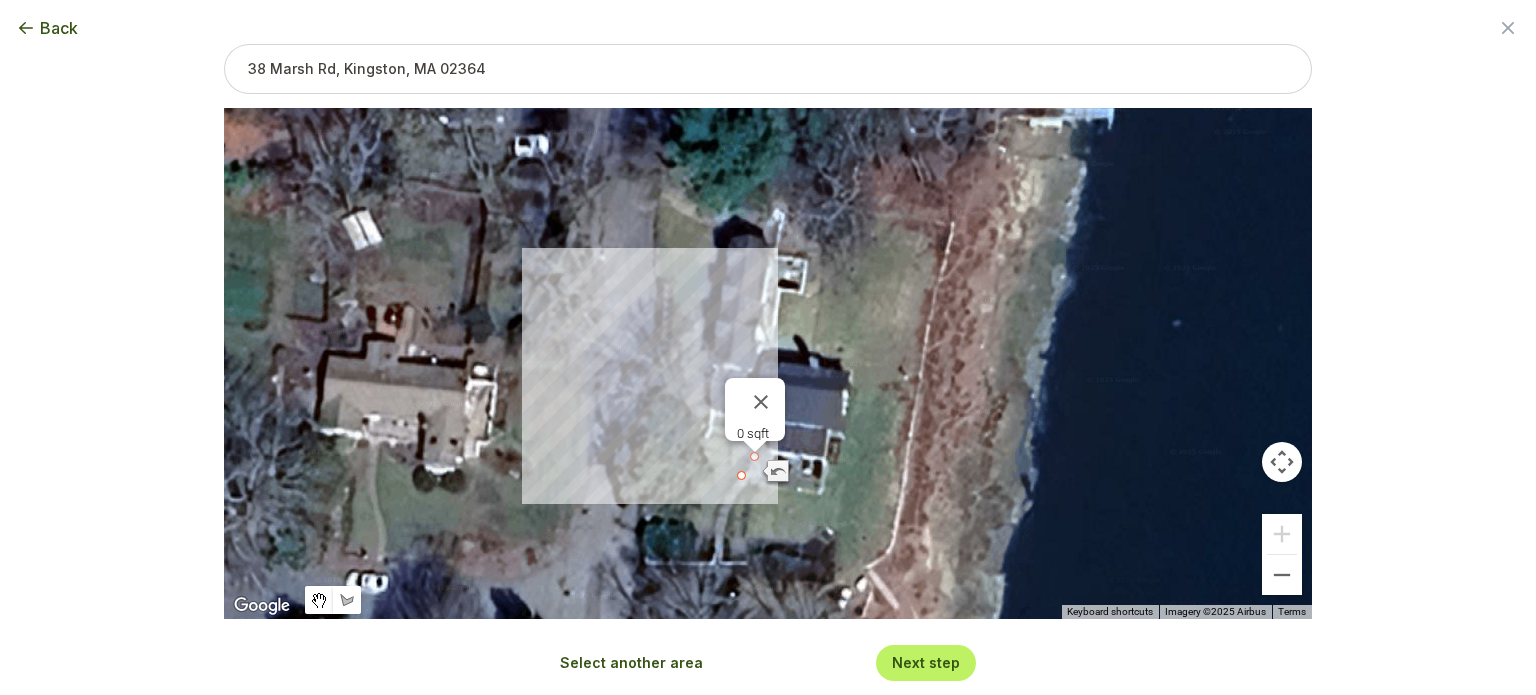 drag, startPoint x: 737, startPoint y: 472, endPoint x: 726, endPoint y: 478, distance: 12.529964 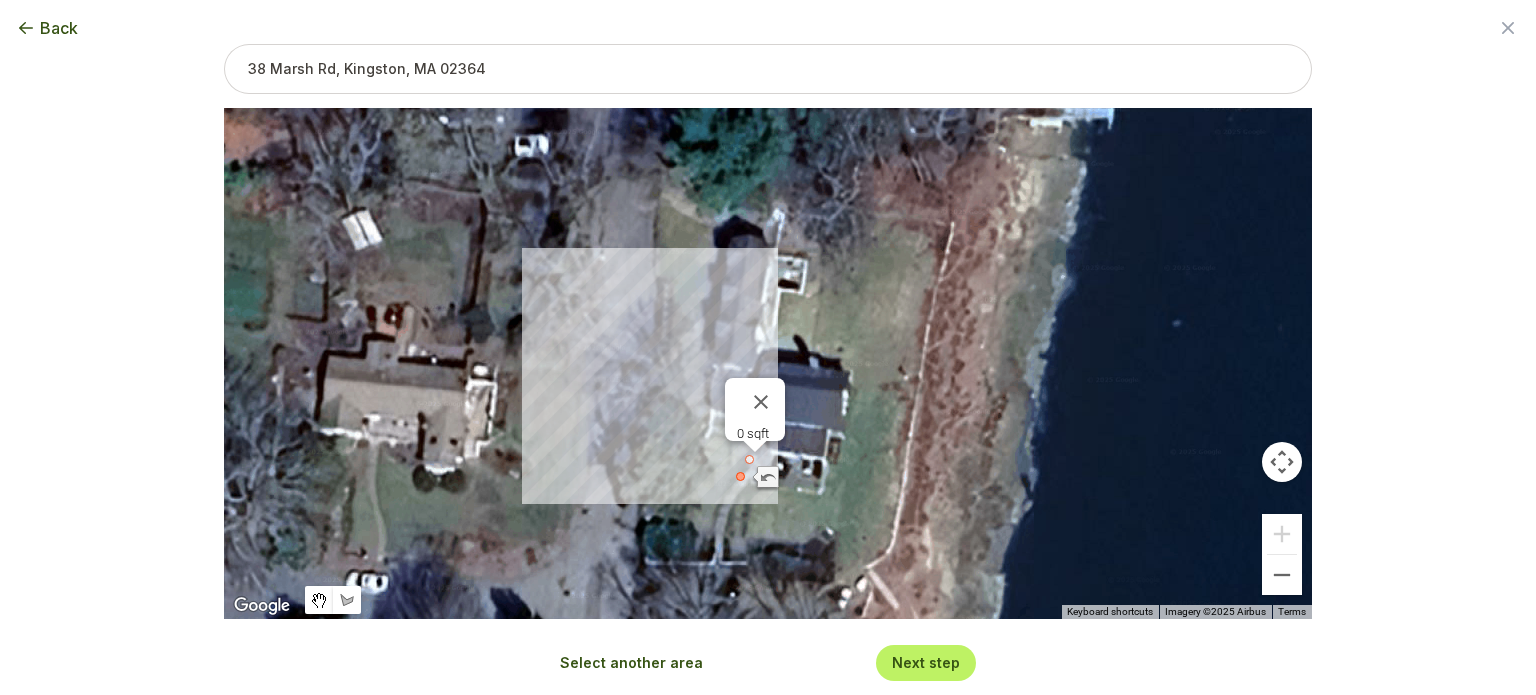 click at bounding box center (741, 477) 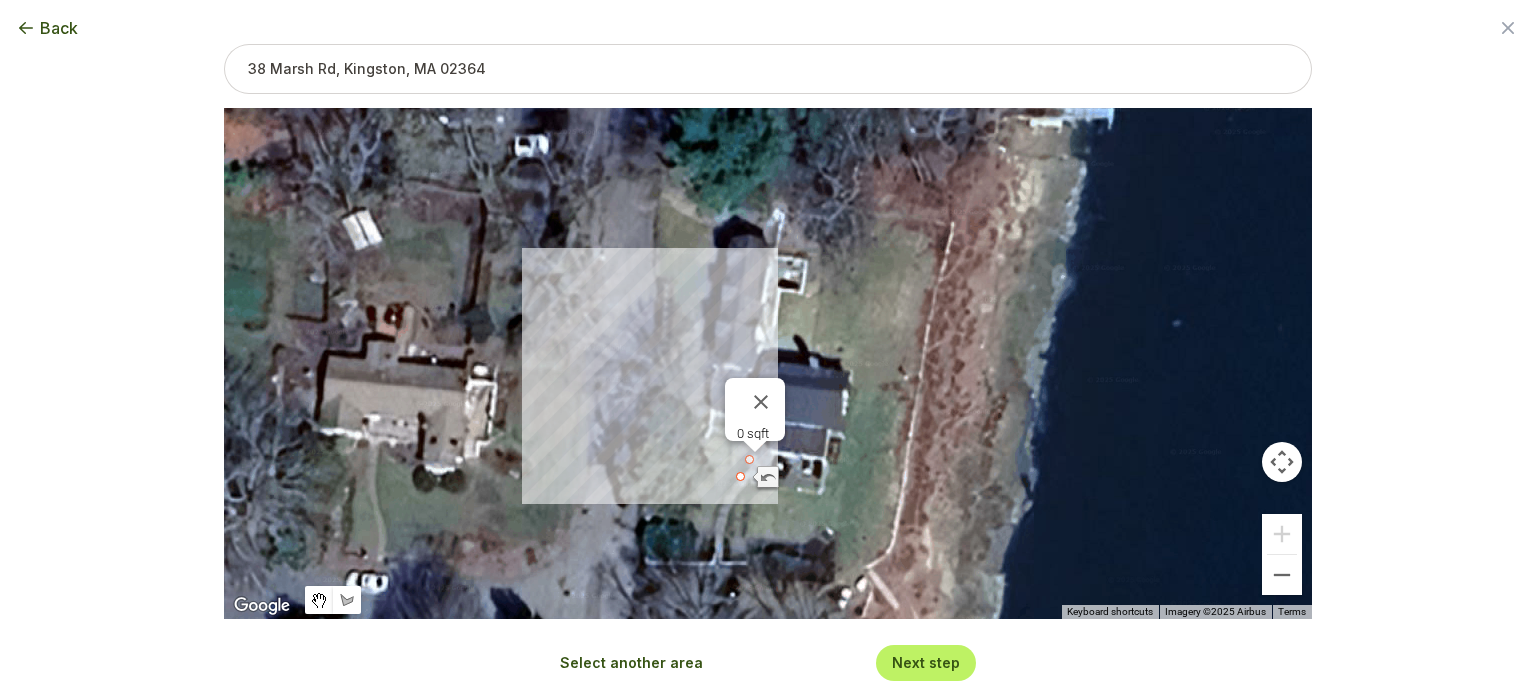 drag, startPoint x: 703, startPoint y: 508, endPoint x: 716, endPoint y: 501, distance: 14.764823 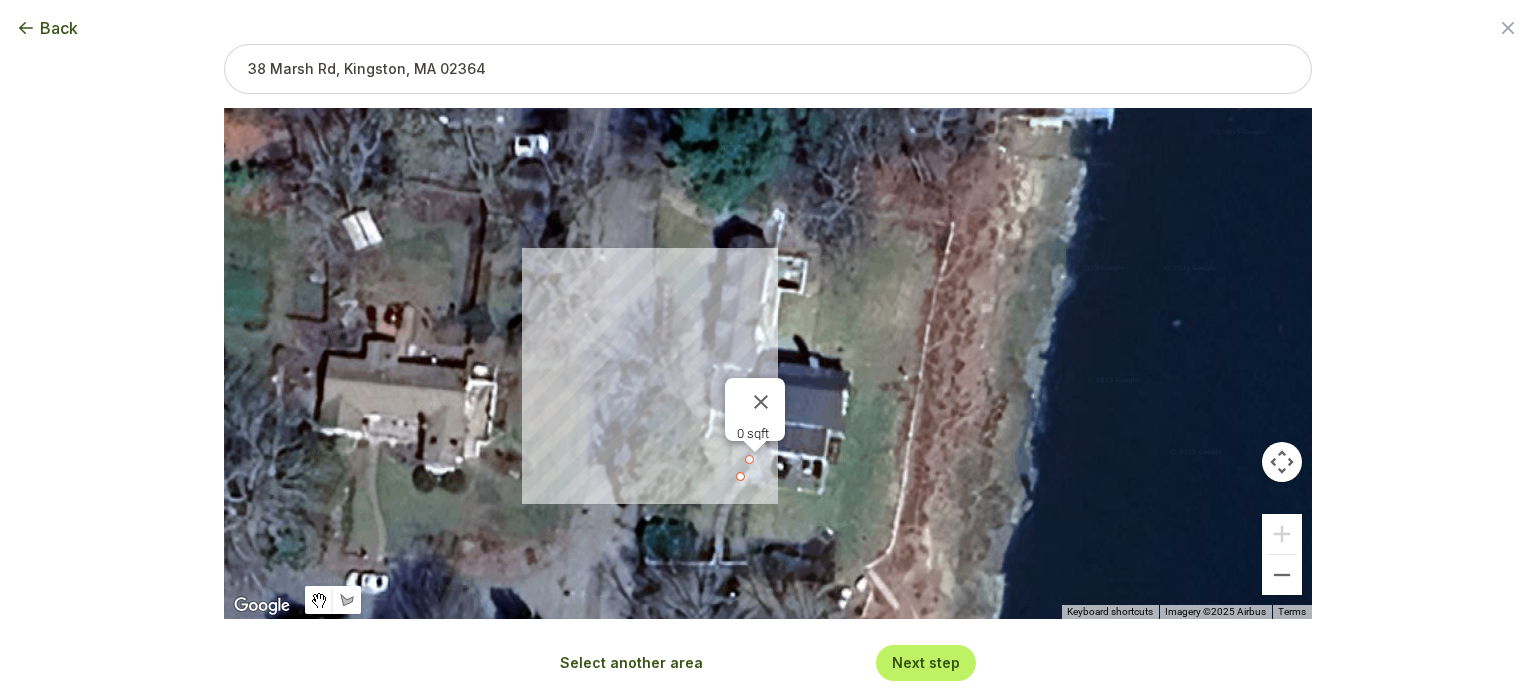 click on "0 sqft" at bounding box center (768, 363) 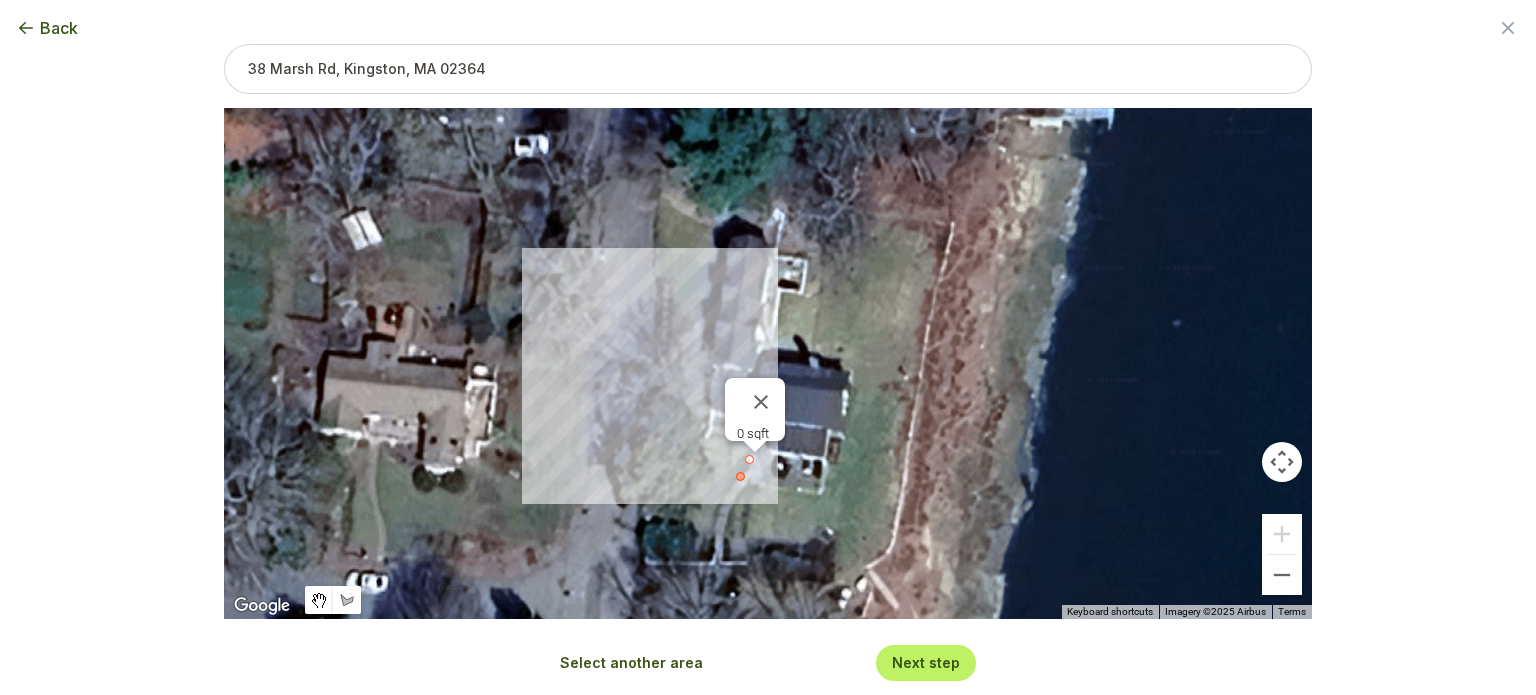 click at bounding box center (741, 477) 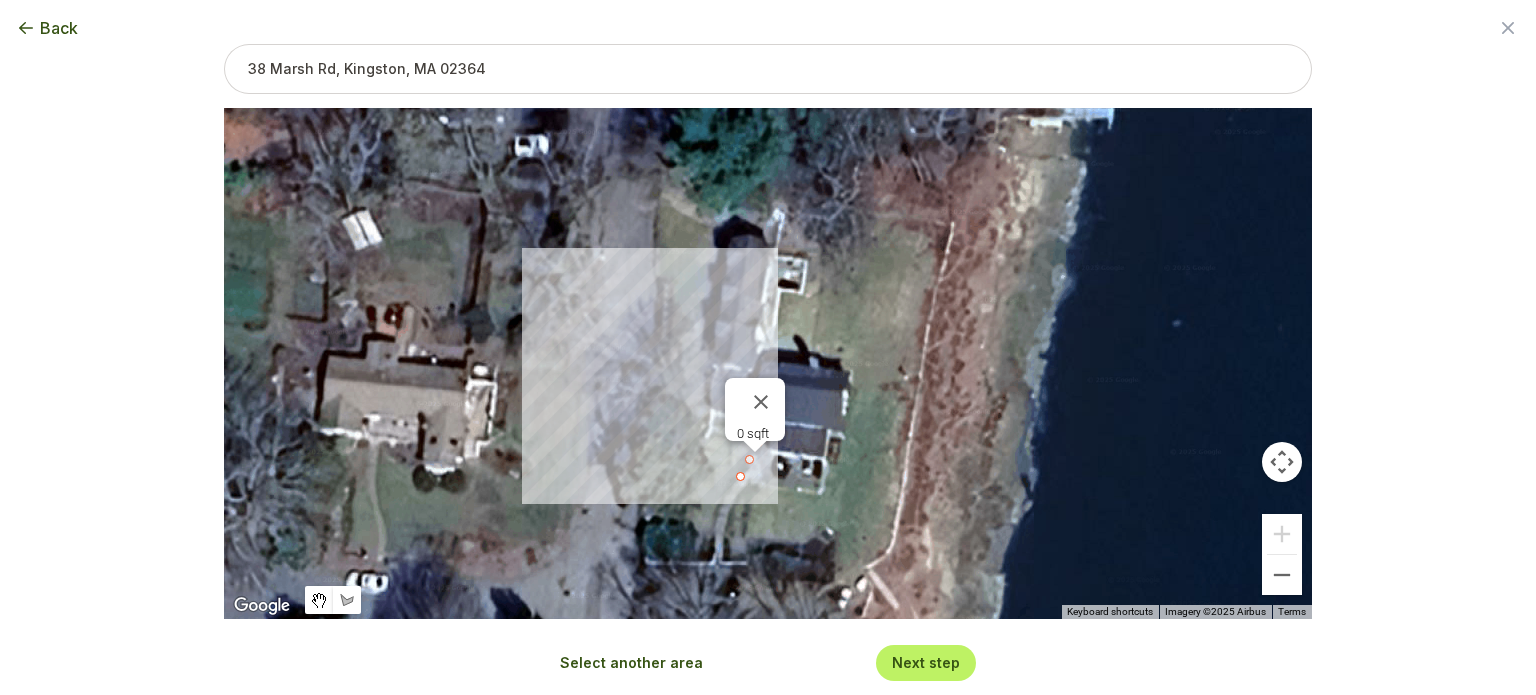 click on "0 sqft" at bounding box center (768, 363) 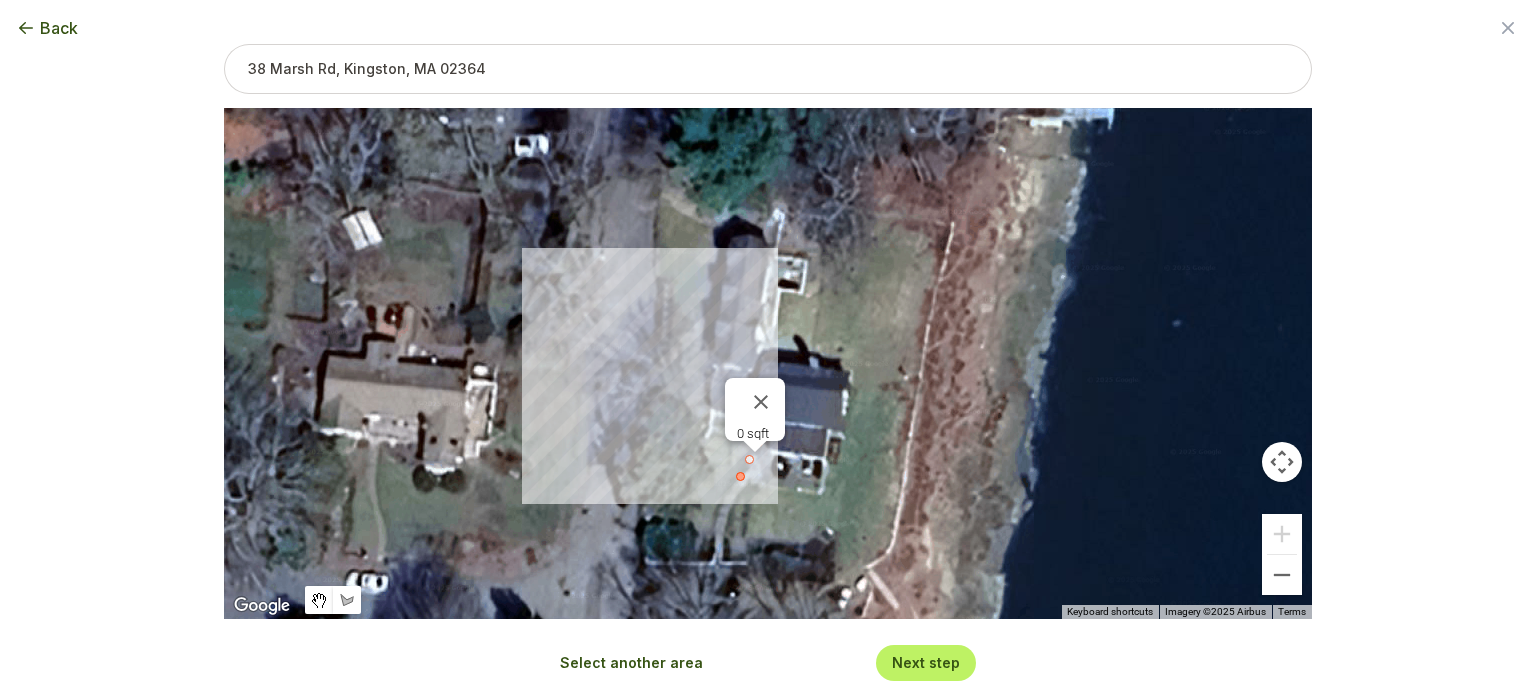 click at bounding box center (741, 477) 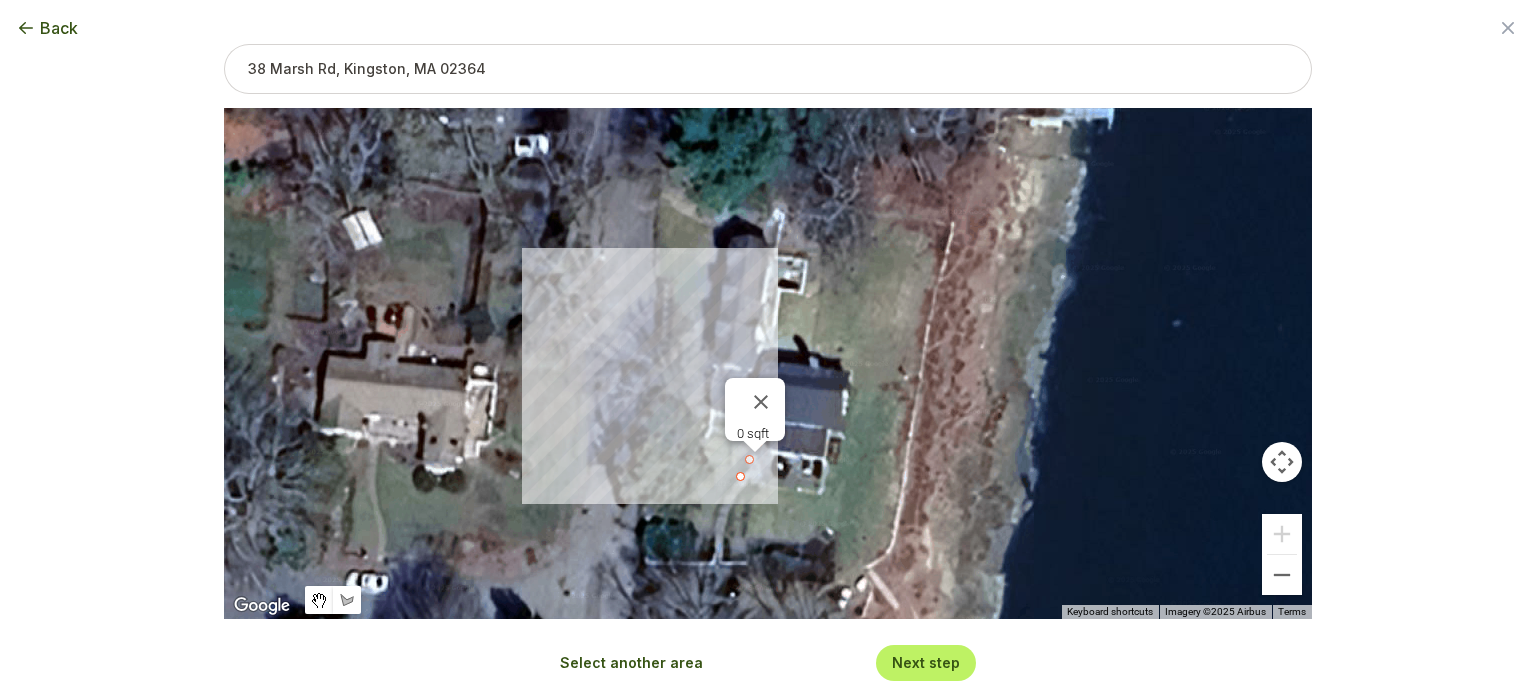 click on "0 sqft" at bounding box center [768, 363] 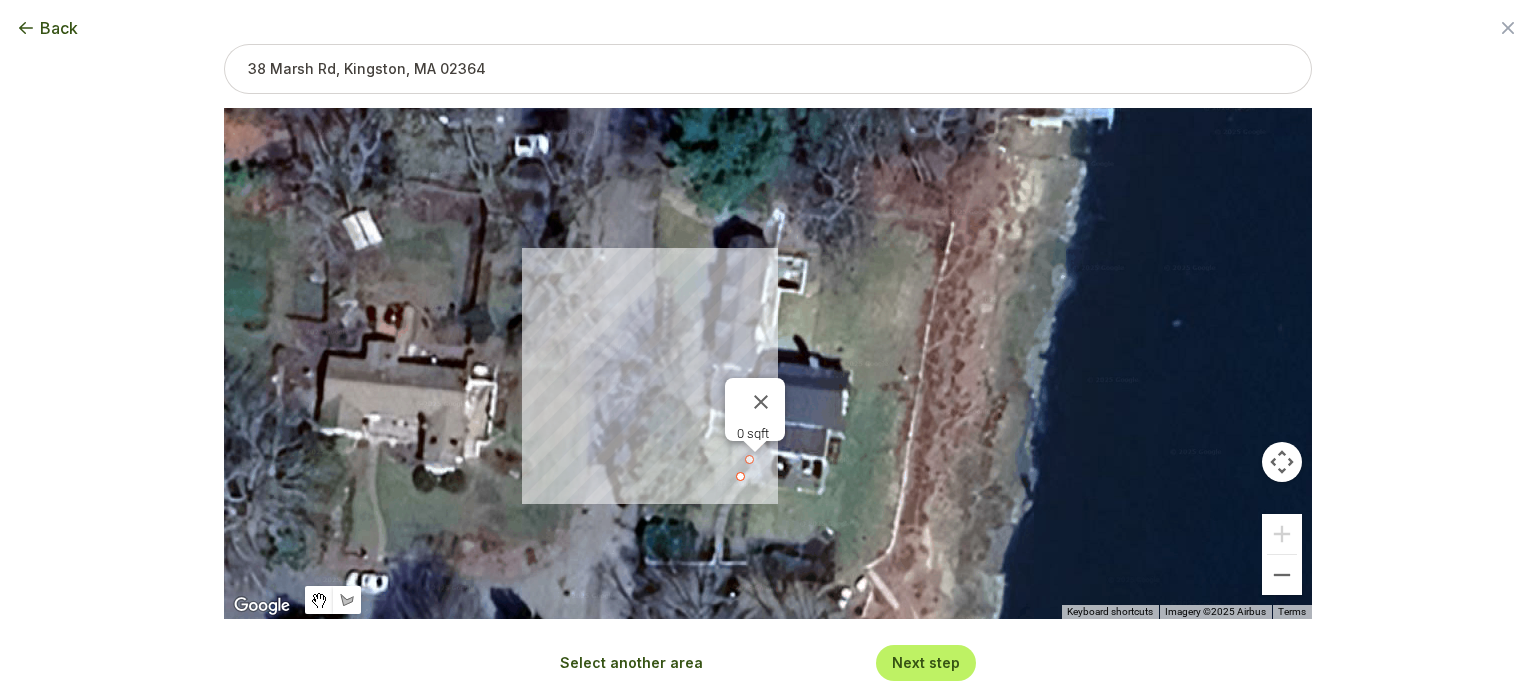 click on "Select another area" at bounding box center (631, 663) 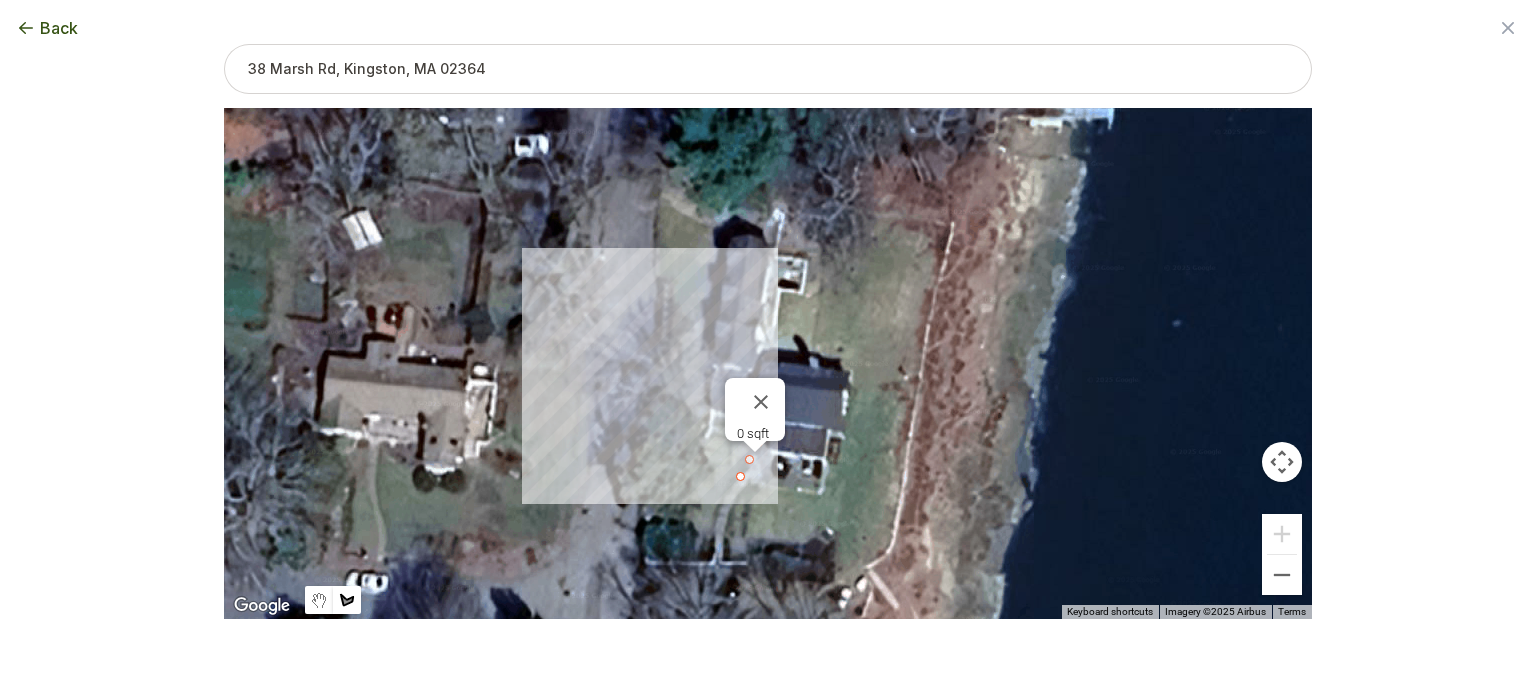 click at bounding box center (761, 402) 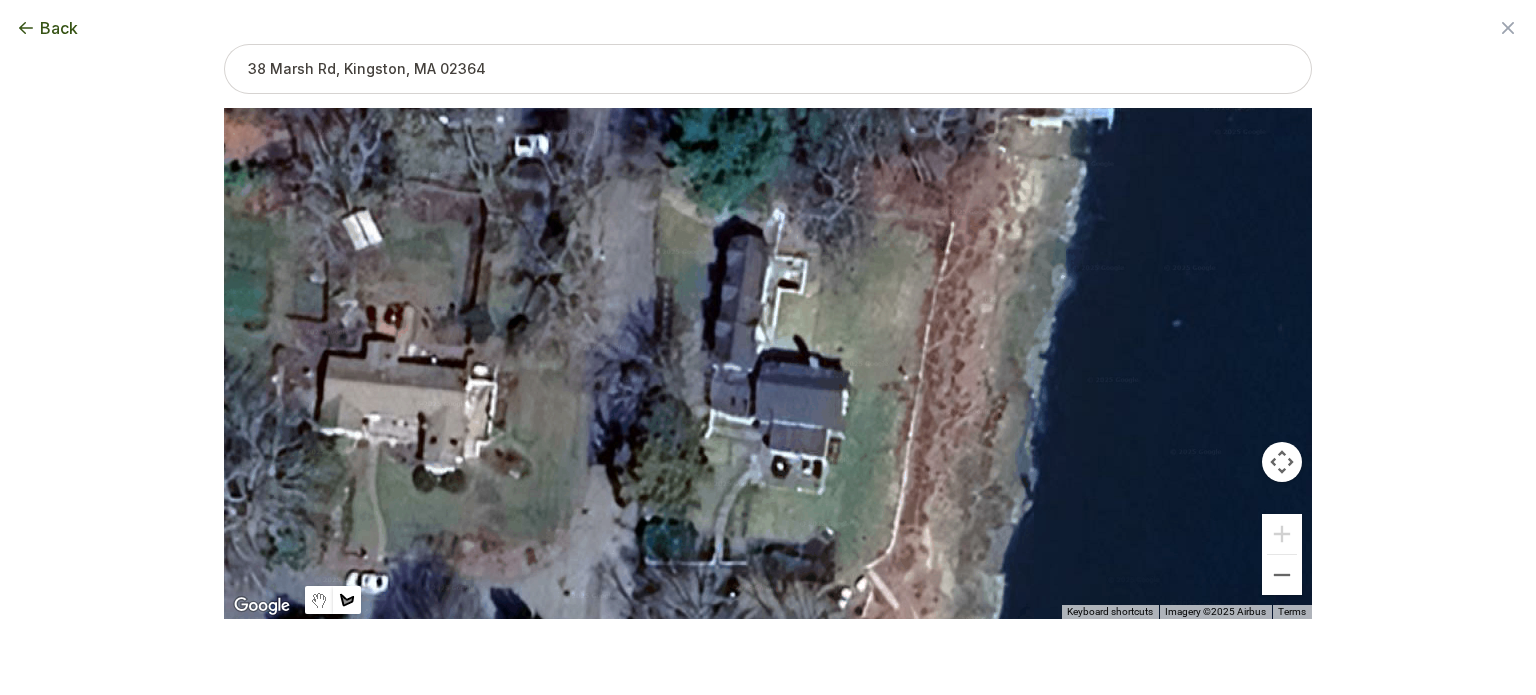 click at bounding box center [768, 364] 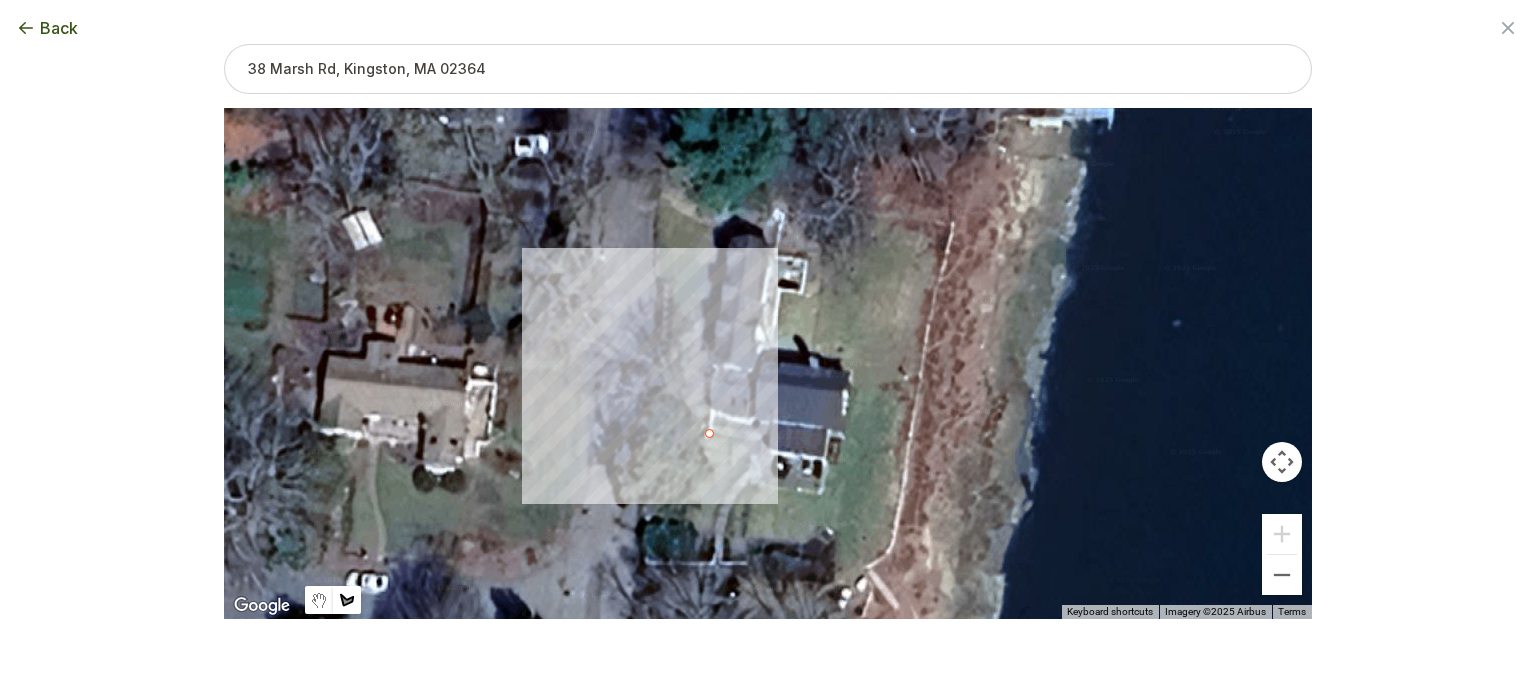click at bounding box center (768, 364) 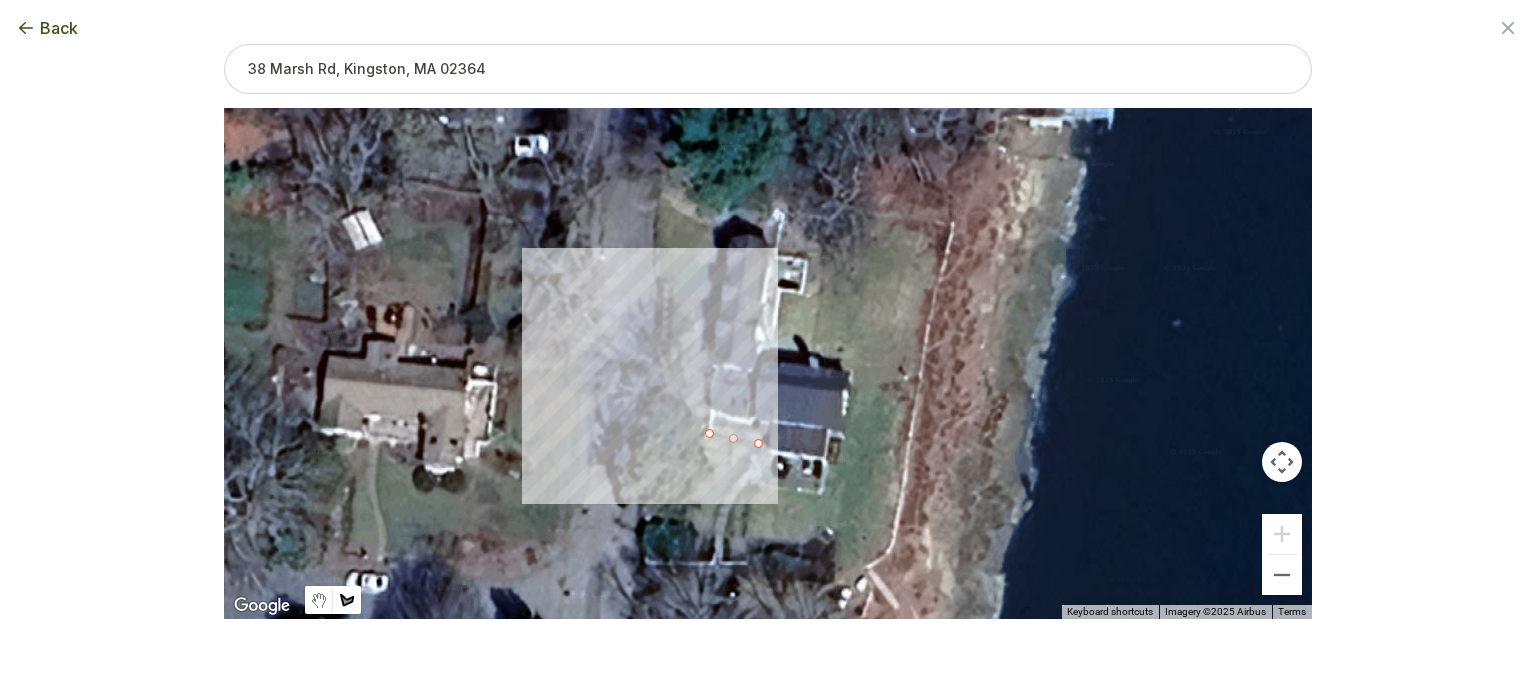 click at bounding box center (768, 364) 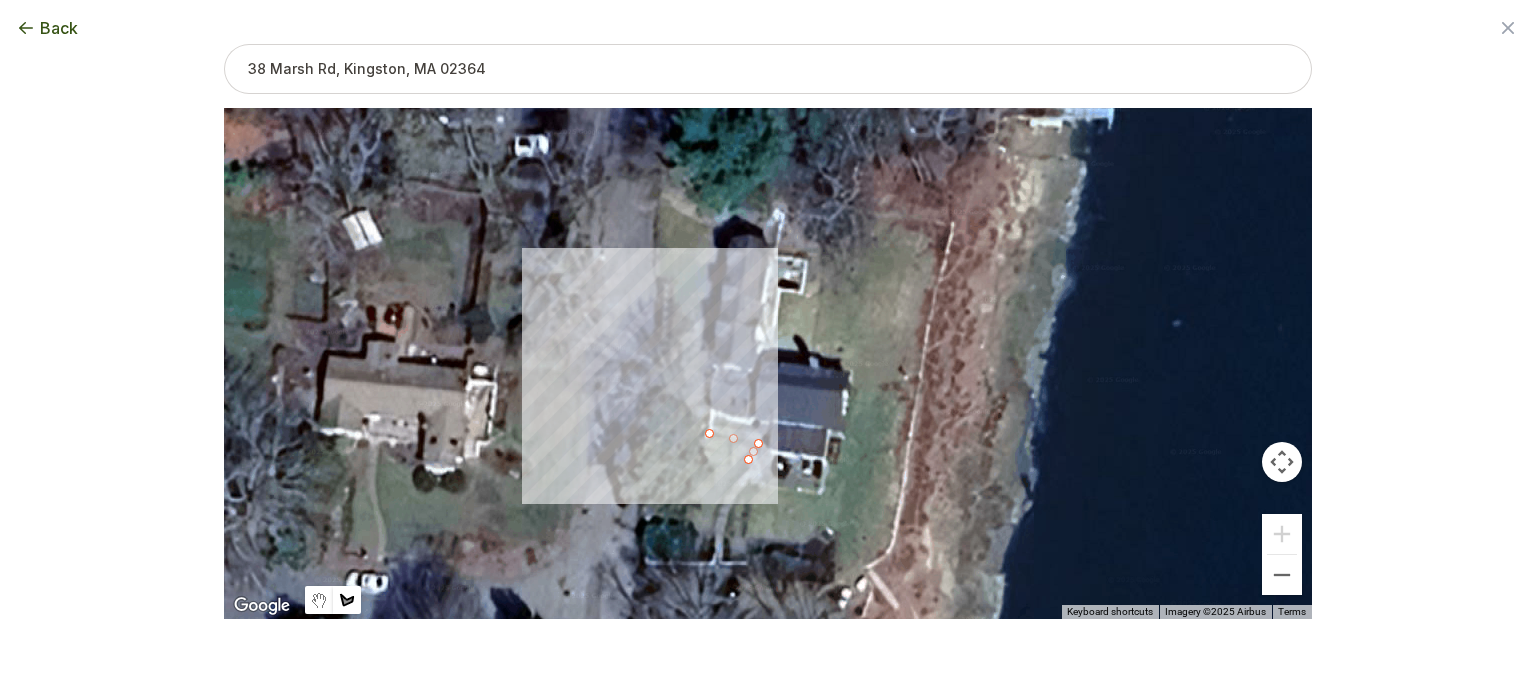 click at bounding box center [768, 364] 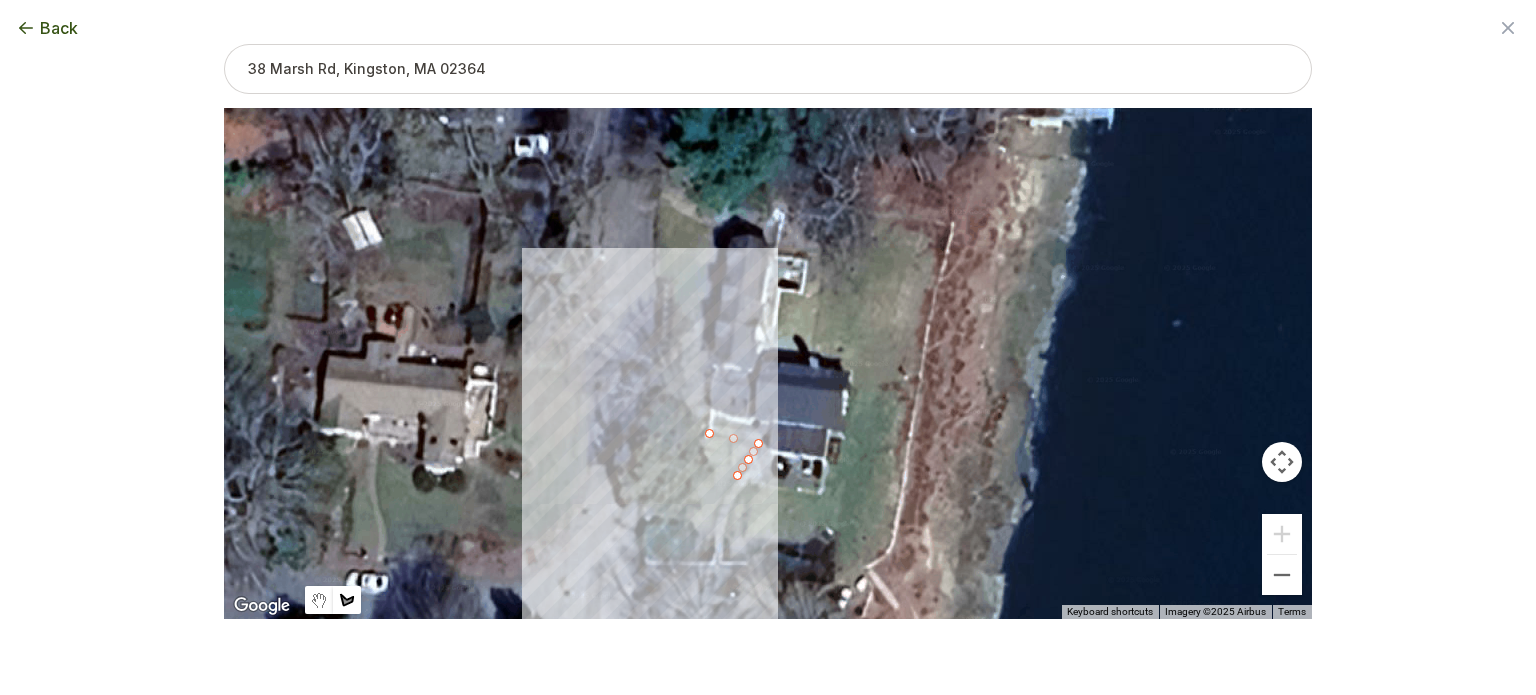 click at bounding box center [768, 364] 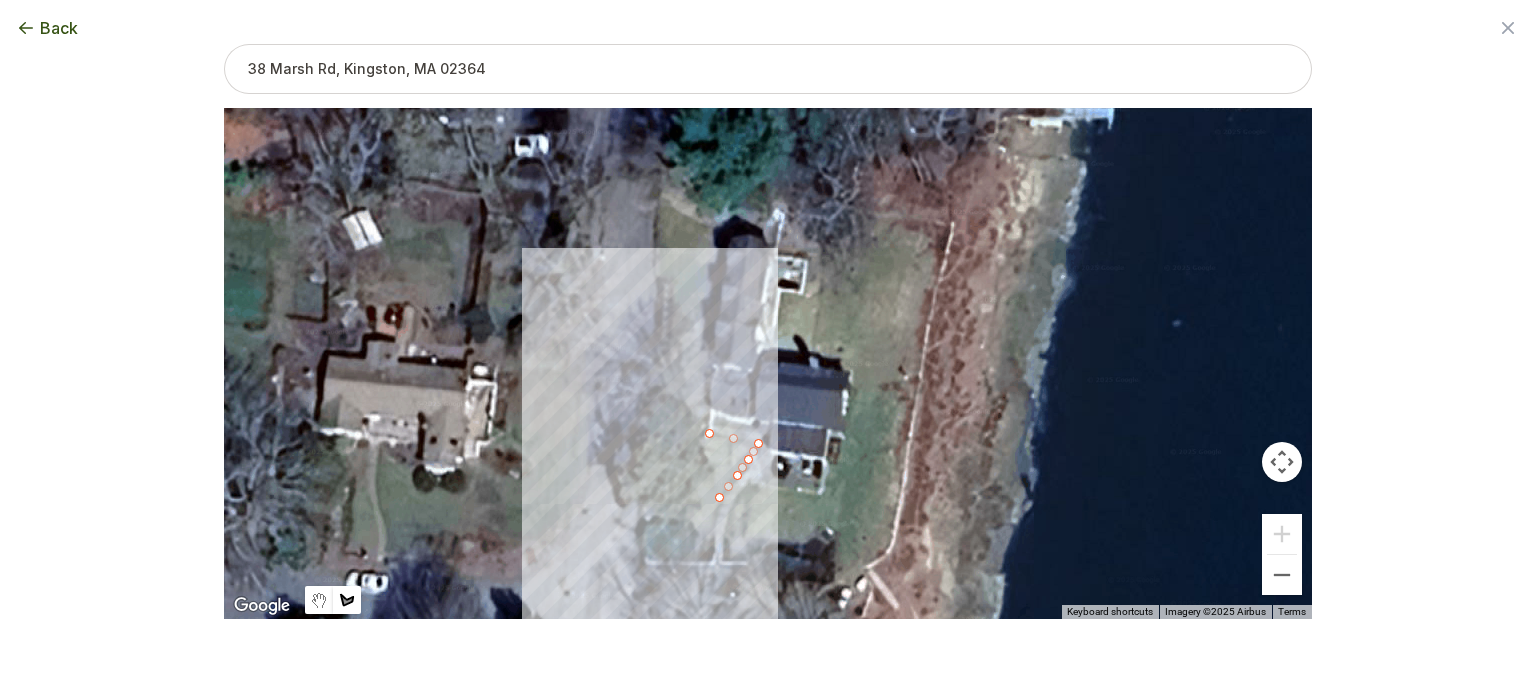 click at bounding box center [768, 364] 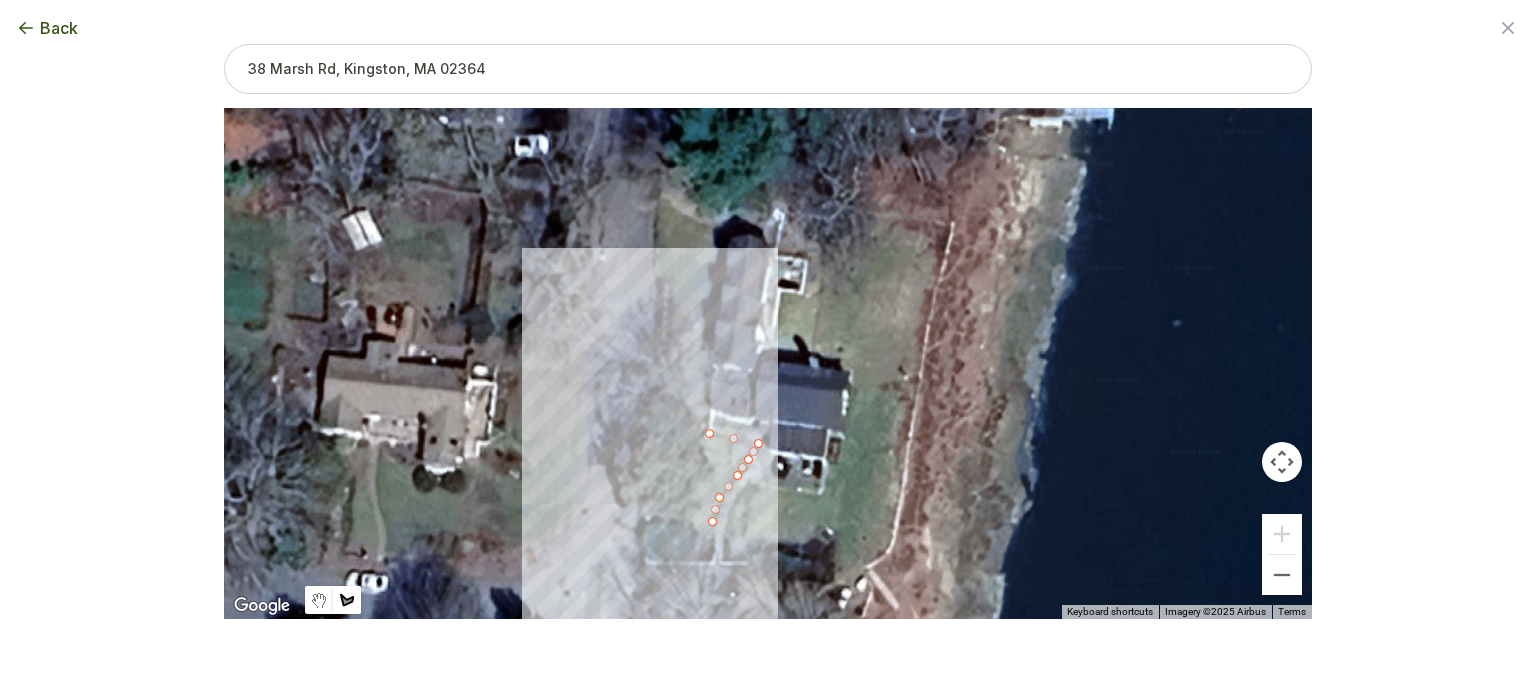 click at bounding box center [768, 364] 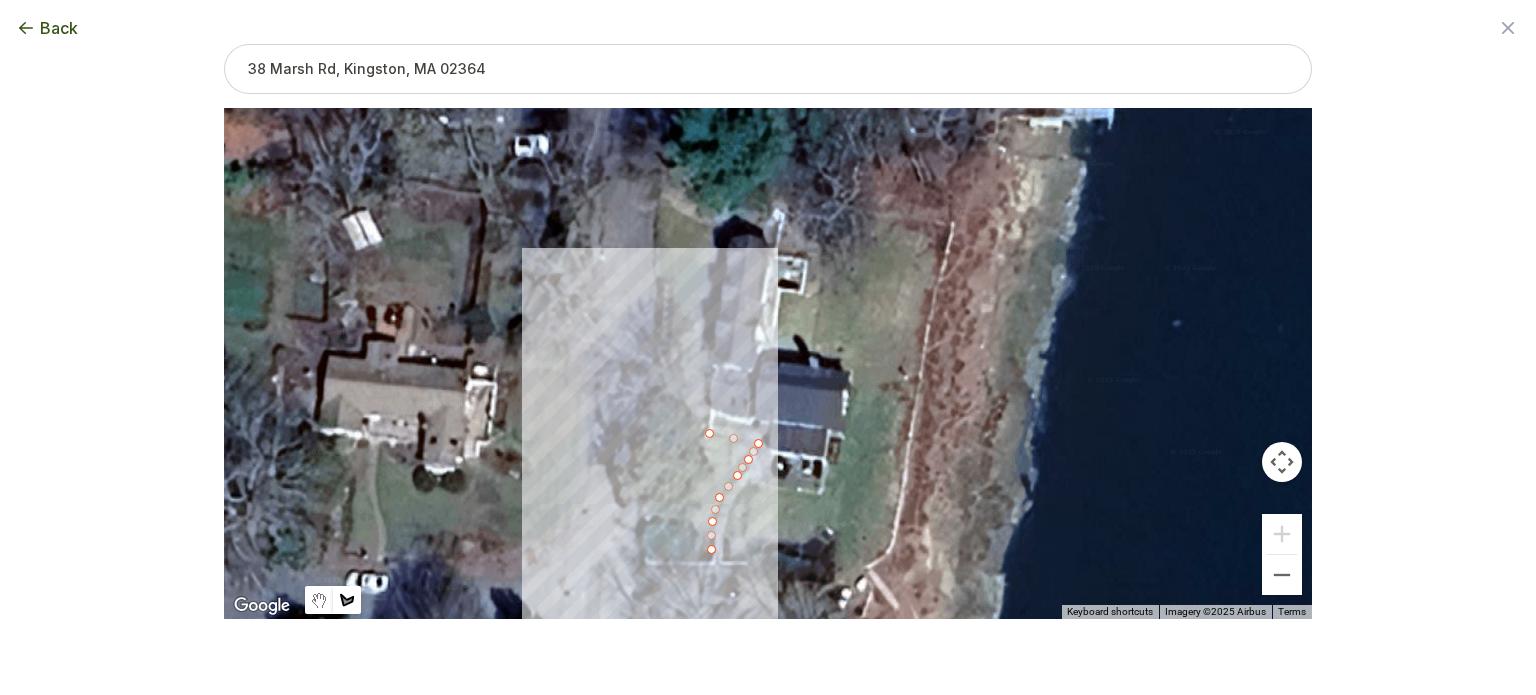 click at bounding box center (768, 364) 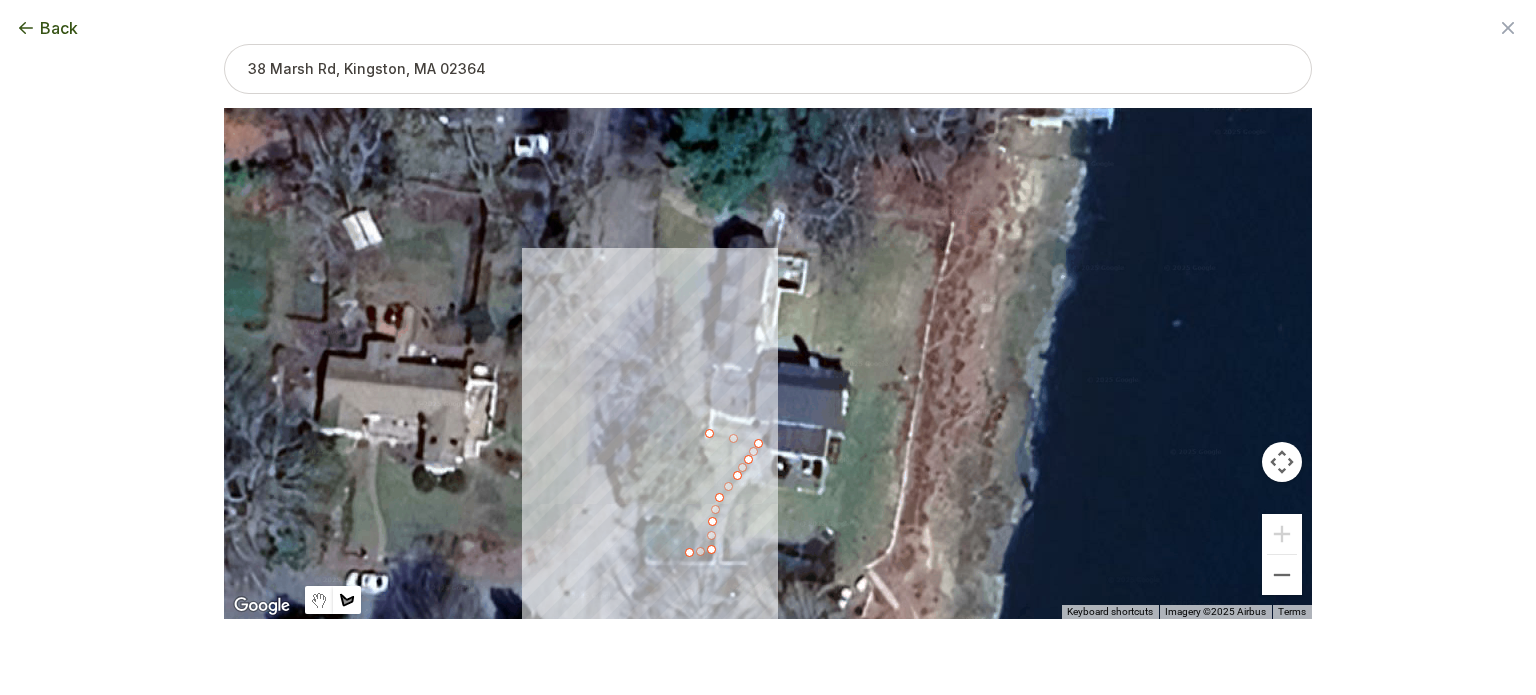 click at bounding box center [768, 364] 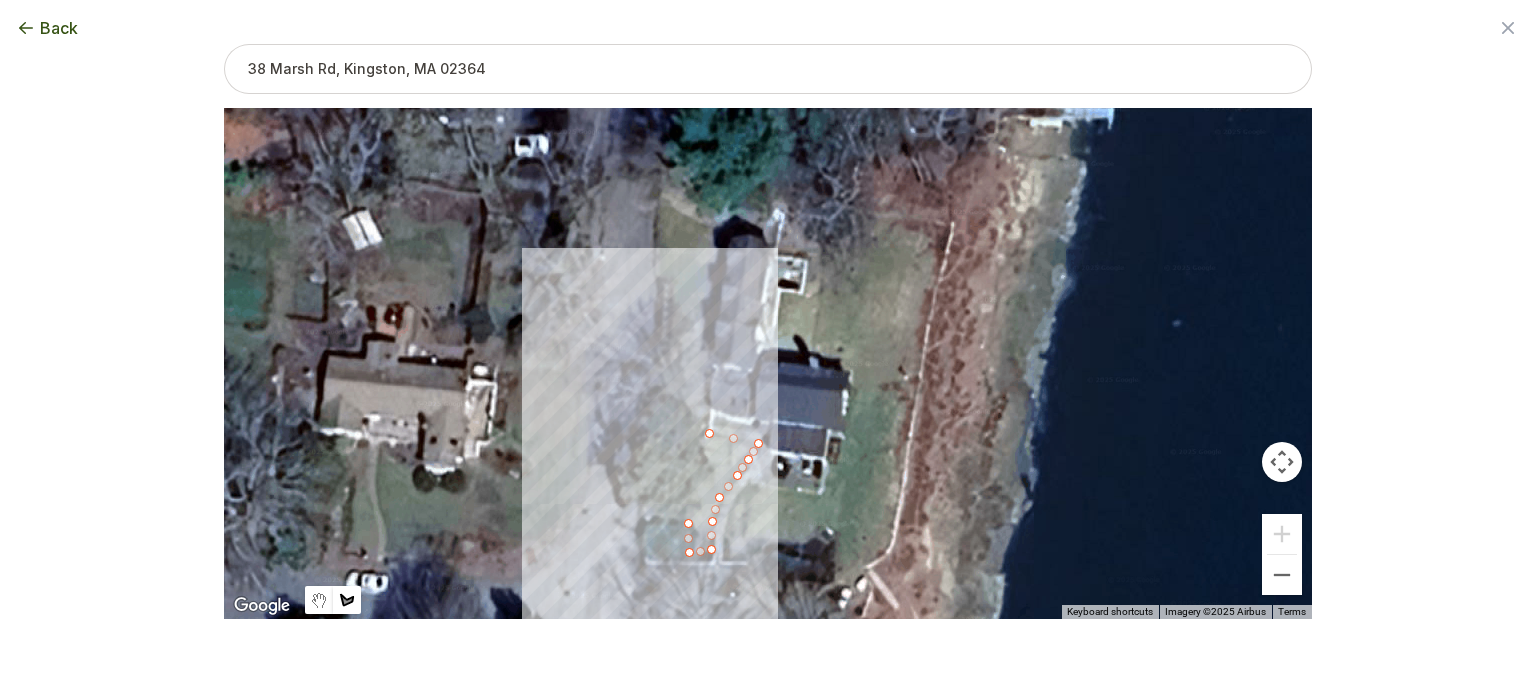 click at bounding box center [768, 364] 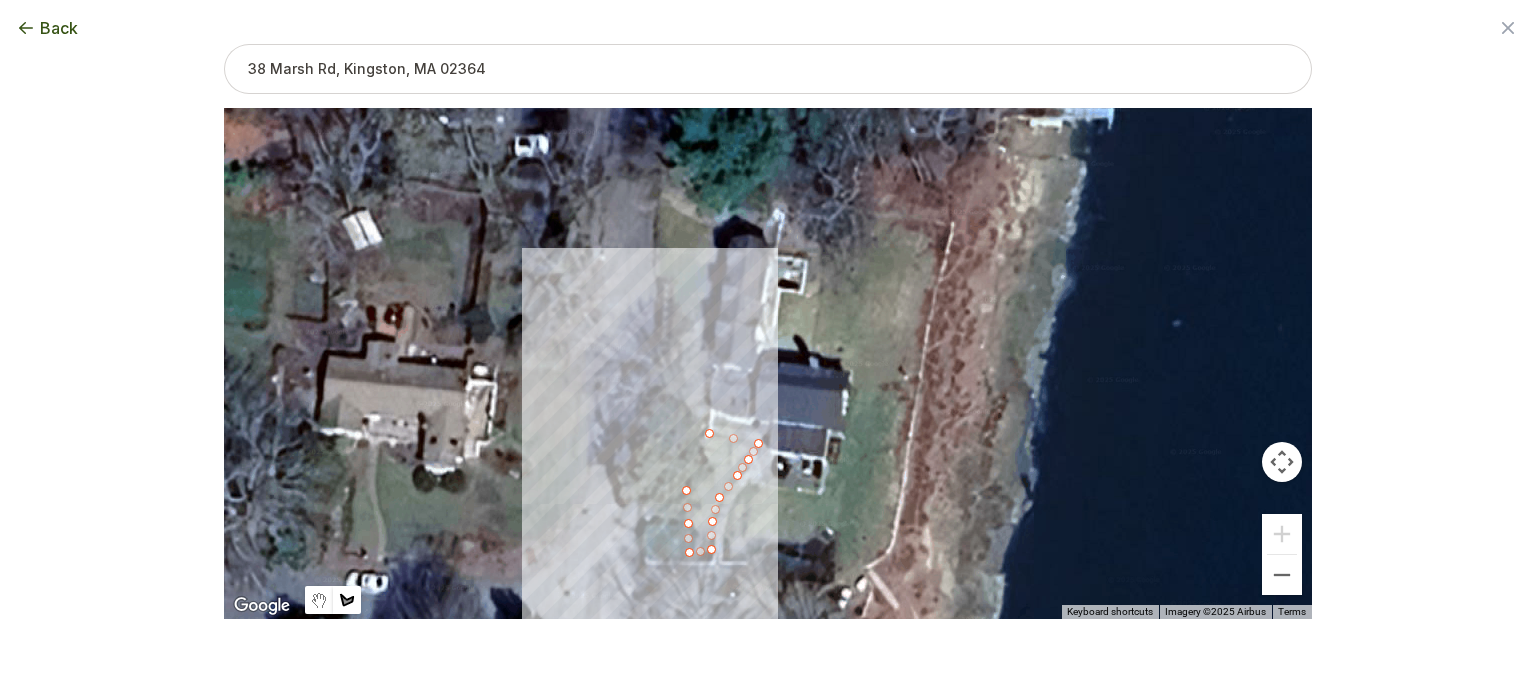 click at bounding box center [768, 364] 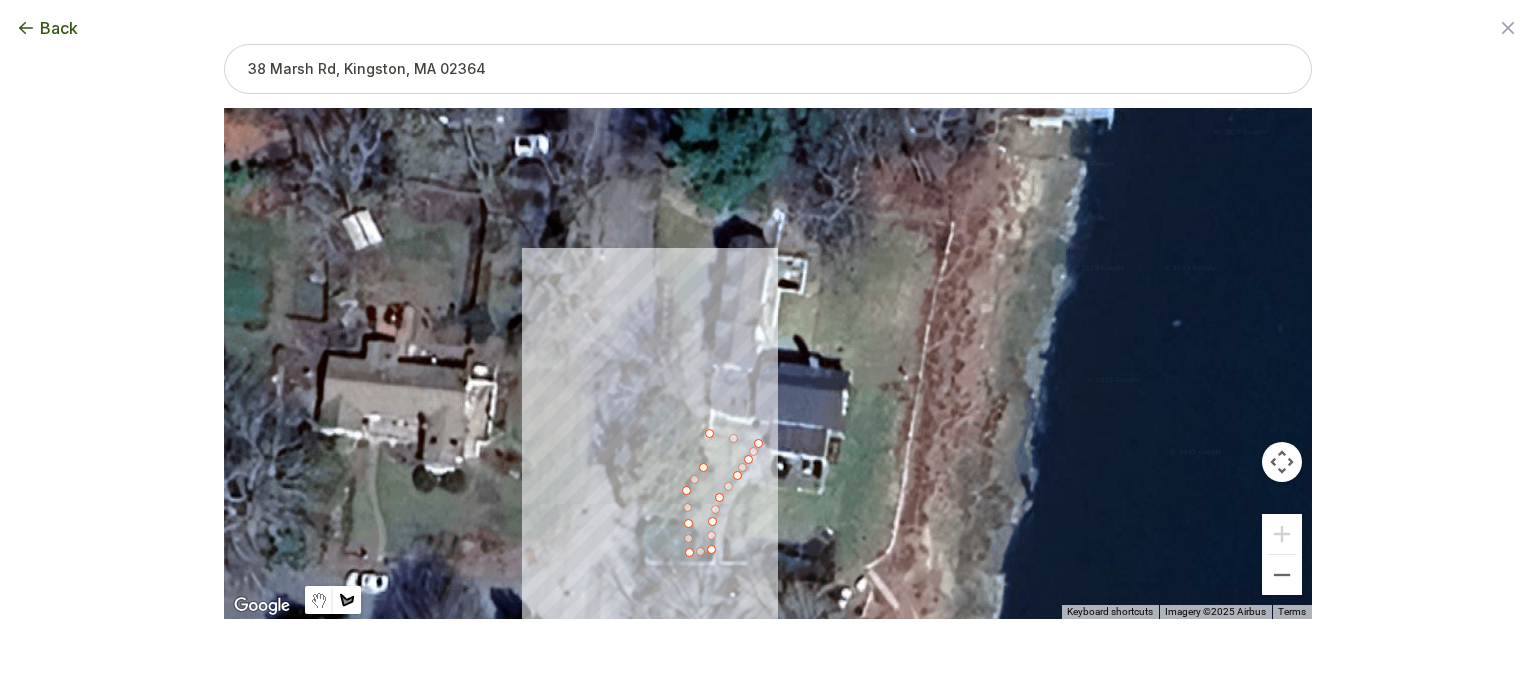 click at bounding box center (768, 364) 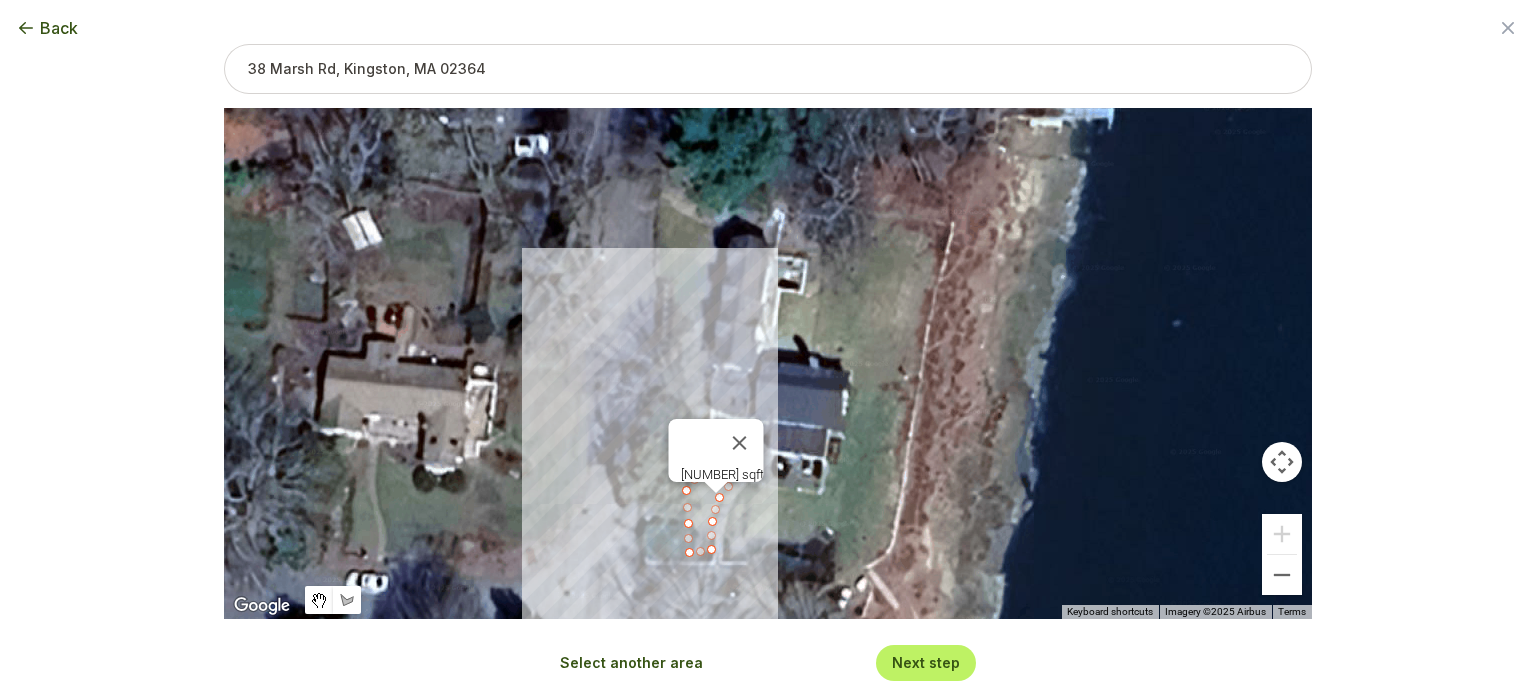 click on "Select another area" at bounding box center [631, 663] 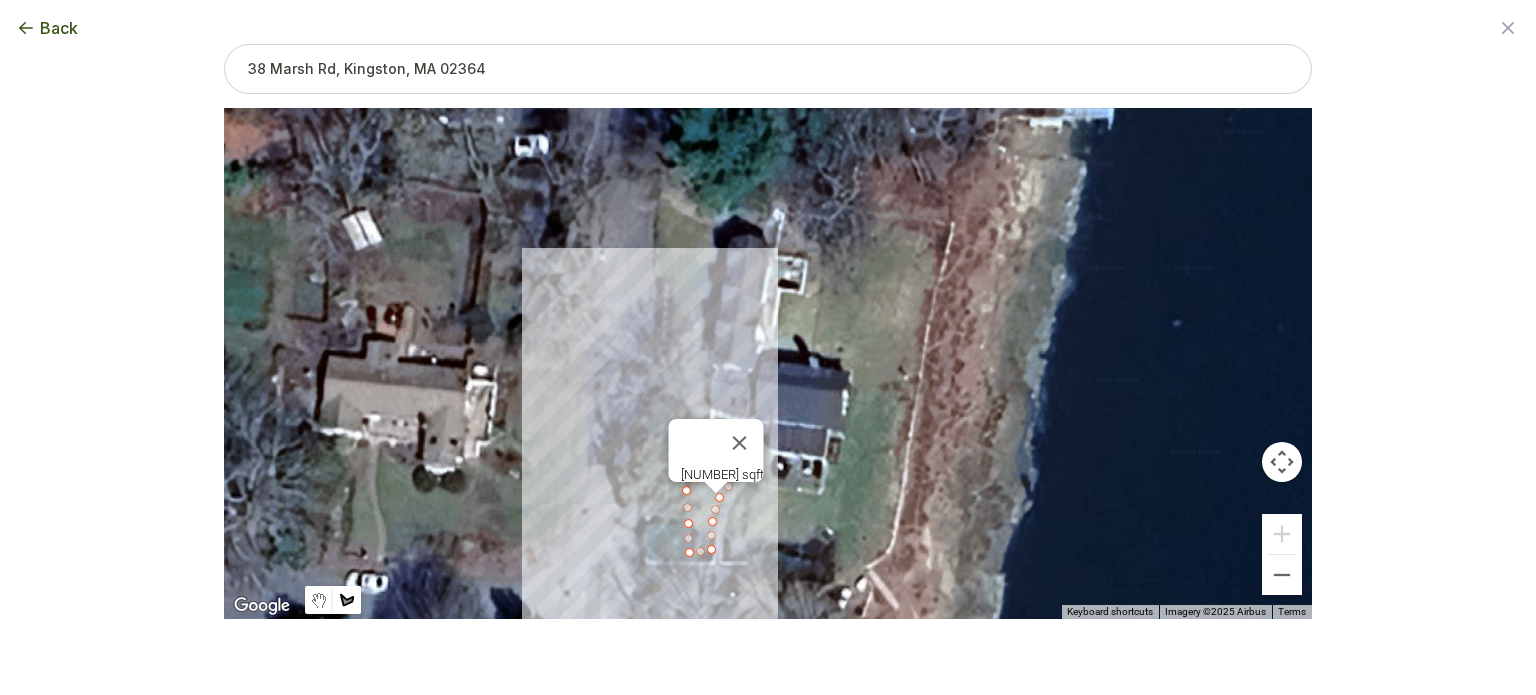 click at bounding box center [768, 364] 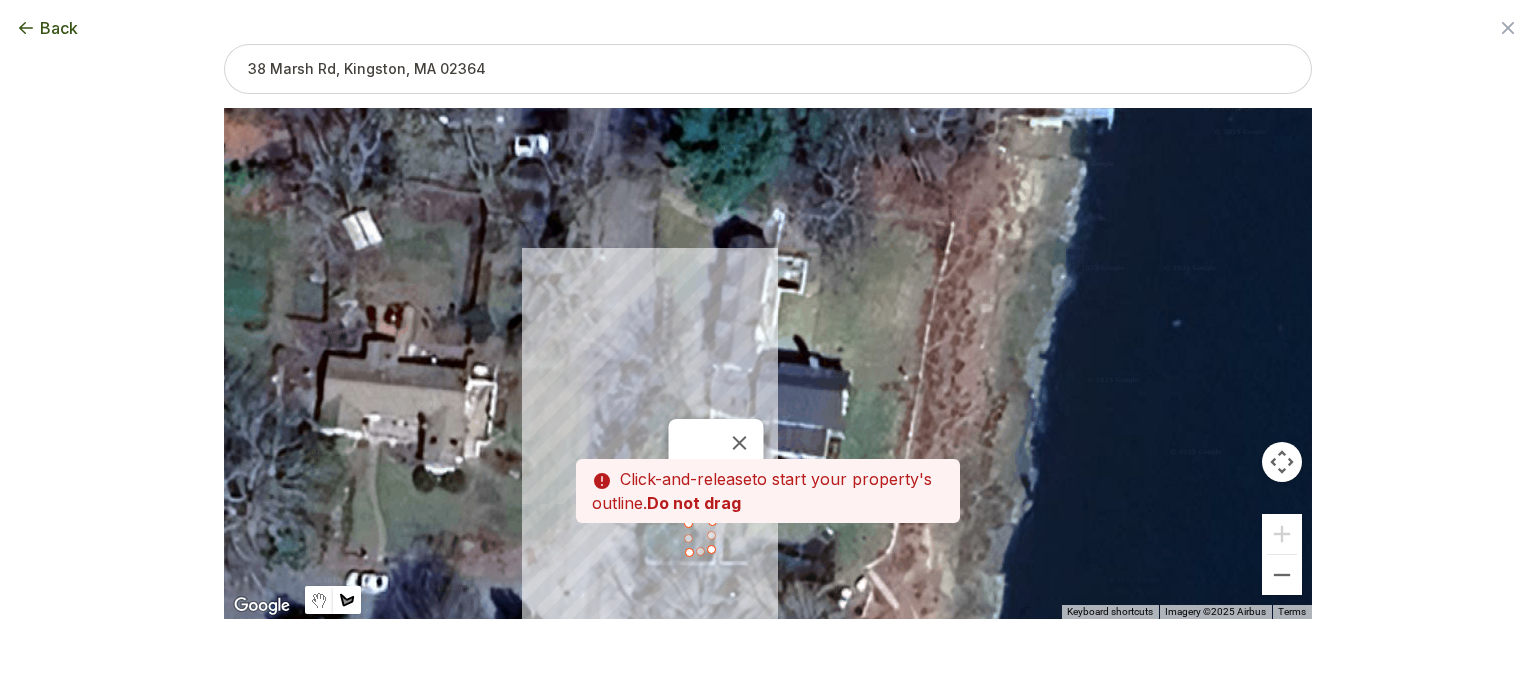 drag, startPoint x: 748, startPoint y: 497, endPoint x: 748, endPoint y: 475, distance: 22 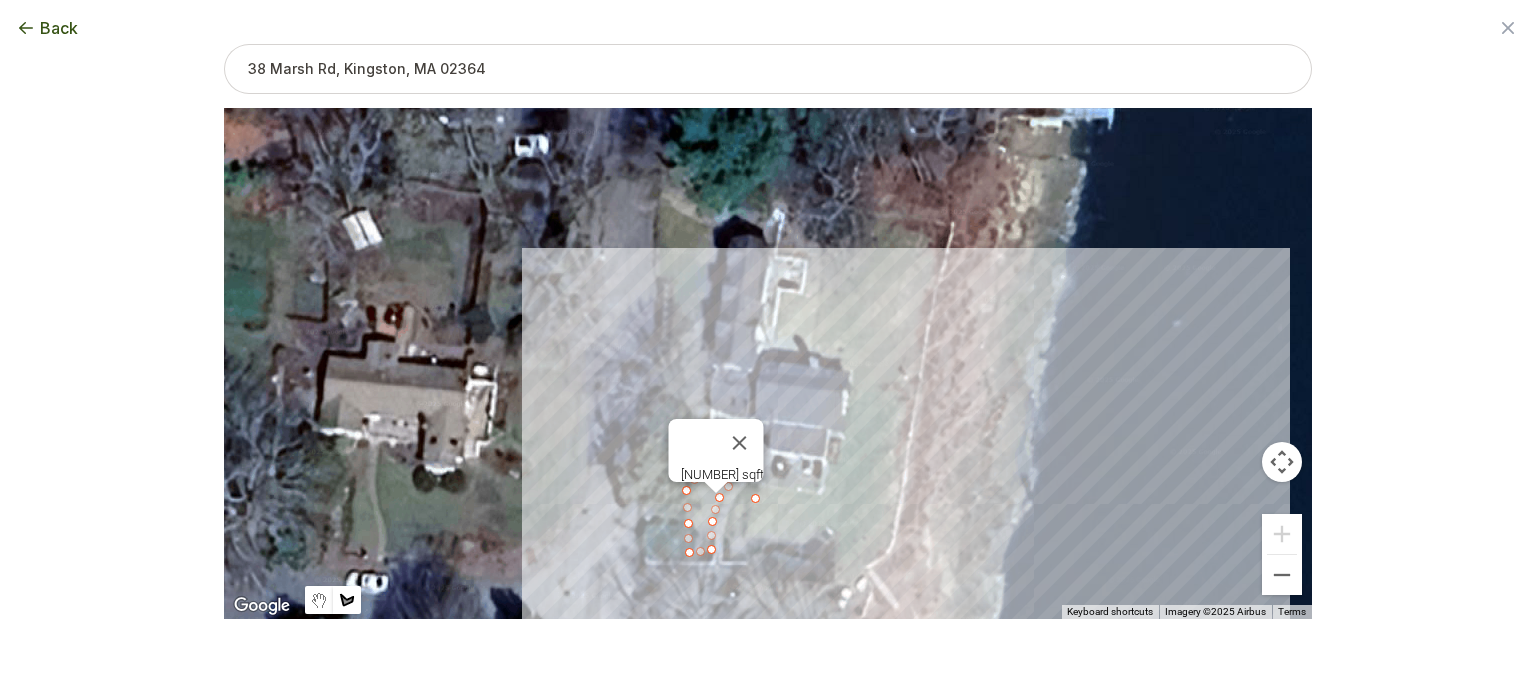 click at bounding box center [768, 364] 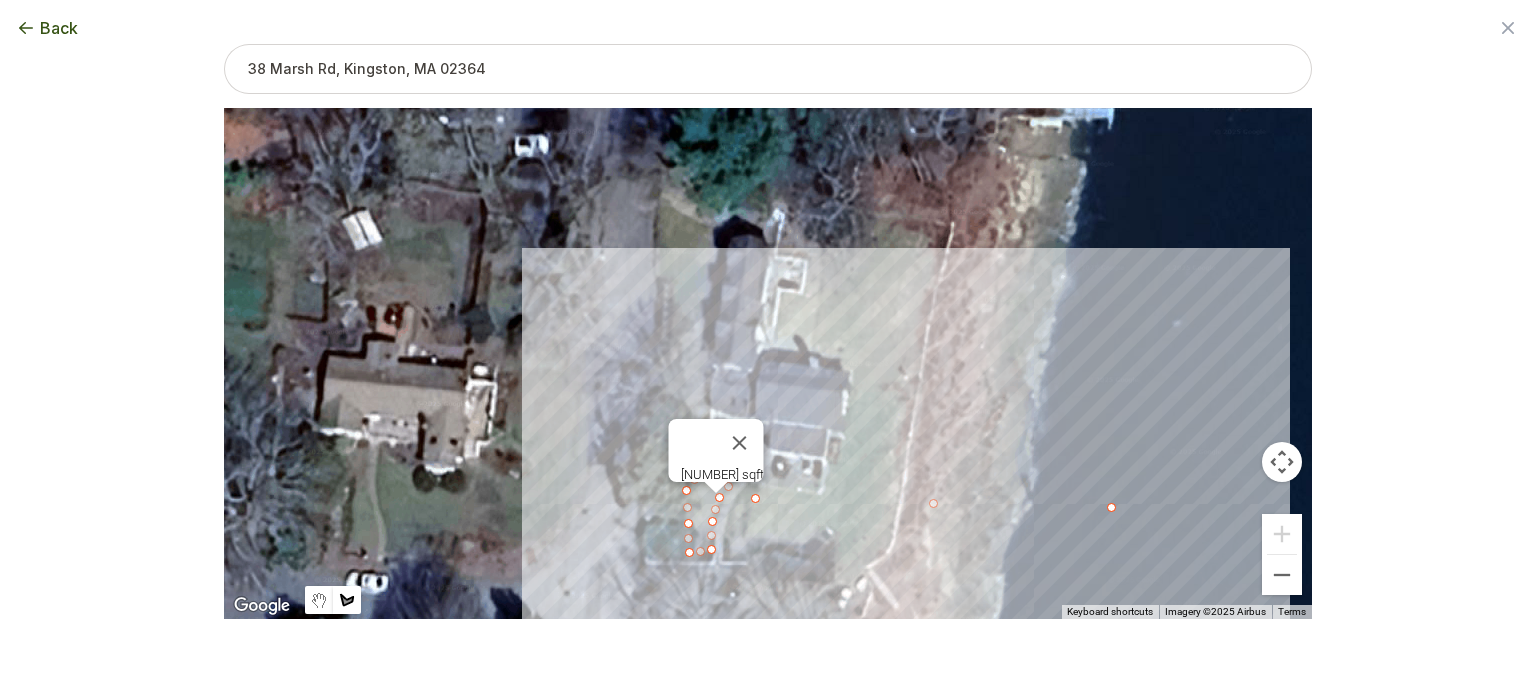 click at bounding box center [768, 364] 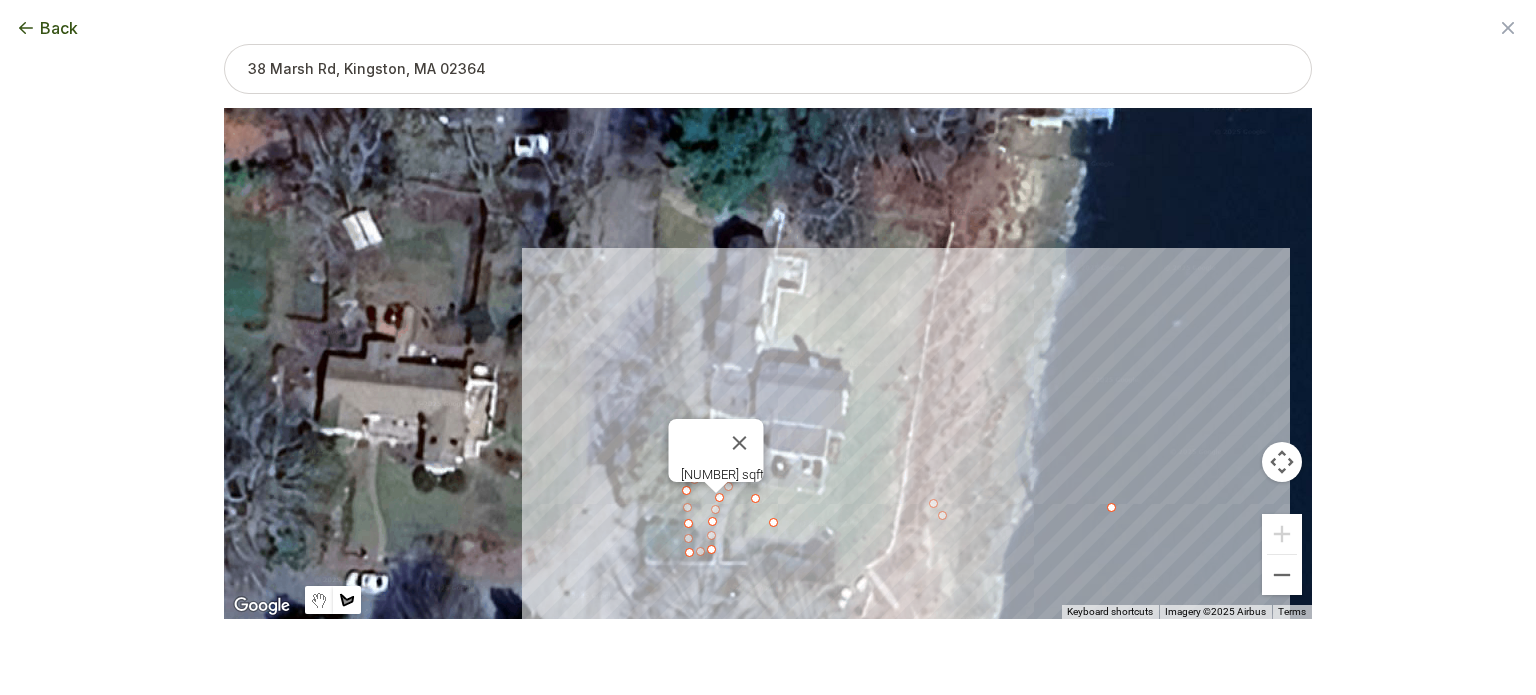click at bounding box center [768, 364] 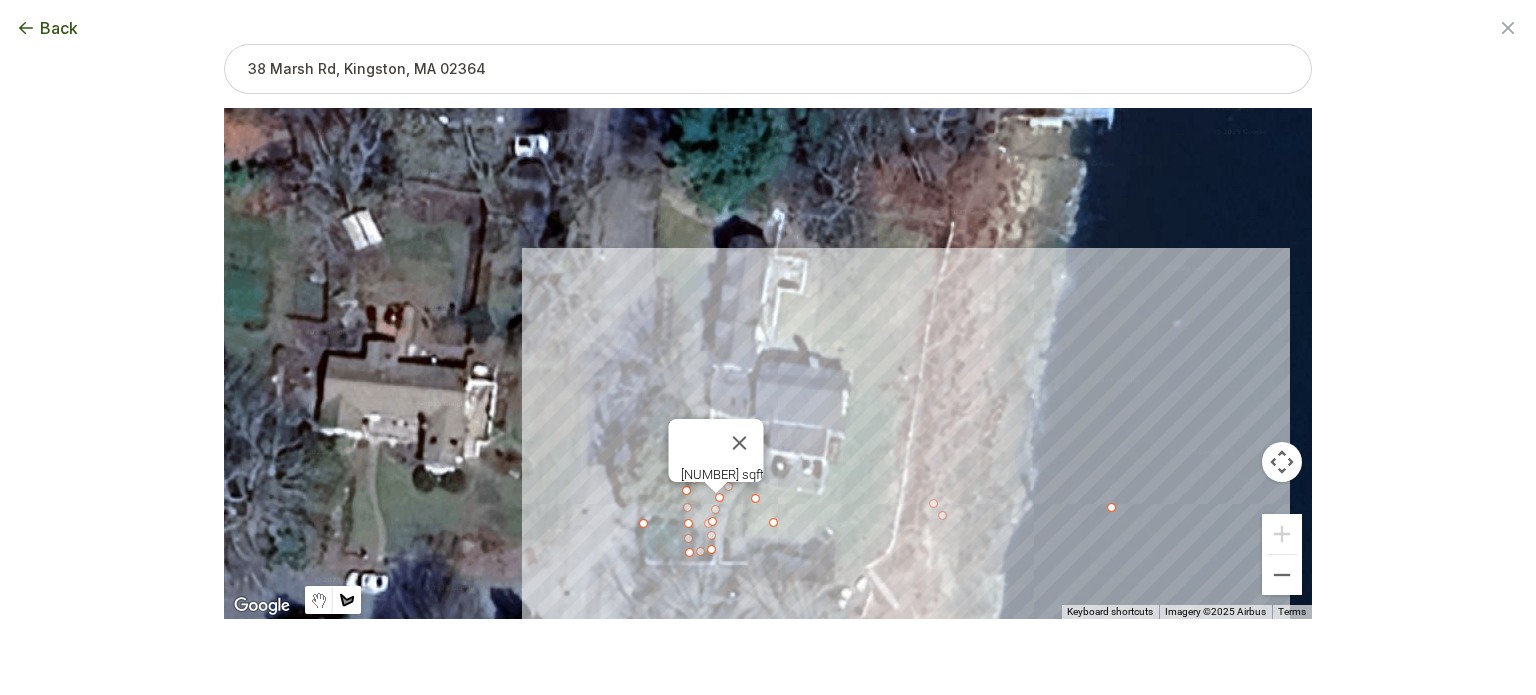 click at bounding box center (768, 364) 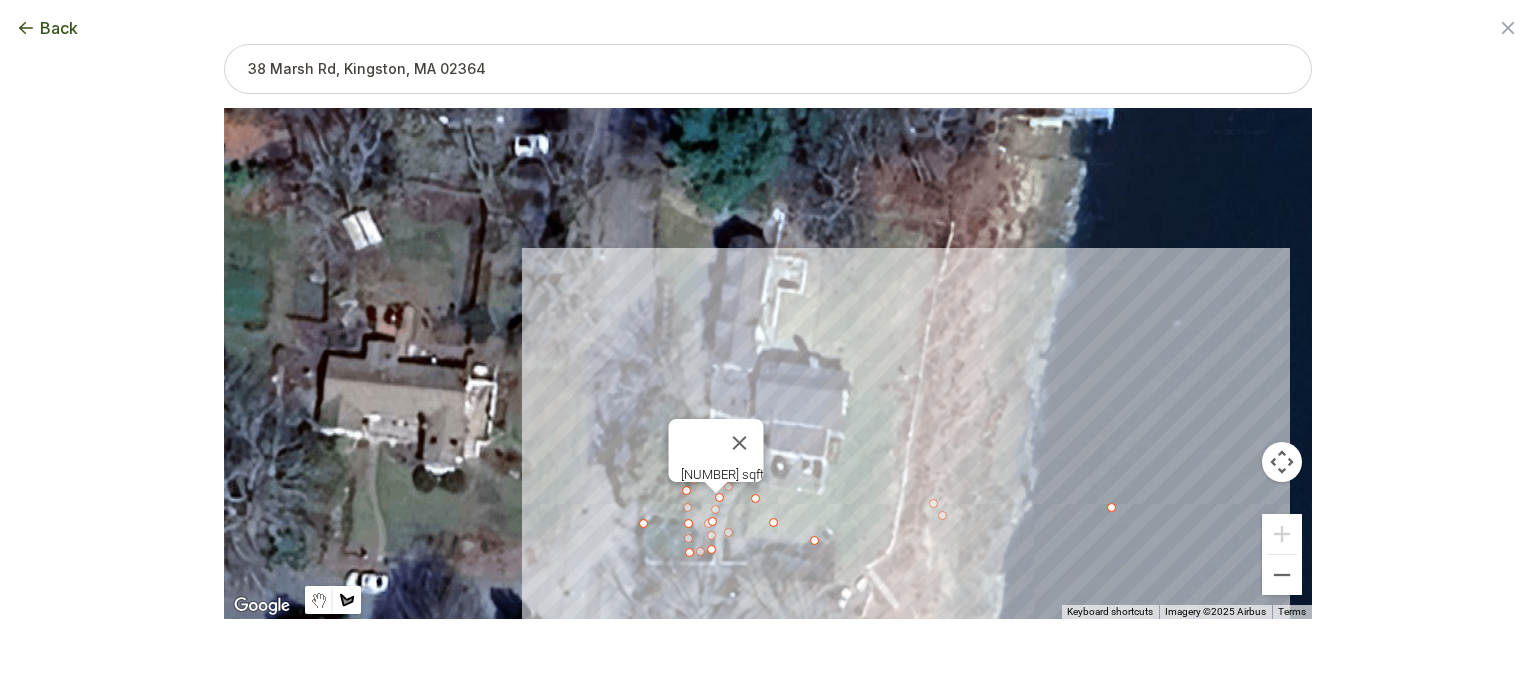 click at bounding box center (768, 364) 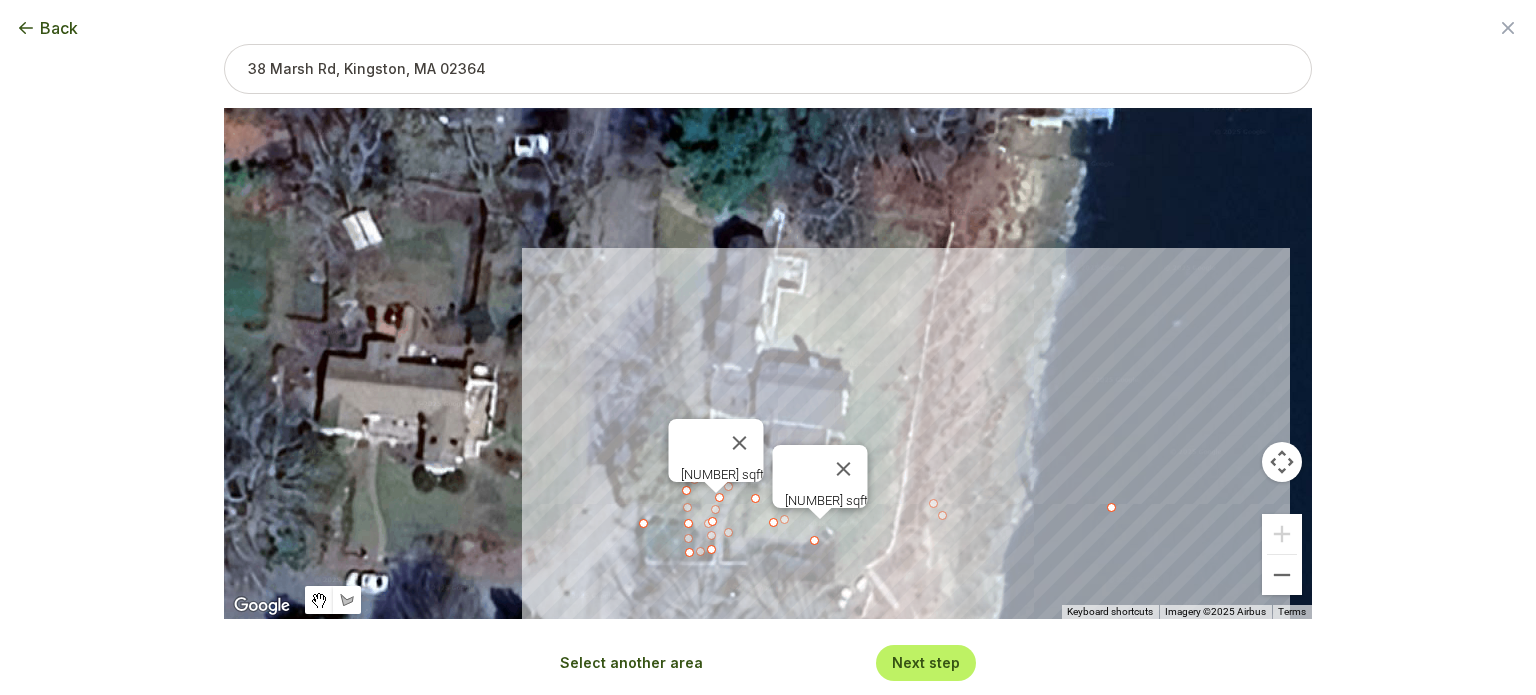 click at bounding box center (844, 469) 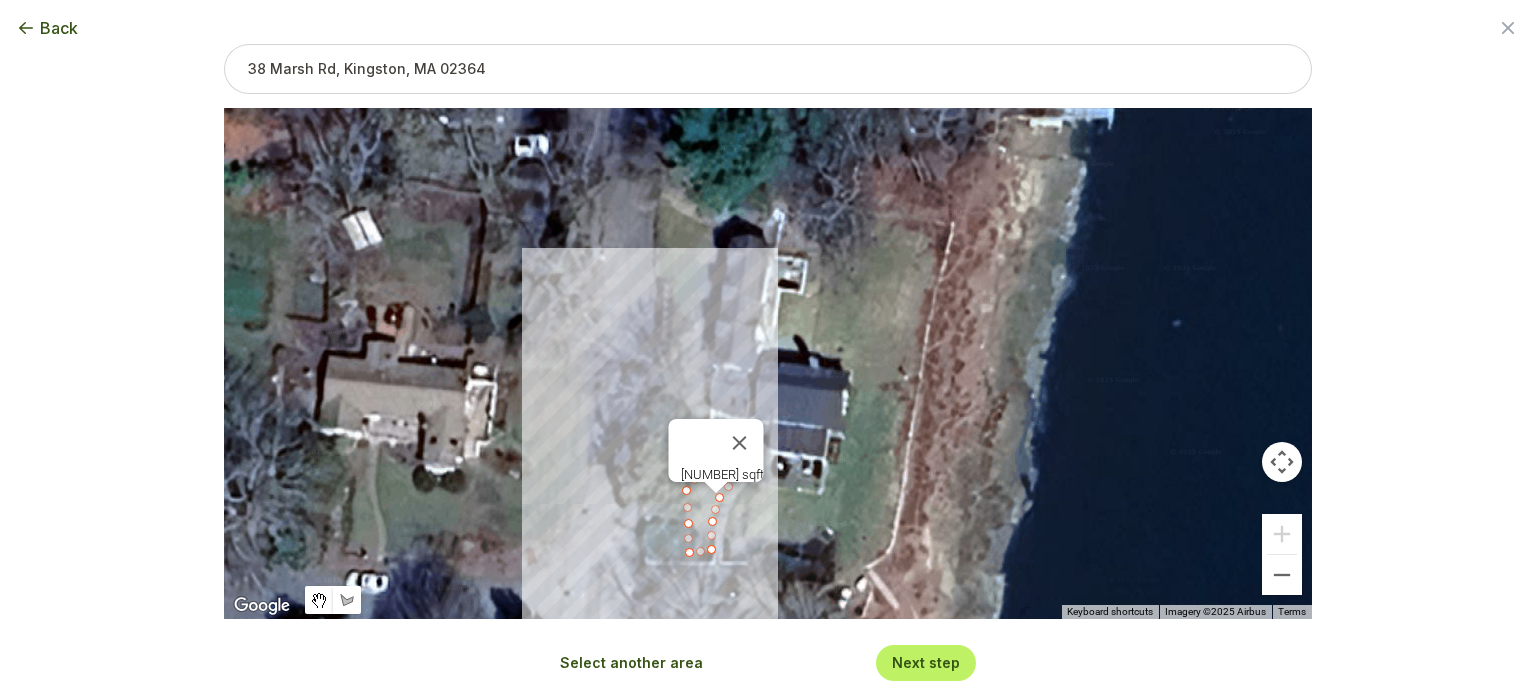 click on "[NUMBER] sqft" at bounding box center [768, 363] 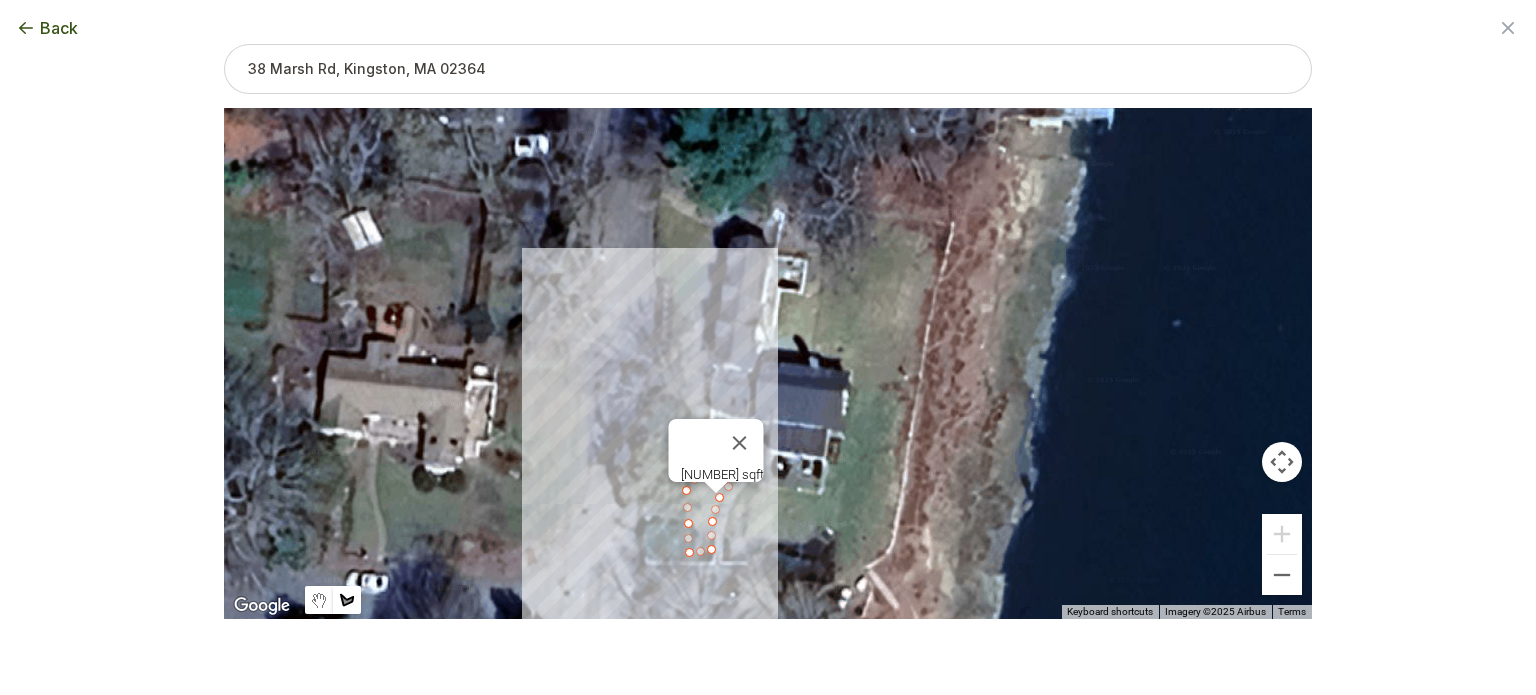 click at bounding box center [768, 364] 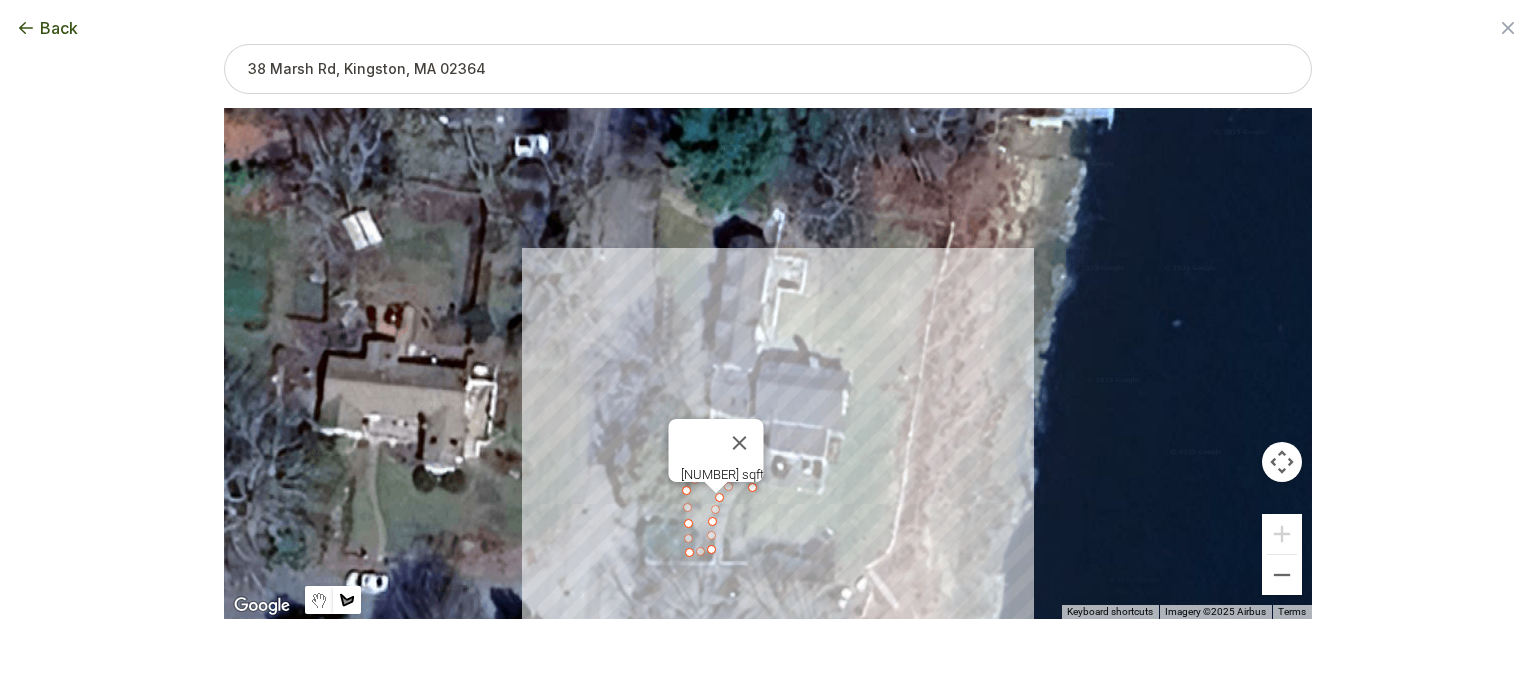 click at bounding box center [768, 364] 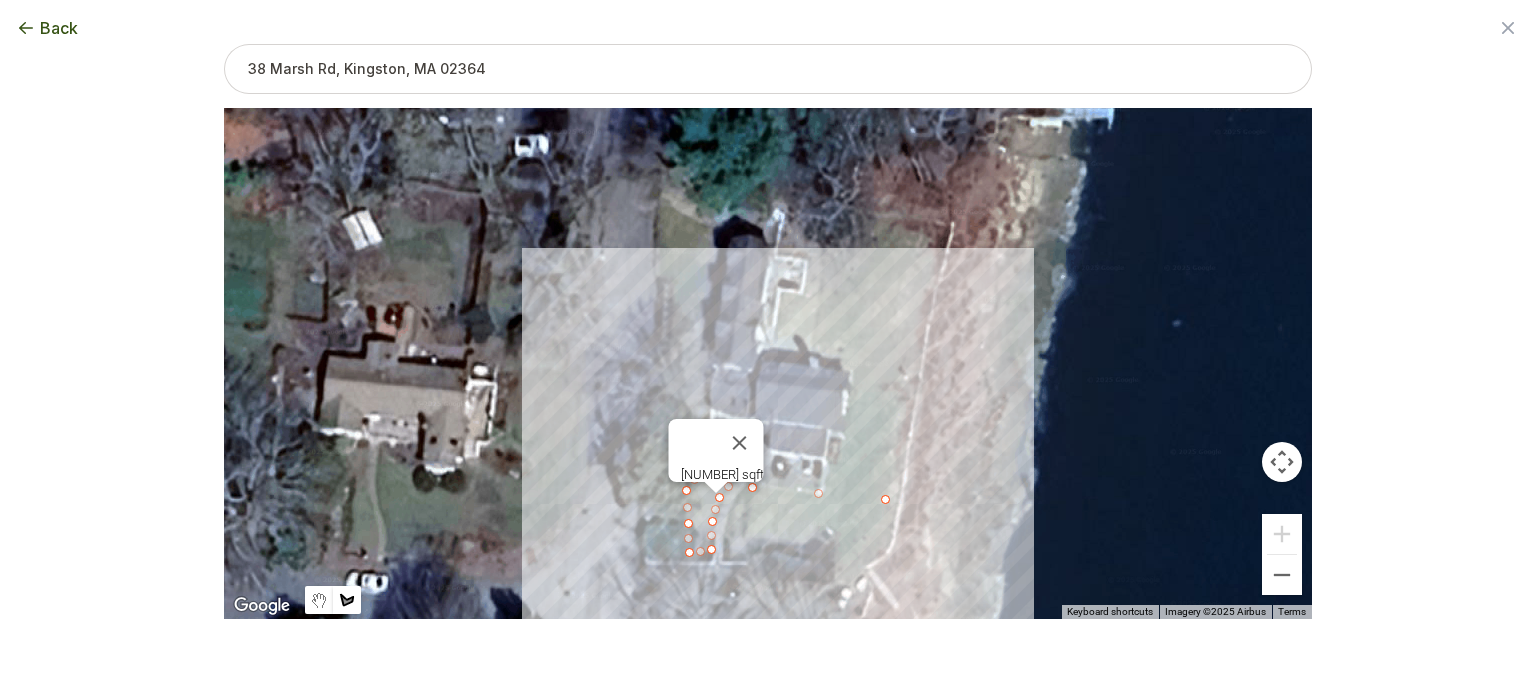 click at bounding box center (768, 364) 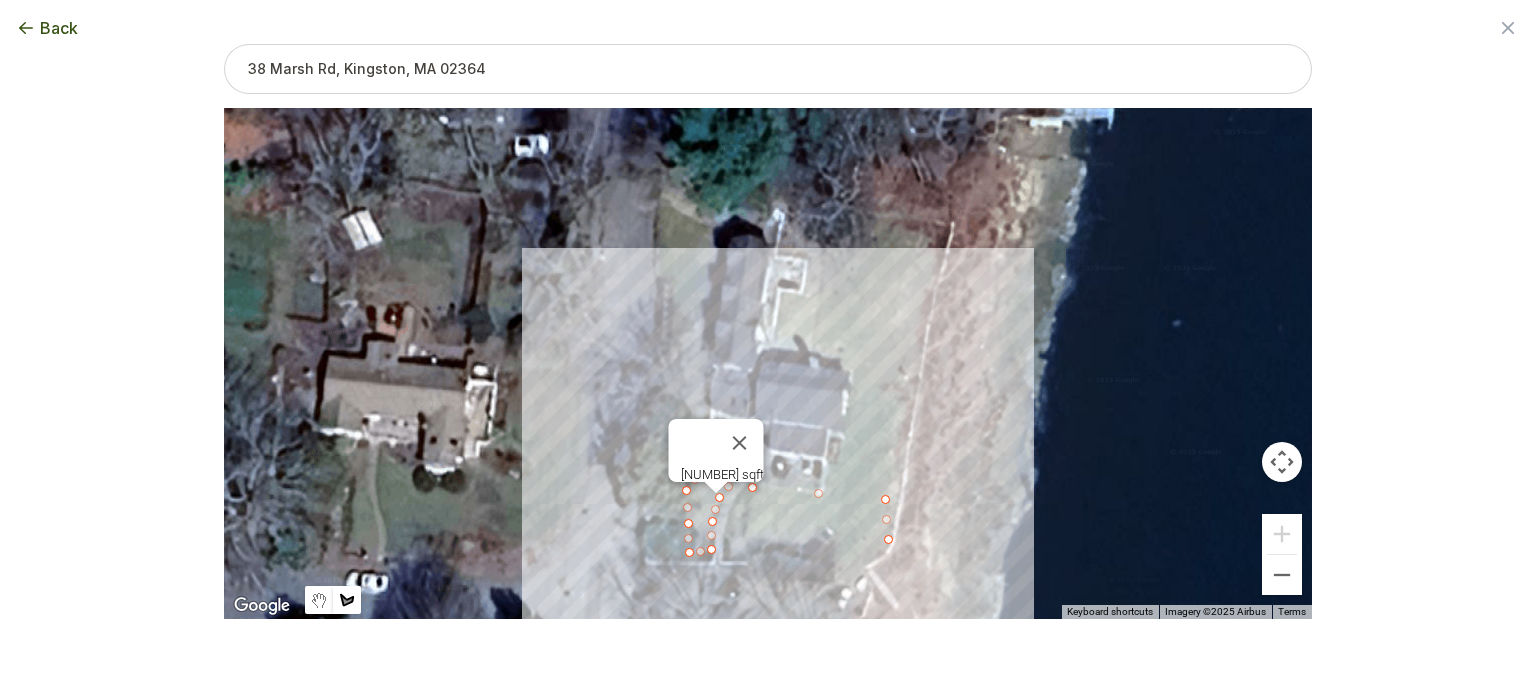click at bounding box center [768, 364] 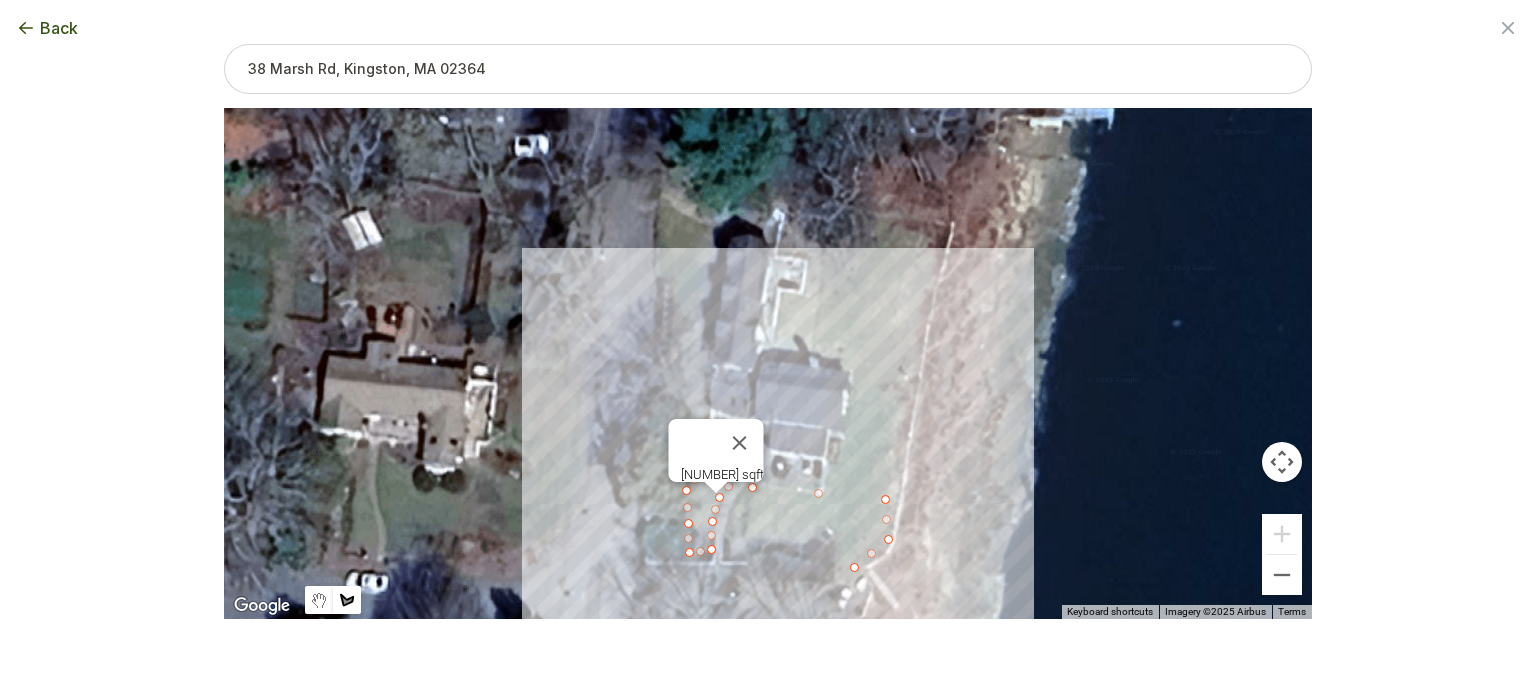 click at bounding box center [768, 364] 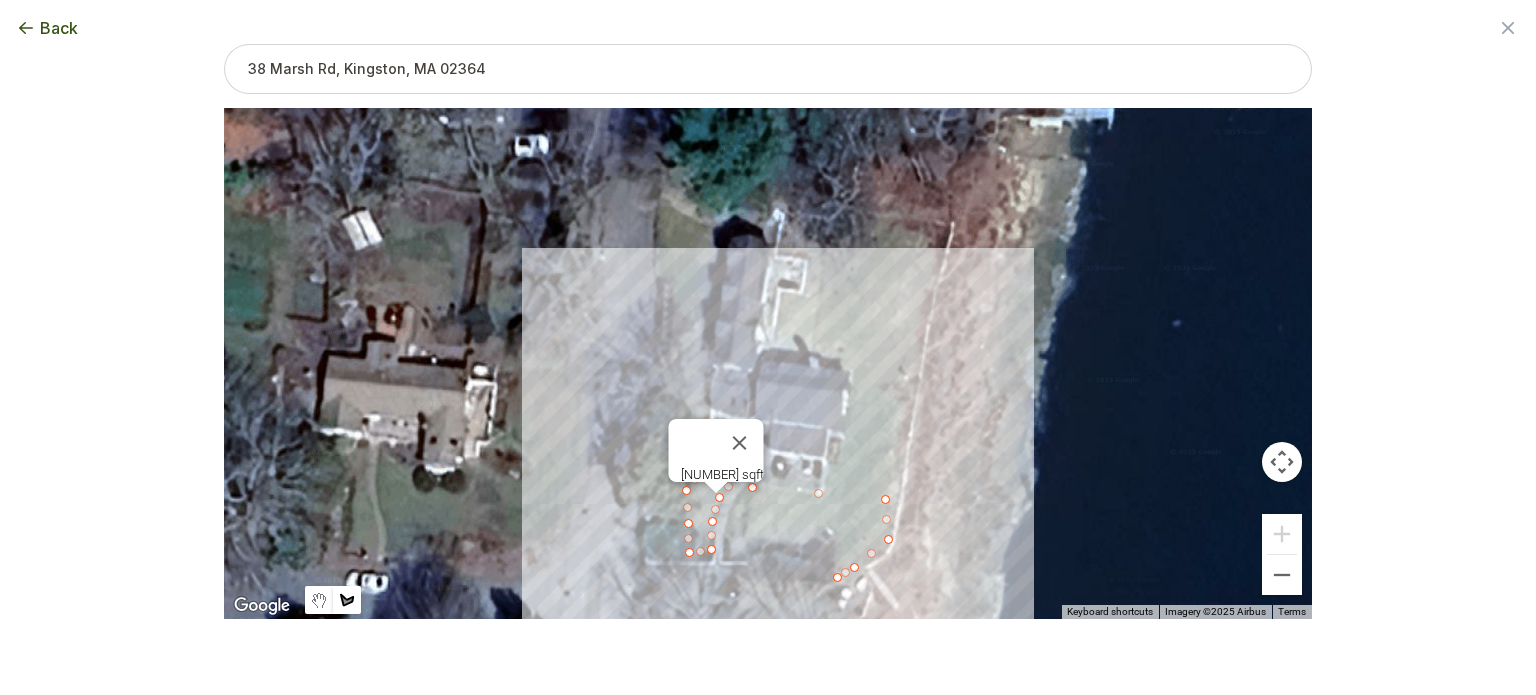 click at bounding box center [768, 364] 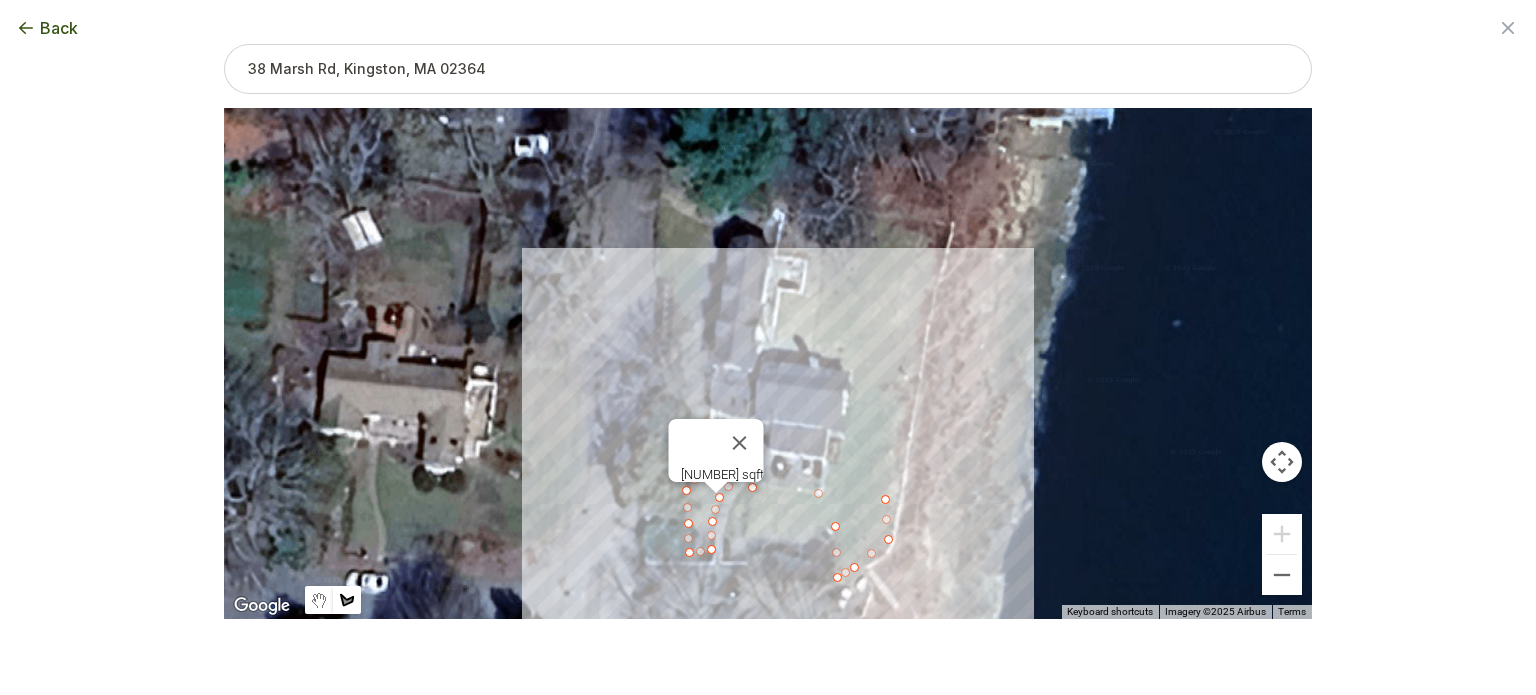 click at bounding box center [768, 364] 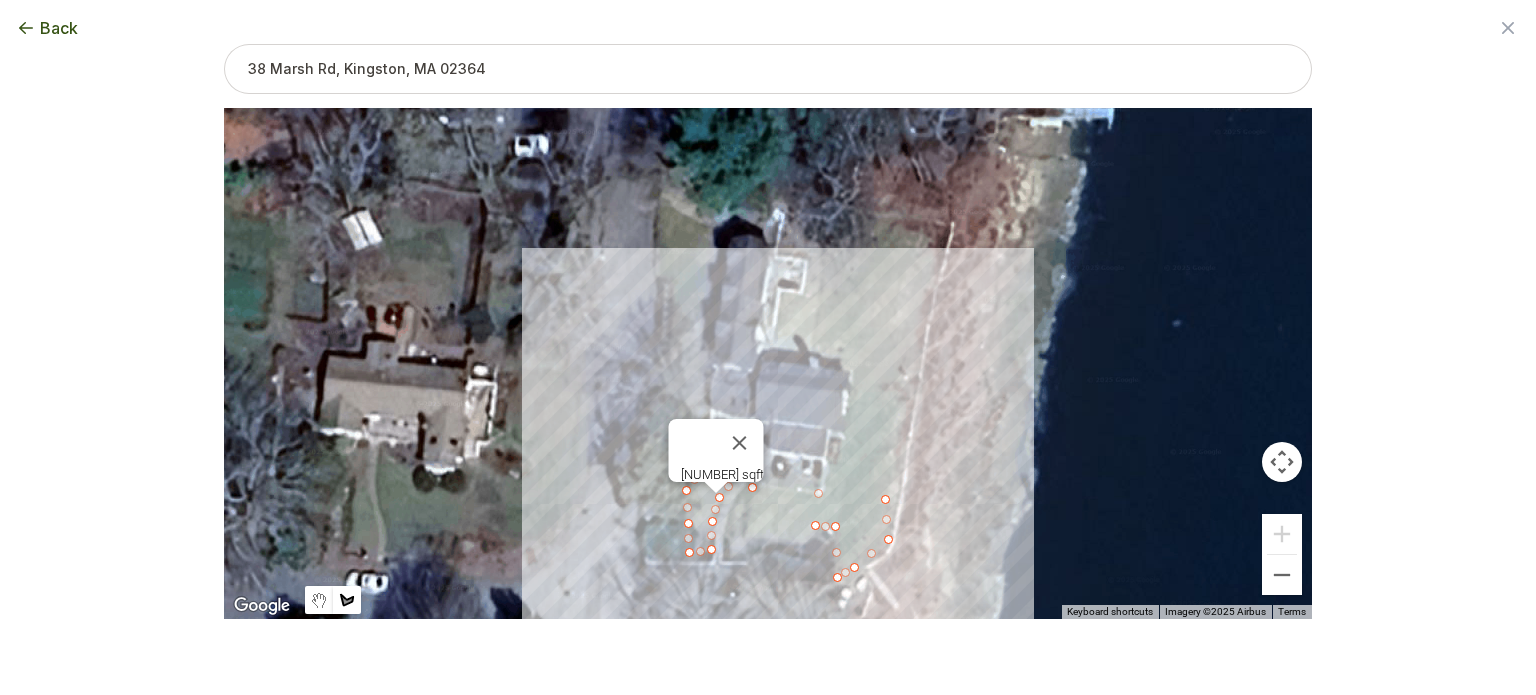 click at bounding box center (768, 364) 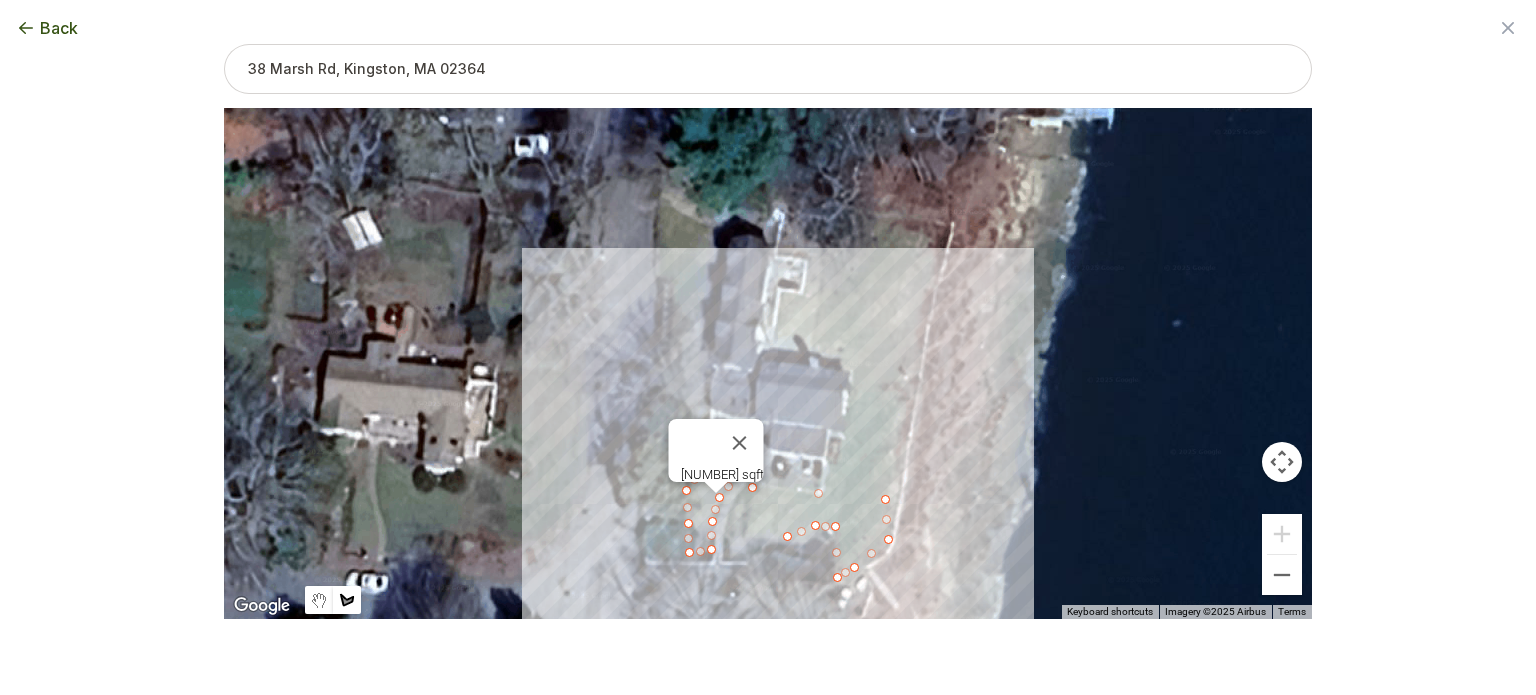 click at bounding box center (768, 364) 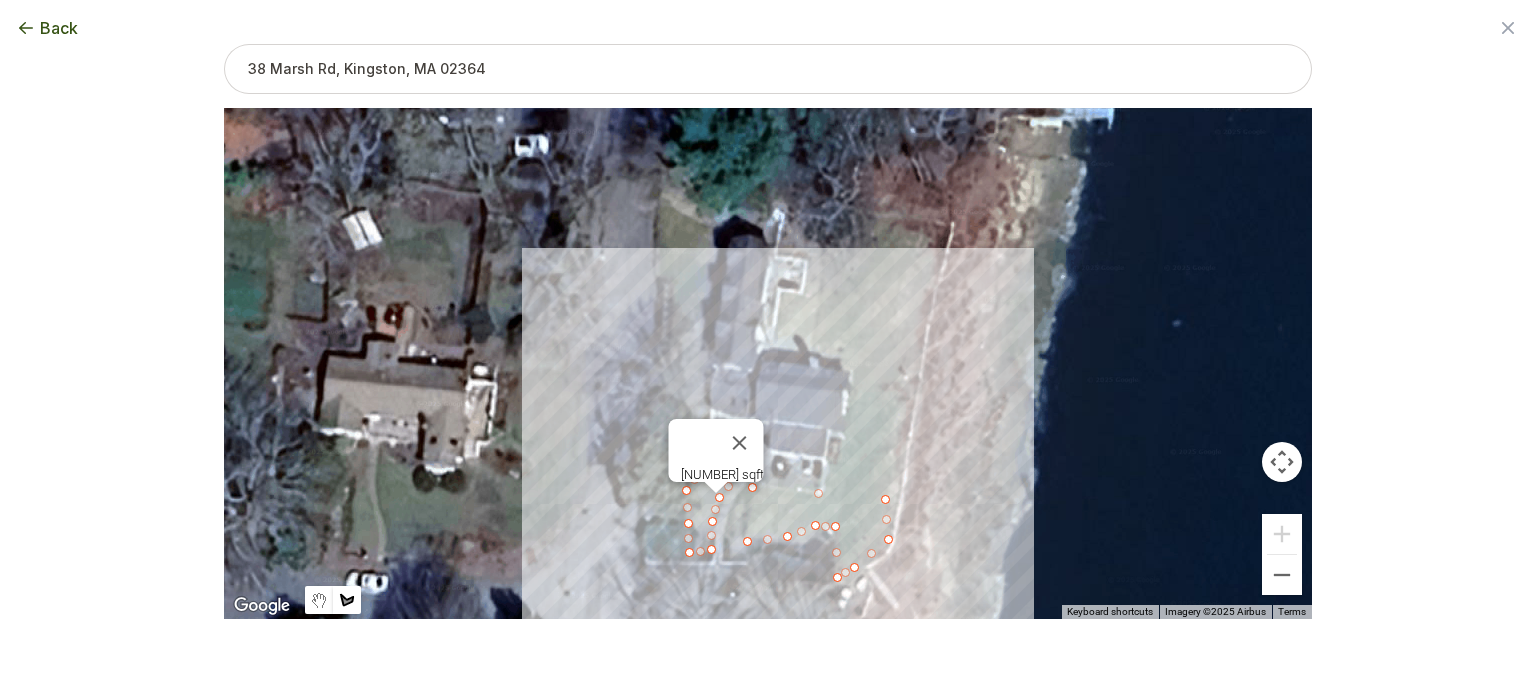 click at bounding box center [768, 364] 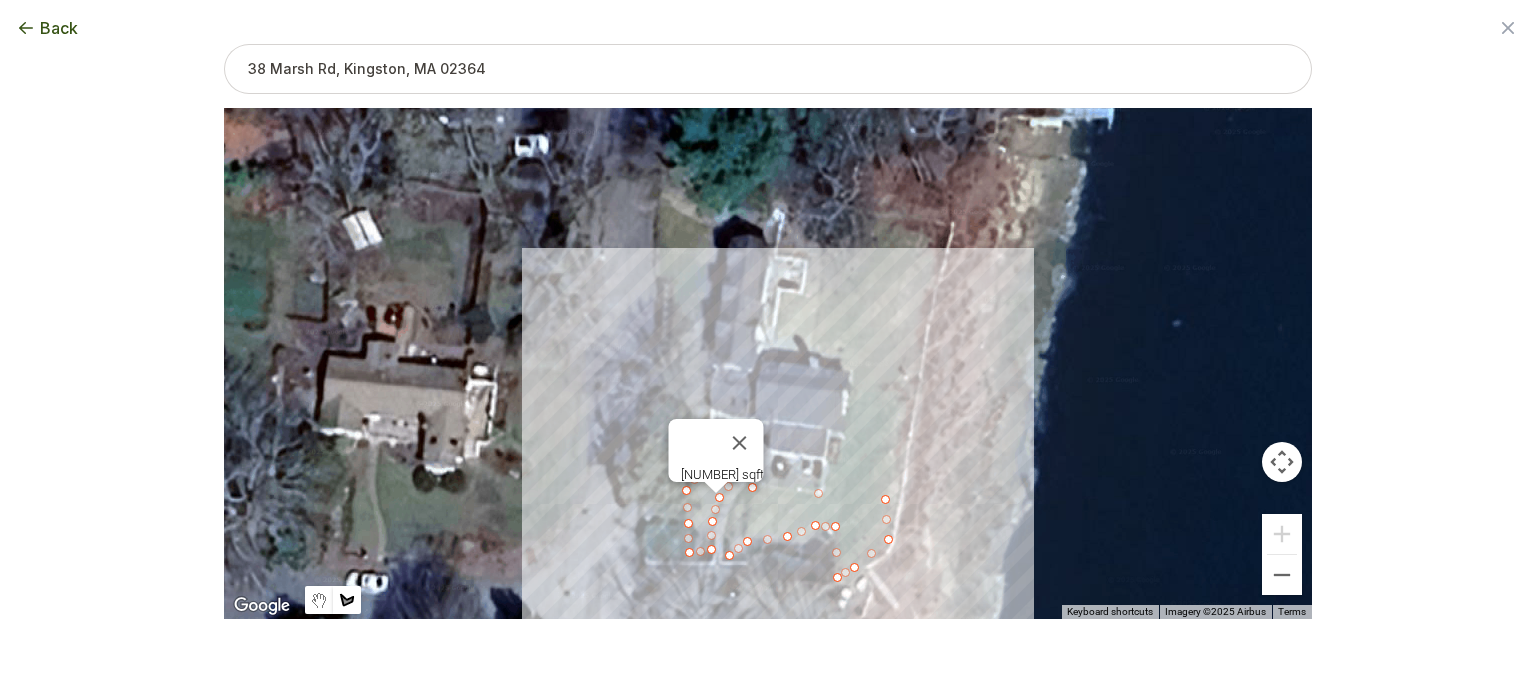click at bounding box center (768, 364) 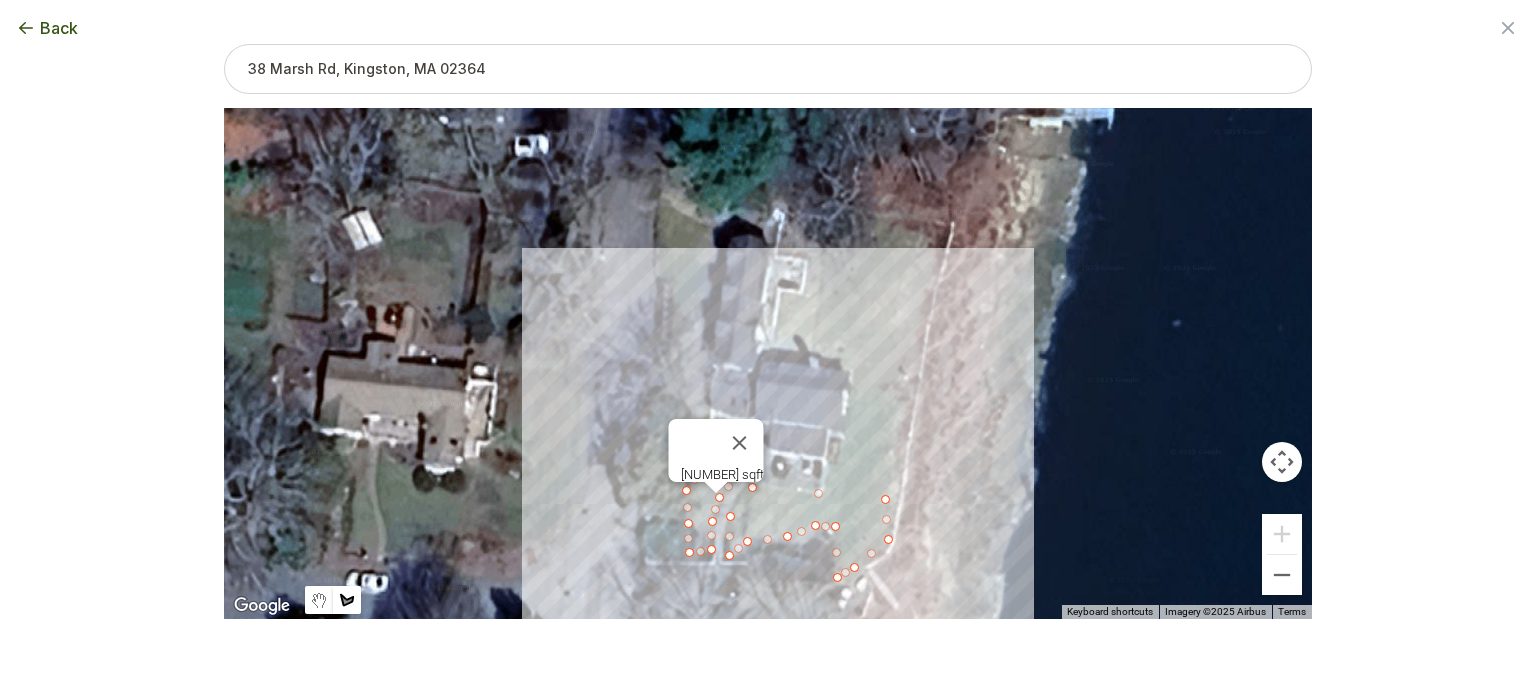 click at bounding box center [768, 364] 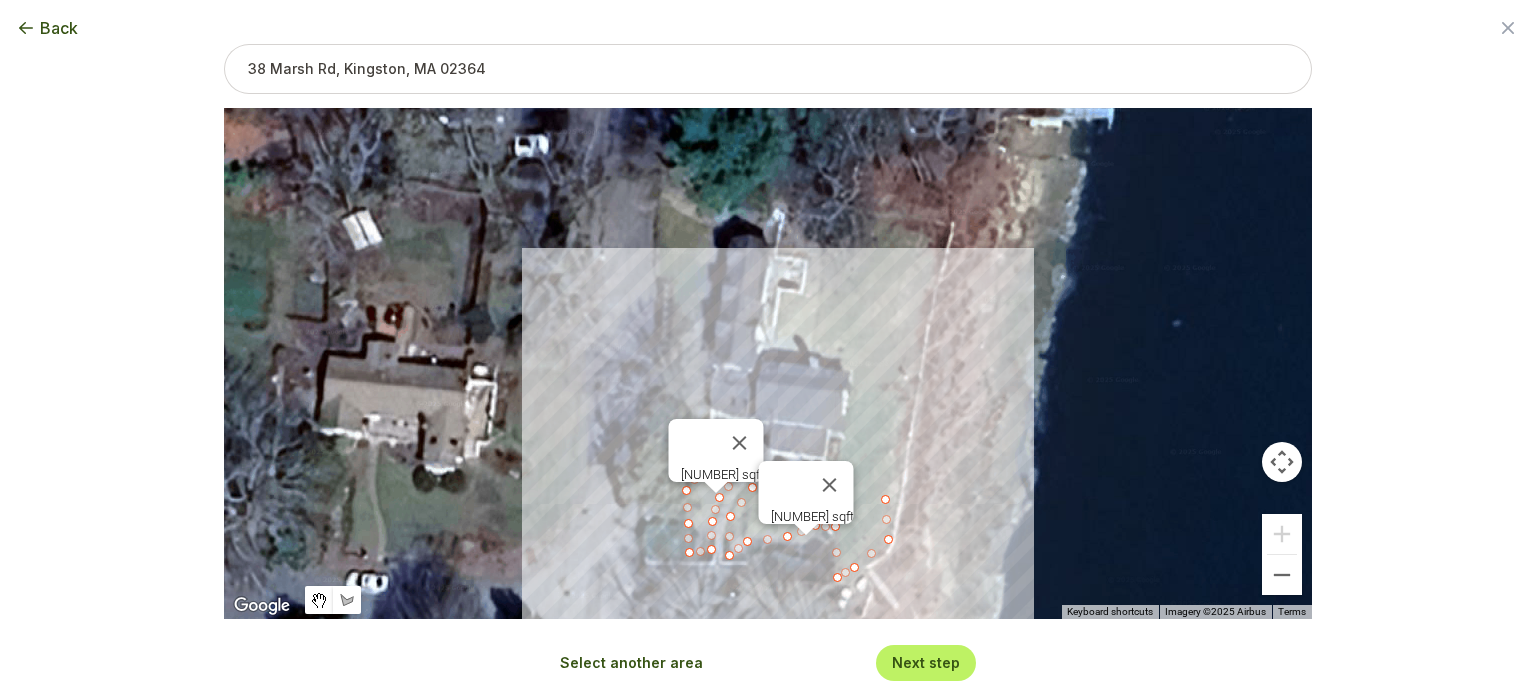 click on "Next step" at bounding box center [926, 662] 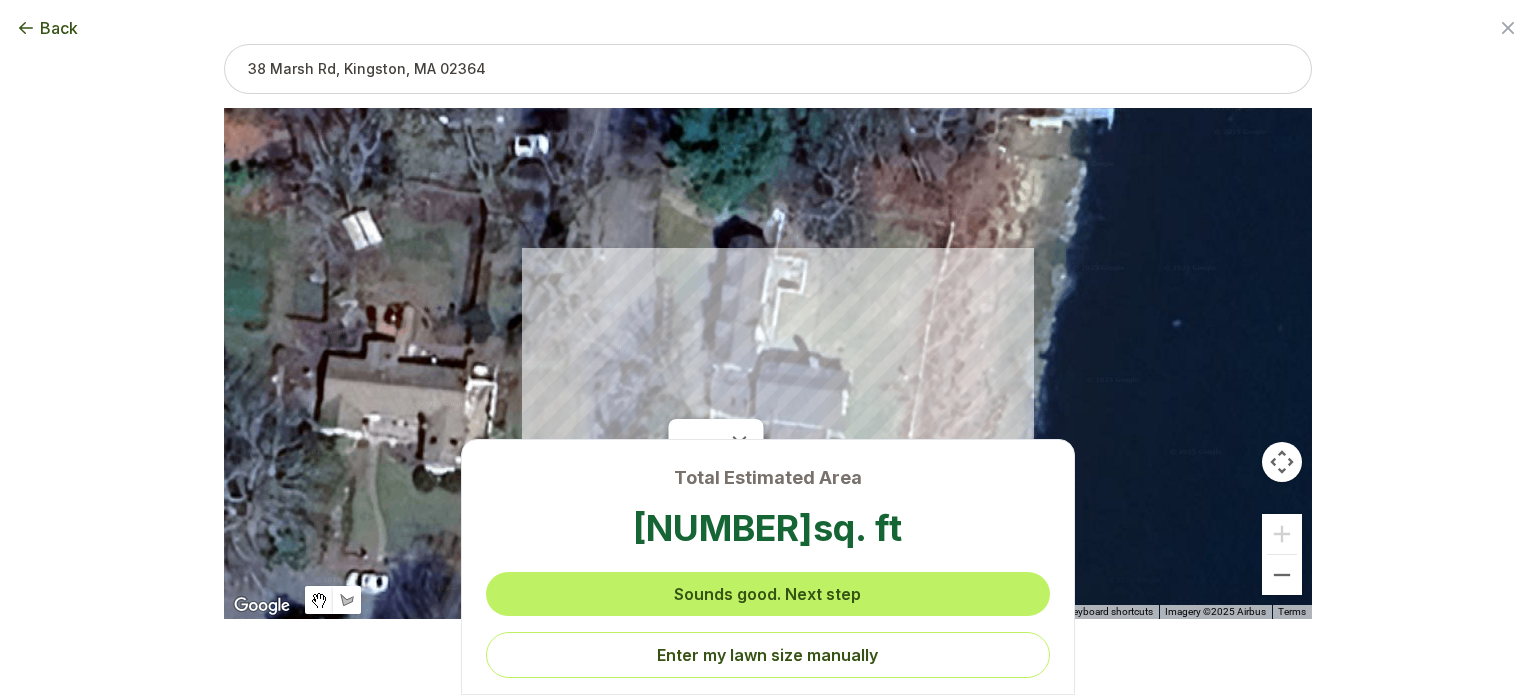 scroll, scrollTop: 0, scrollLeft: 0, axis: both 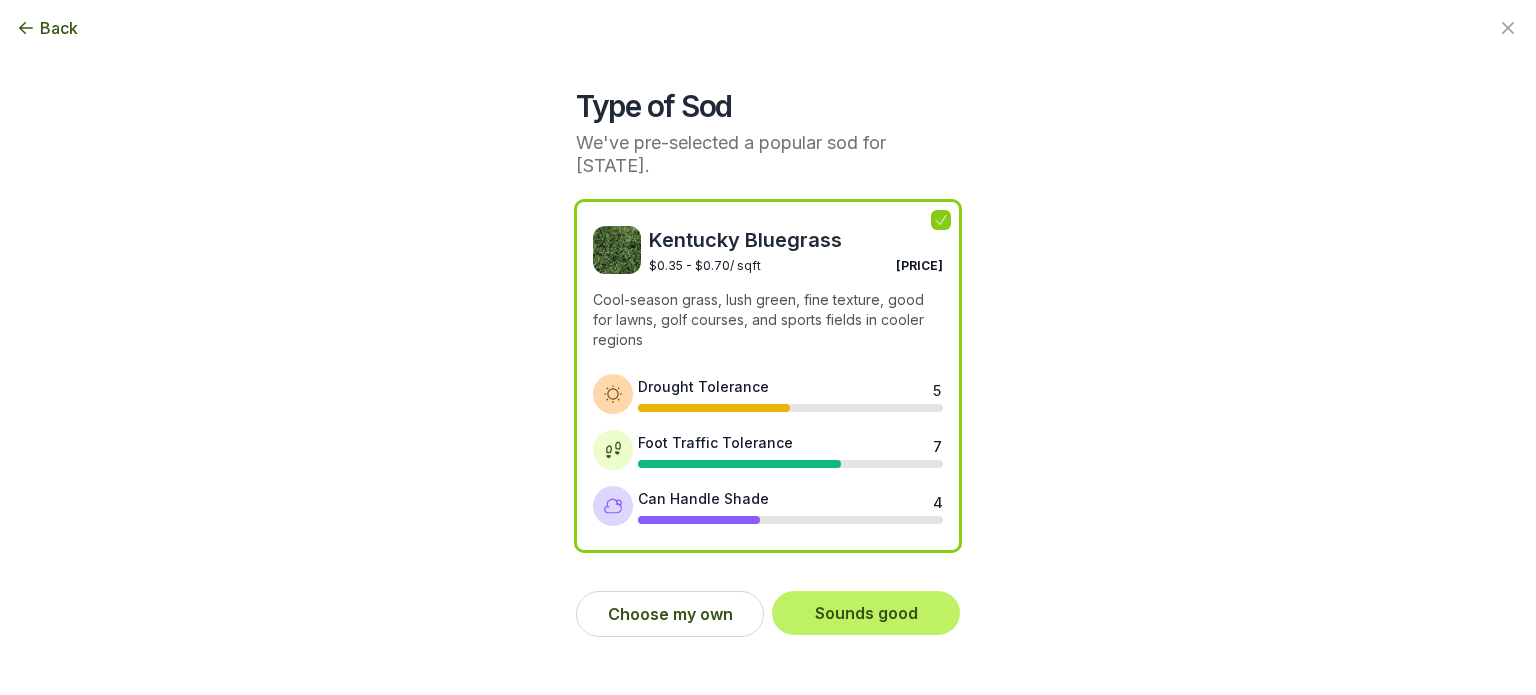 click on "7" at bounding box center [937, 444] 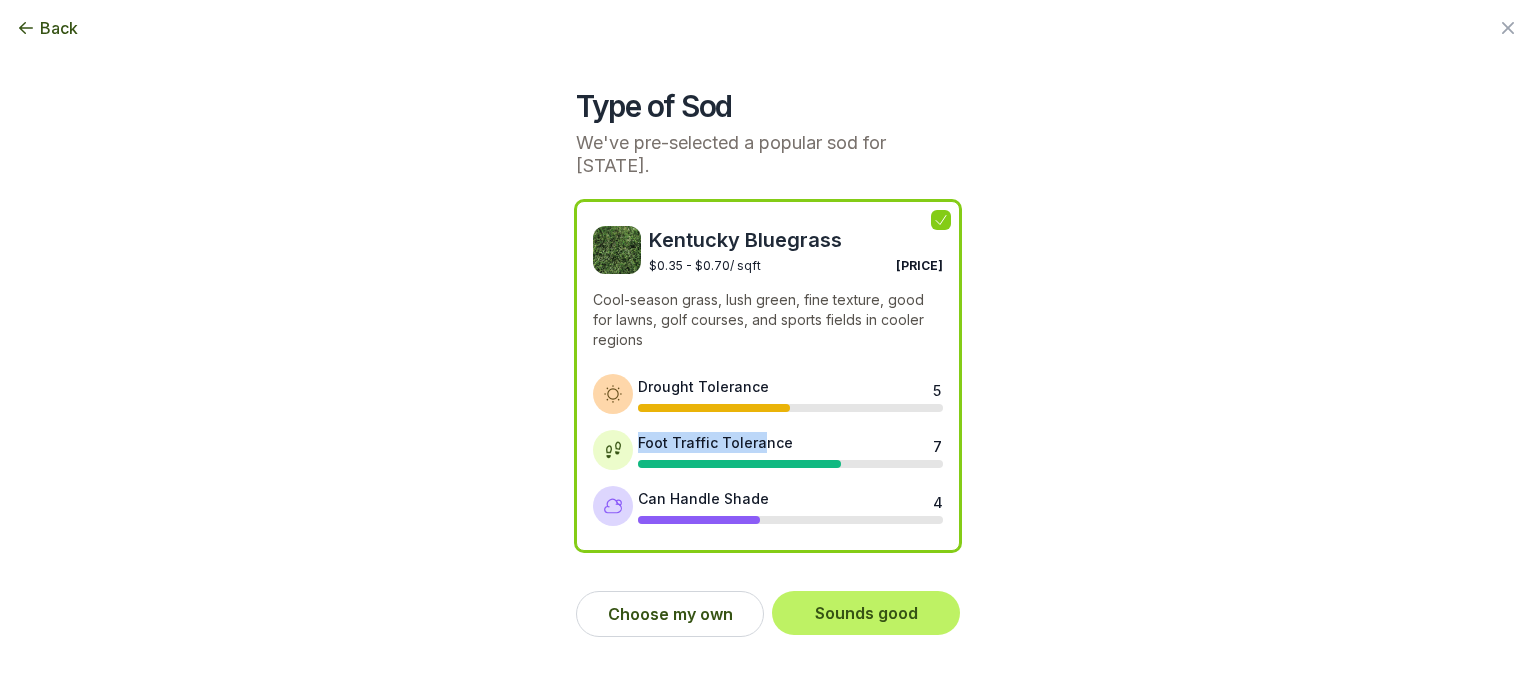 drag, startPoint x: 760, startPoint y: 452, endPoint x: 738, endPoint y: 463, distance: 24.596748 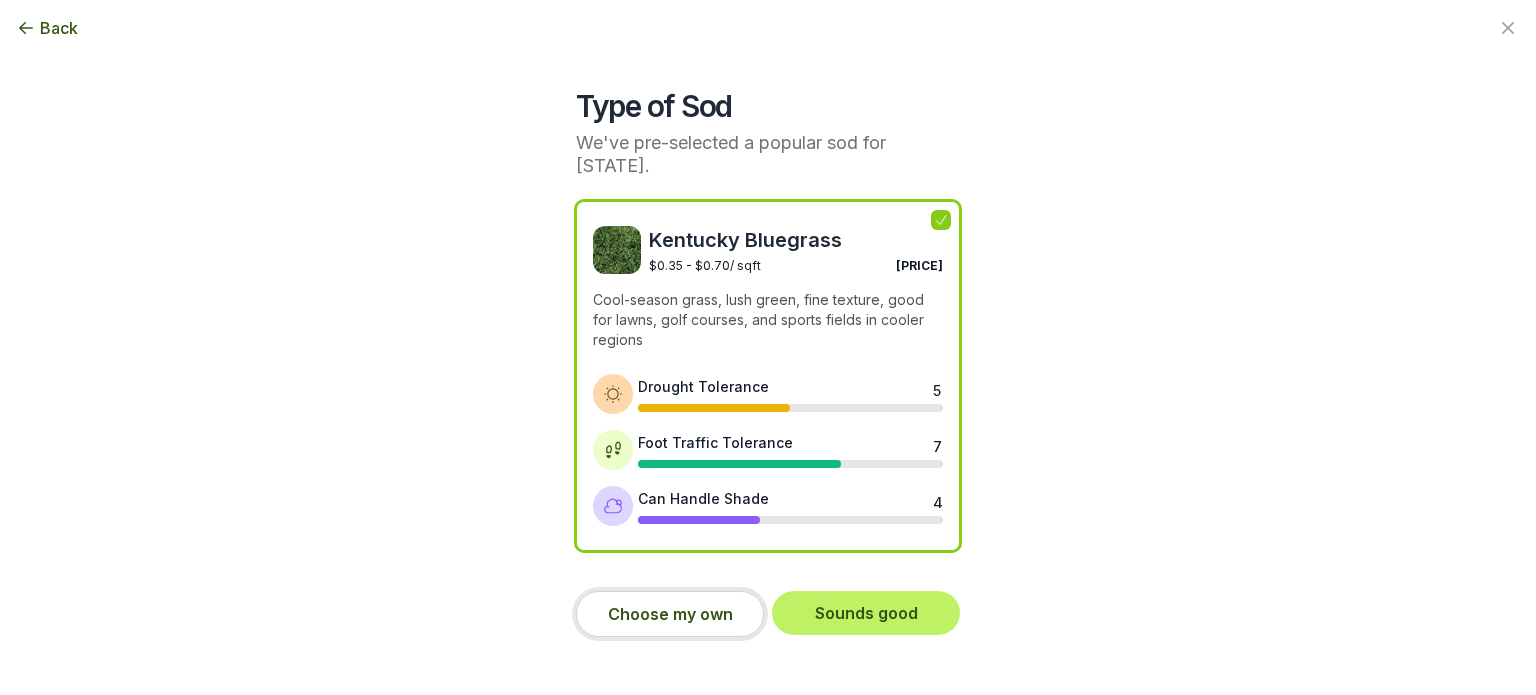 click on "Choose my own" at bounding box center (670, 614) 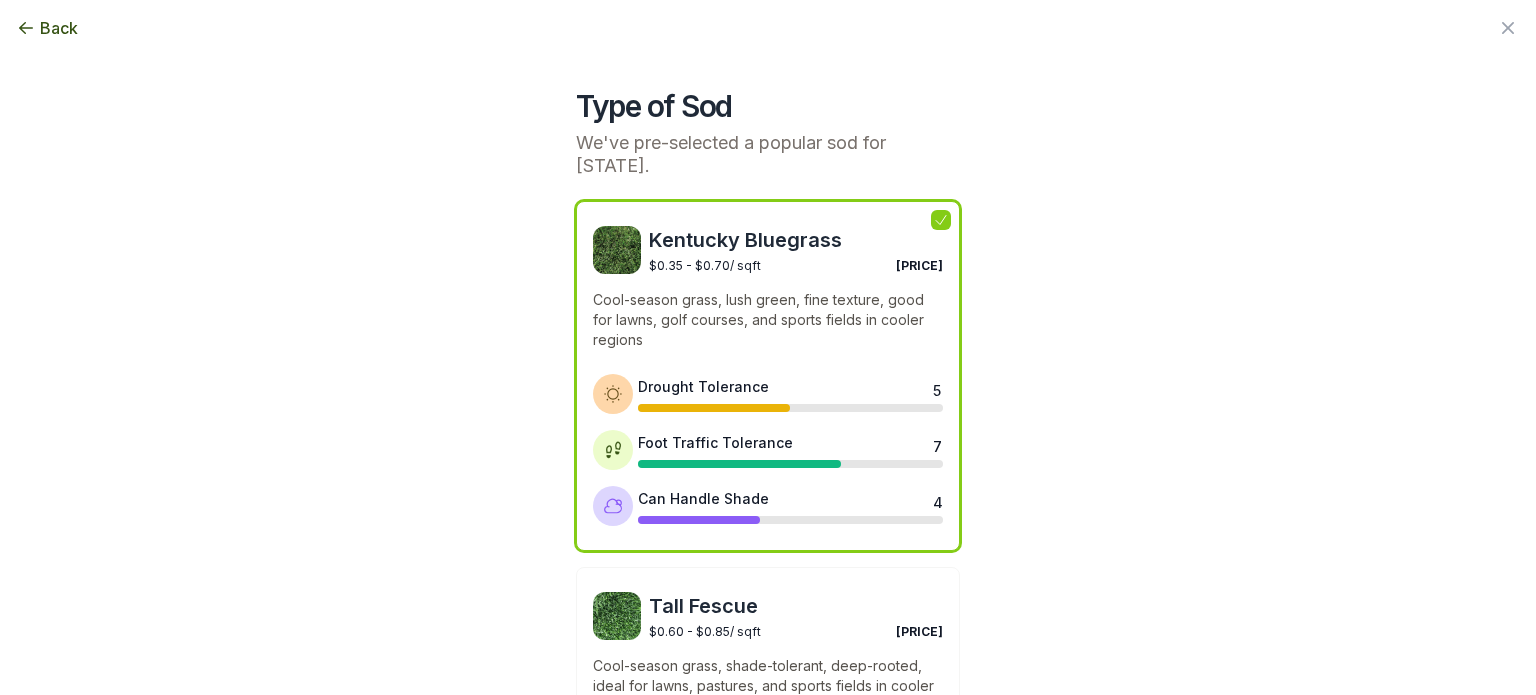 drag, startPoint x: 777, startPoint y: 405, endPoint x: 757, endPoint y: 411, distance: 20.880613 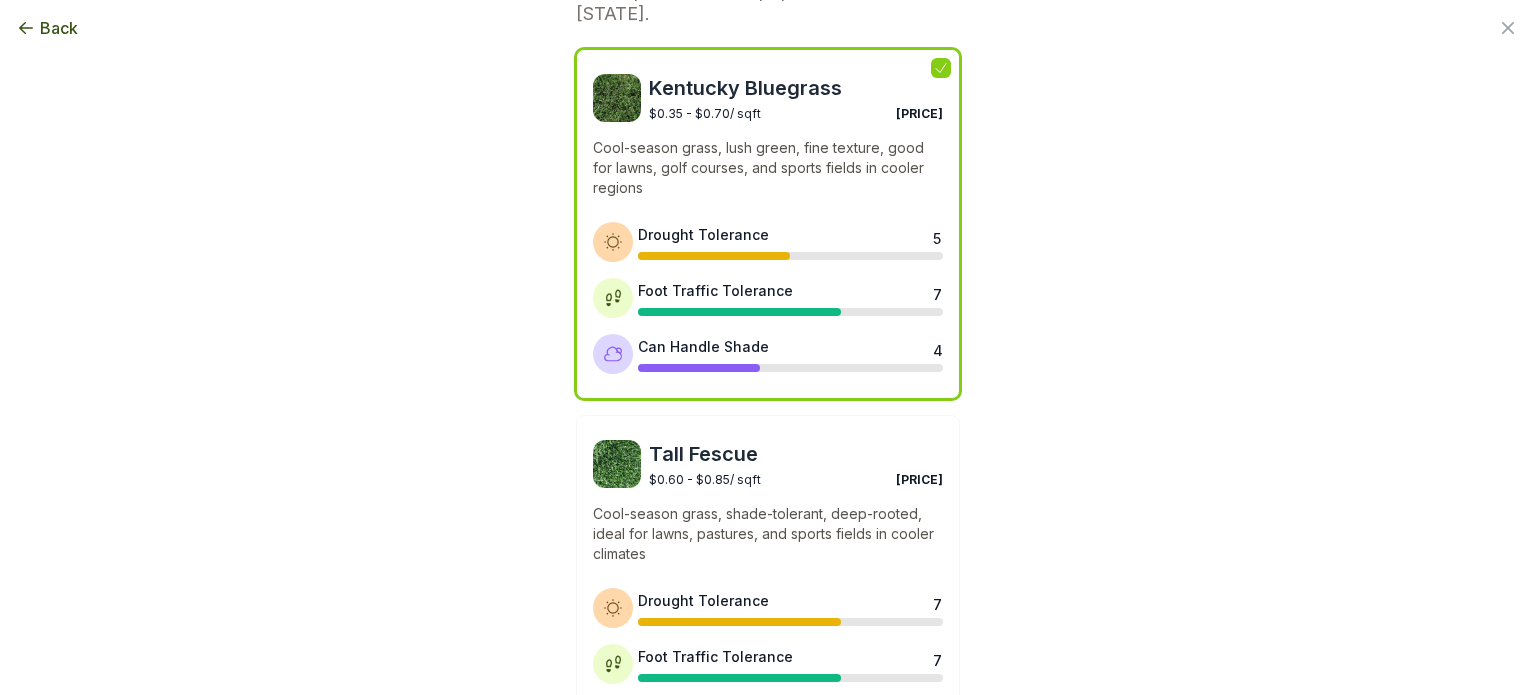 scroll, scrollTop: 0, scrollLeft: 0, axis: both 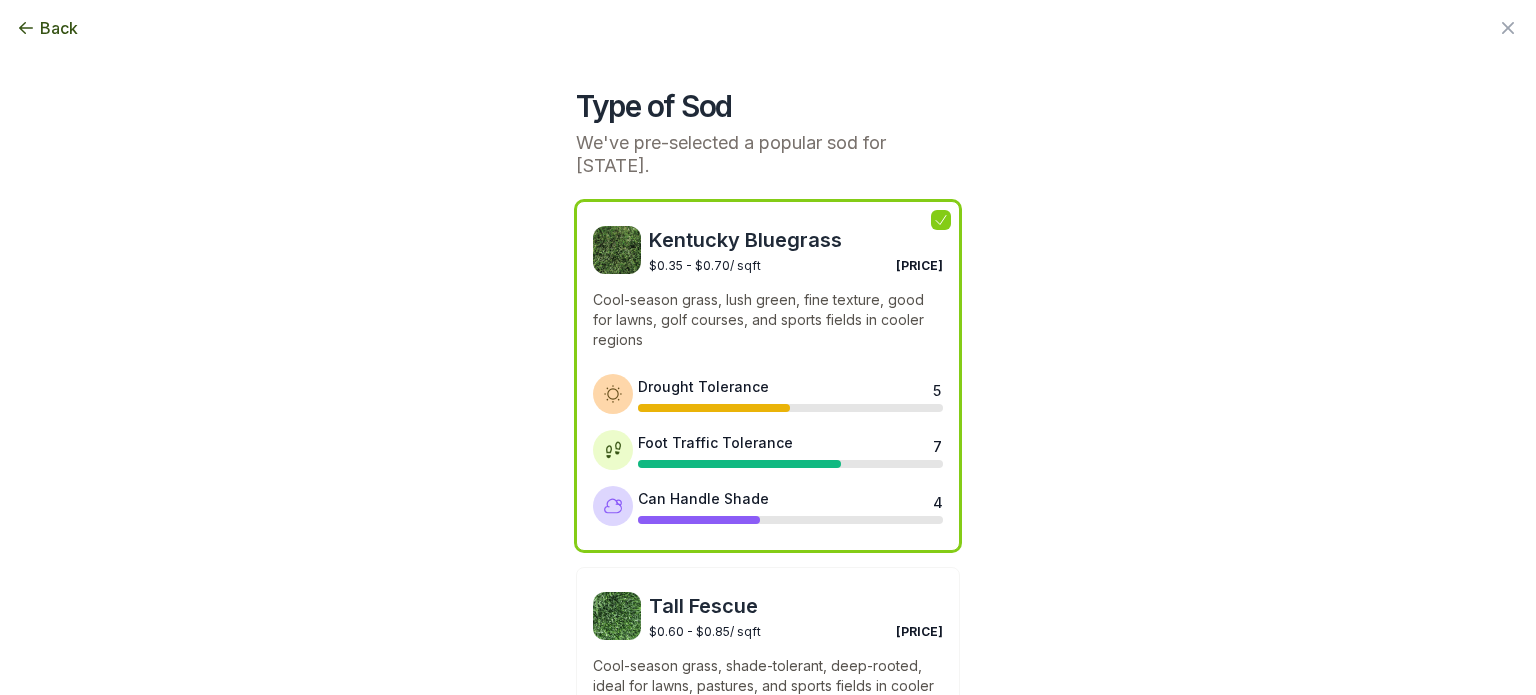 click at bounding box center [790, 408] 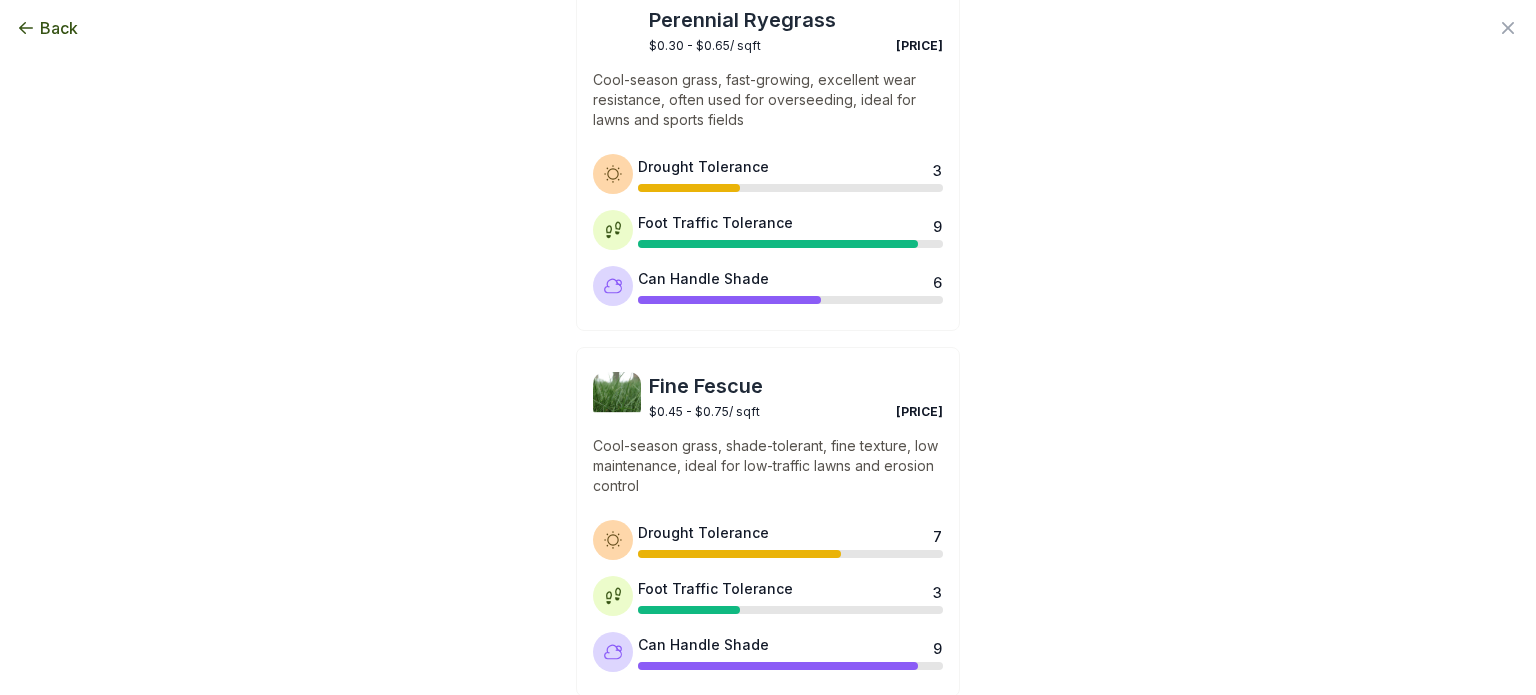 scroll, scrollTop: 1052, scrollLeft: 0, axis: vertical 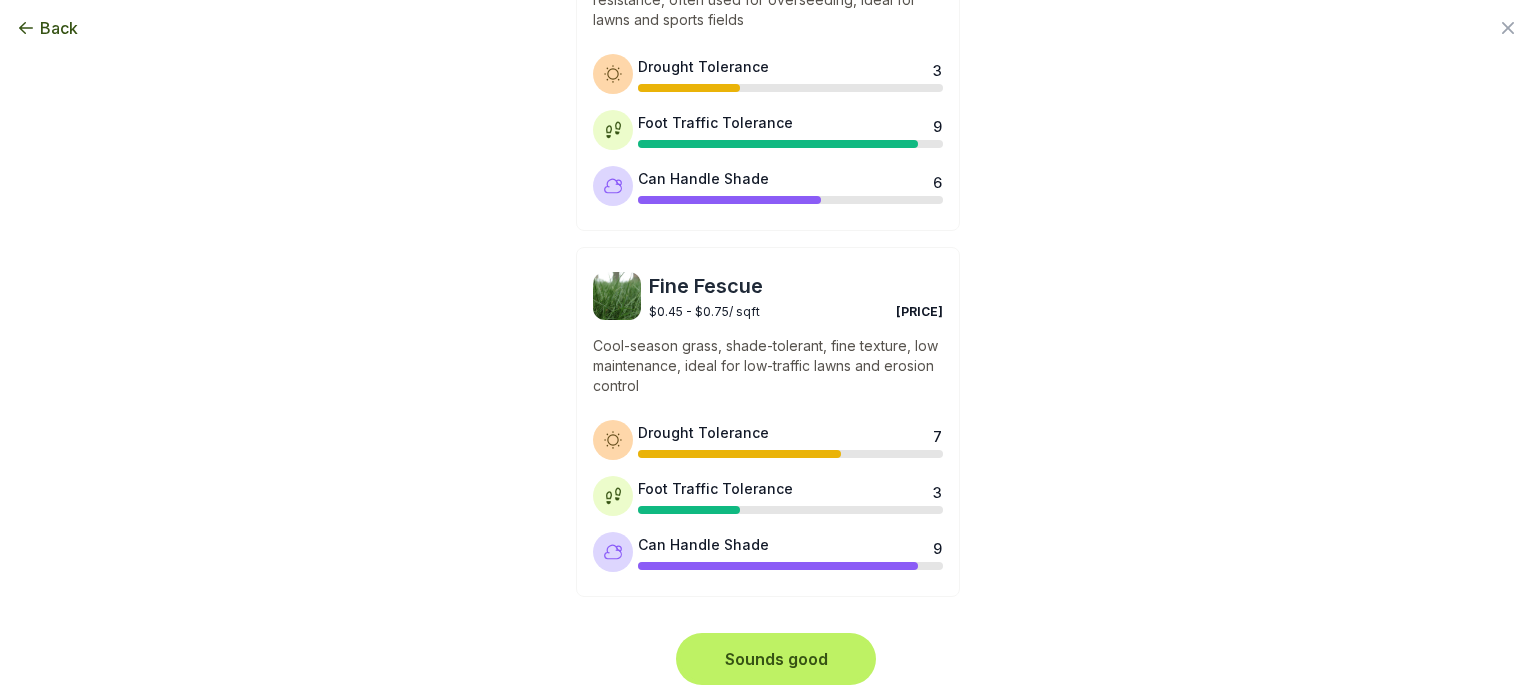 click on "Sounds good" at bounding box center (776, 659) 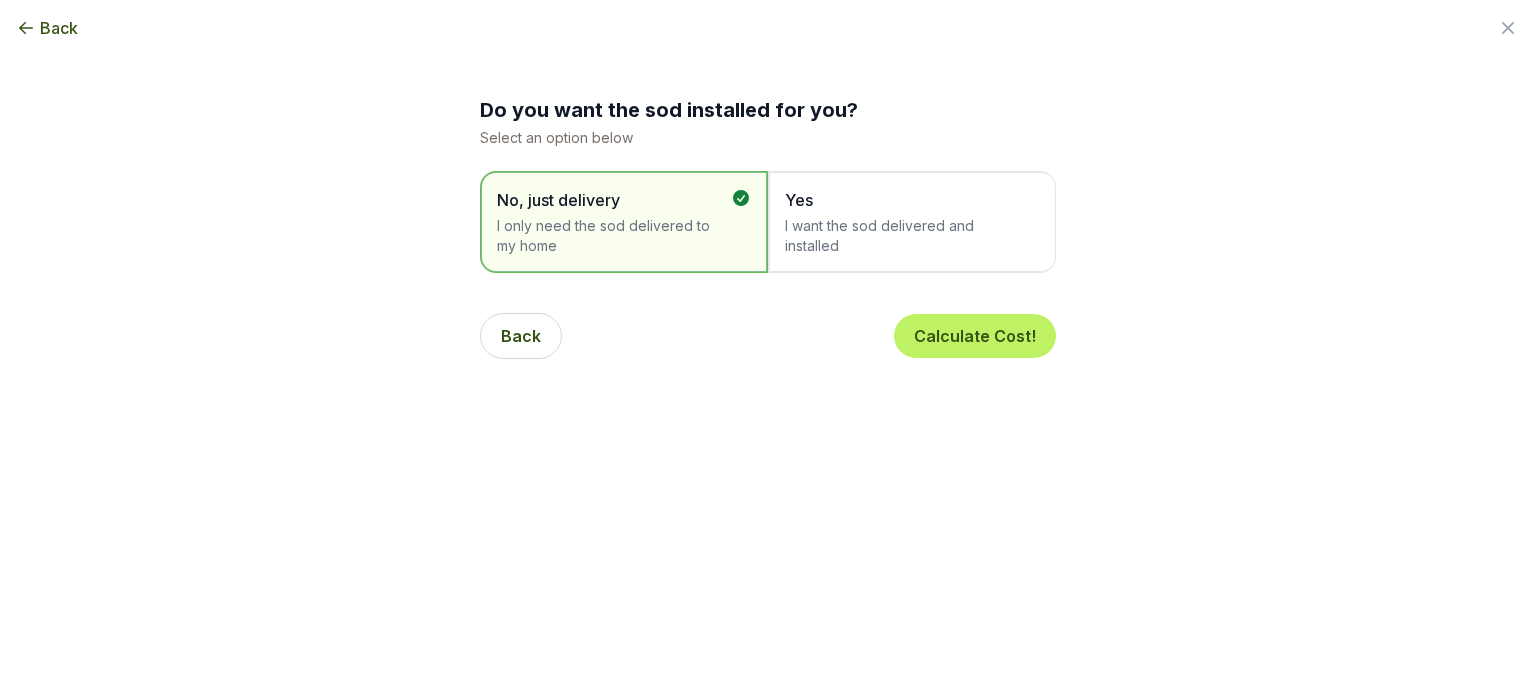 click on "No, just delivery" at bounding box center [614, 200] 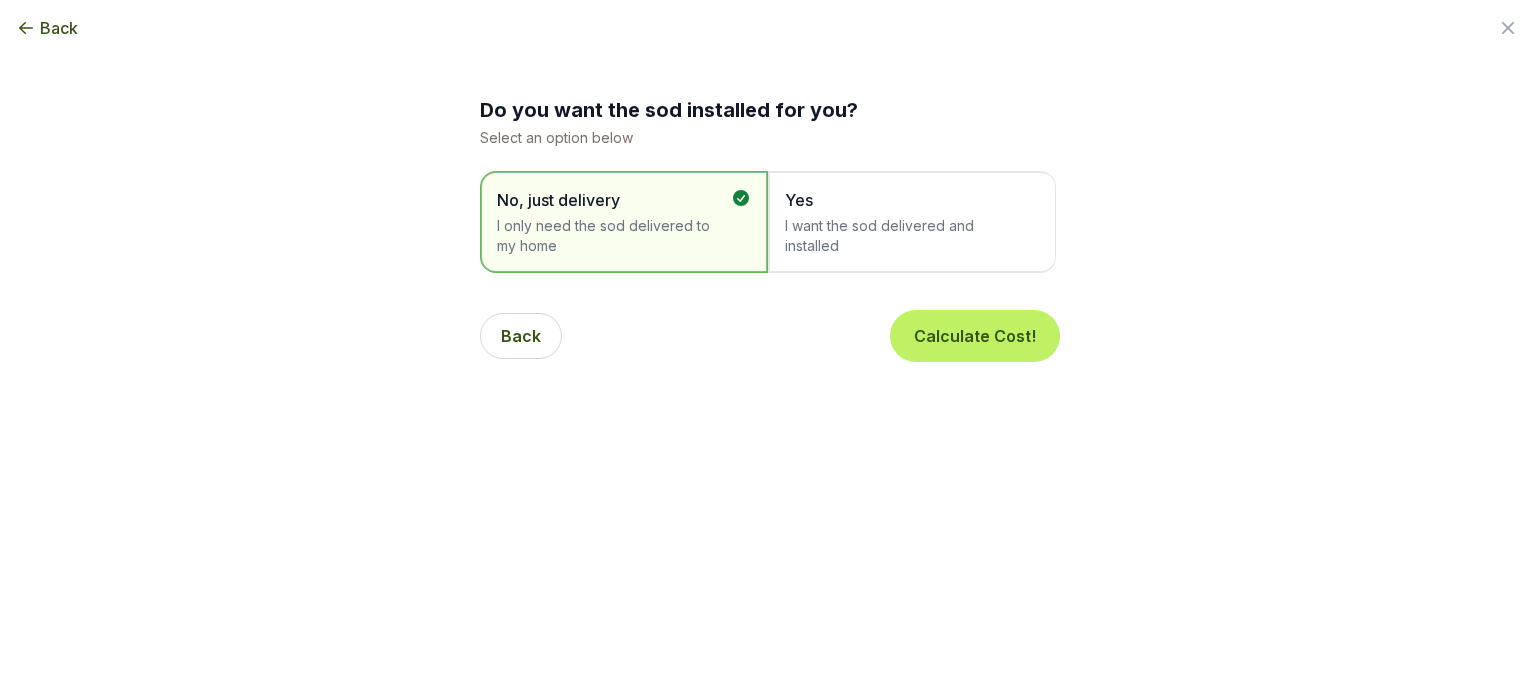 click on "Calculate Cost!" at bounding box center (975, 336) 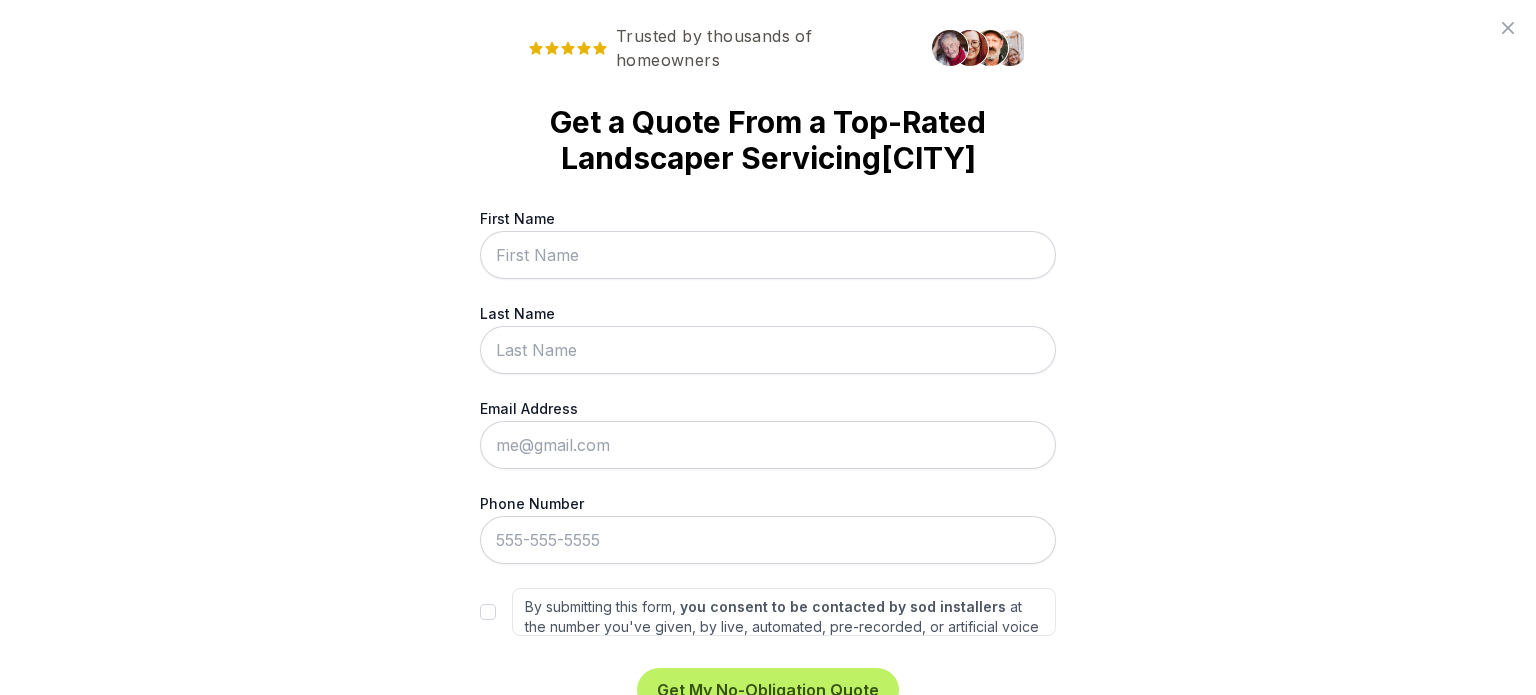type on "[FIRST]" 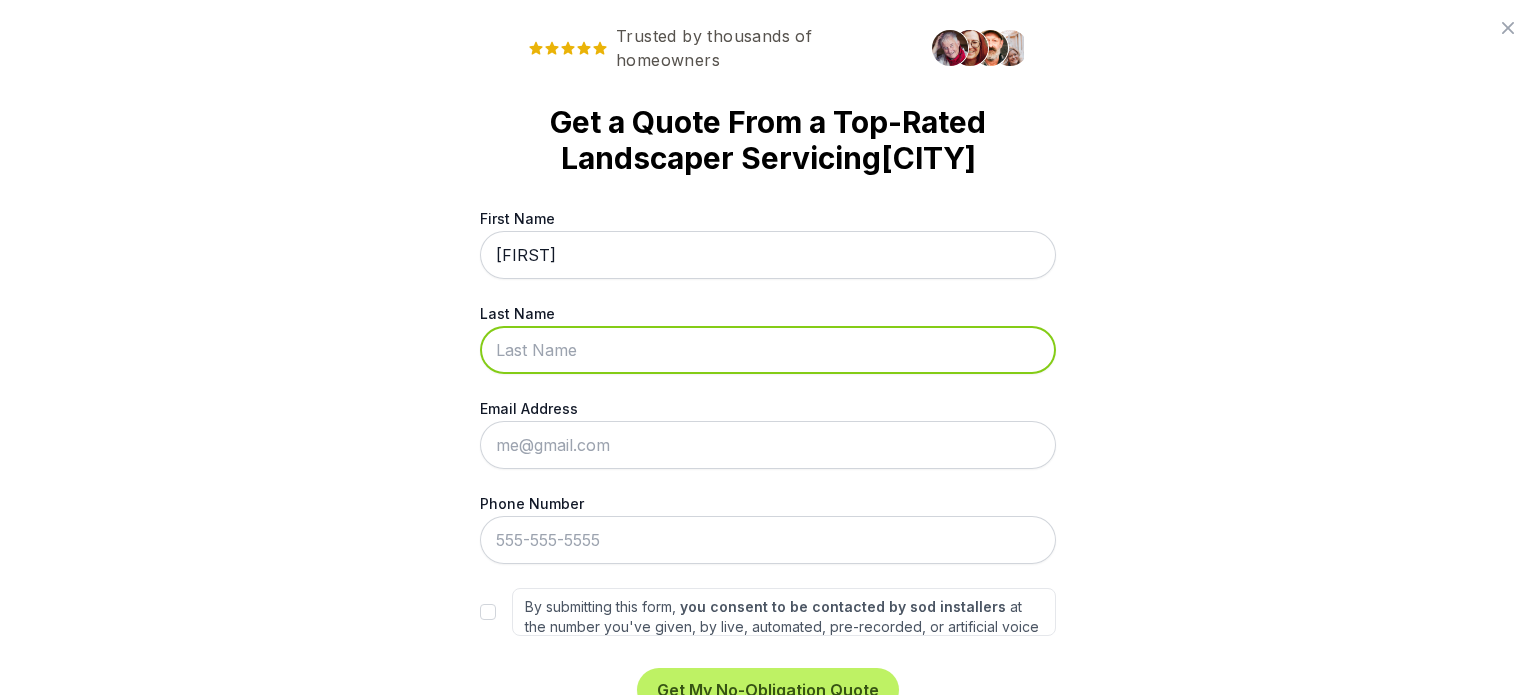 type on "Pleasant" 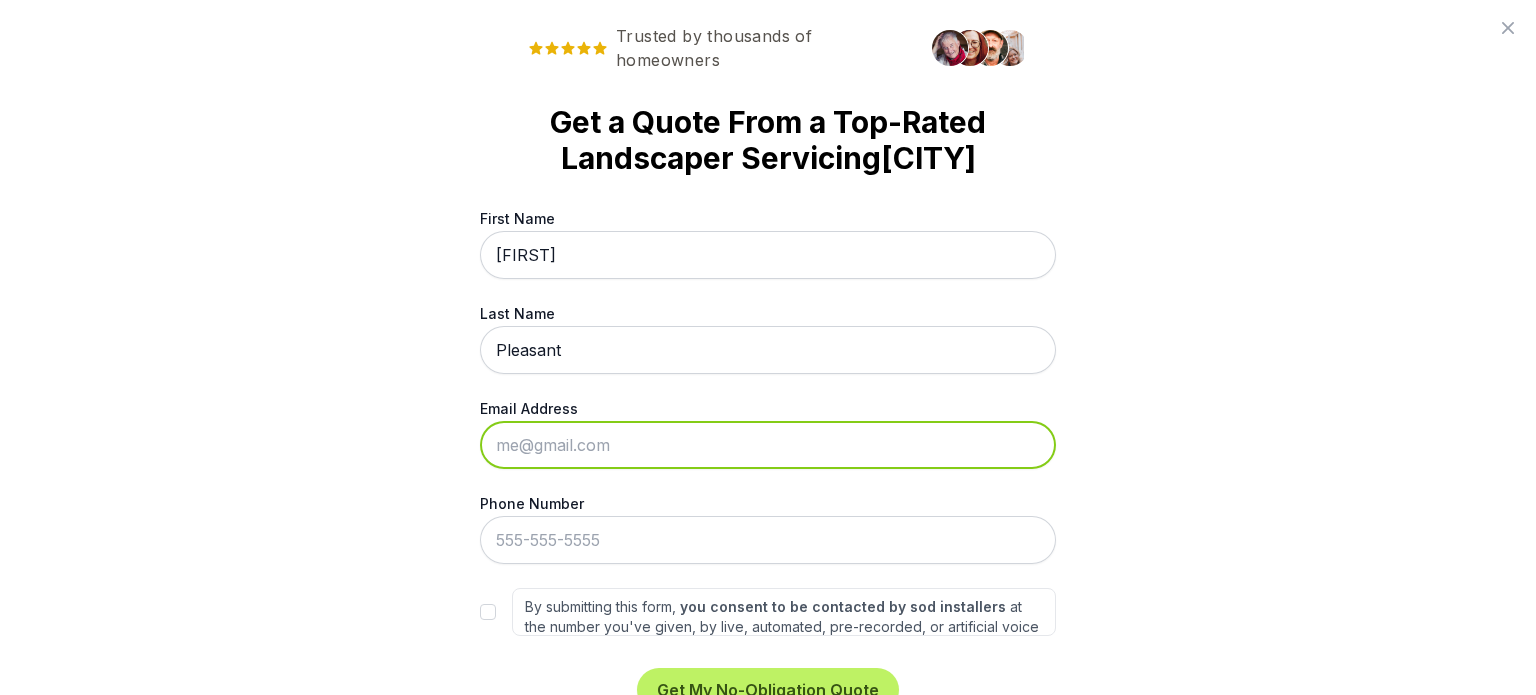 type on "[EMAIL]" 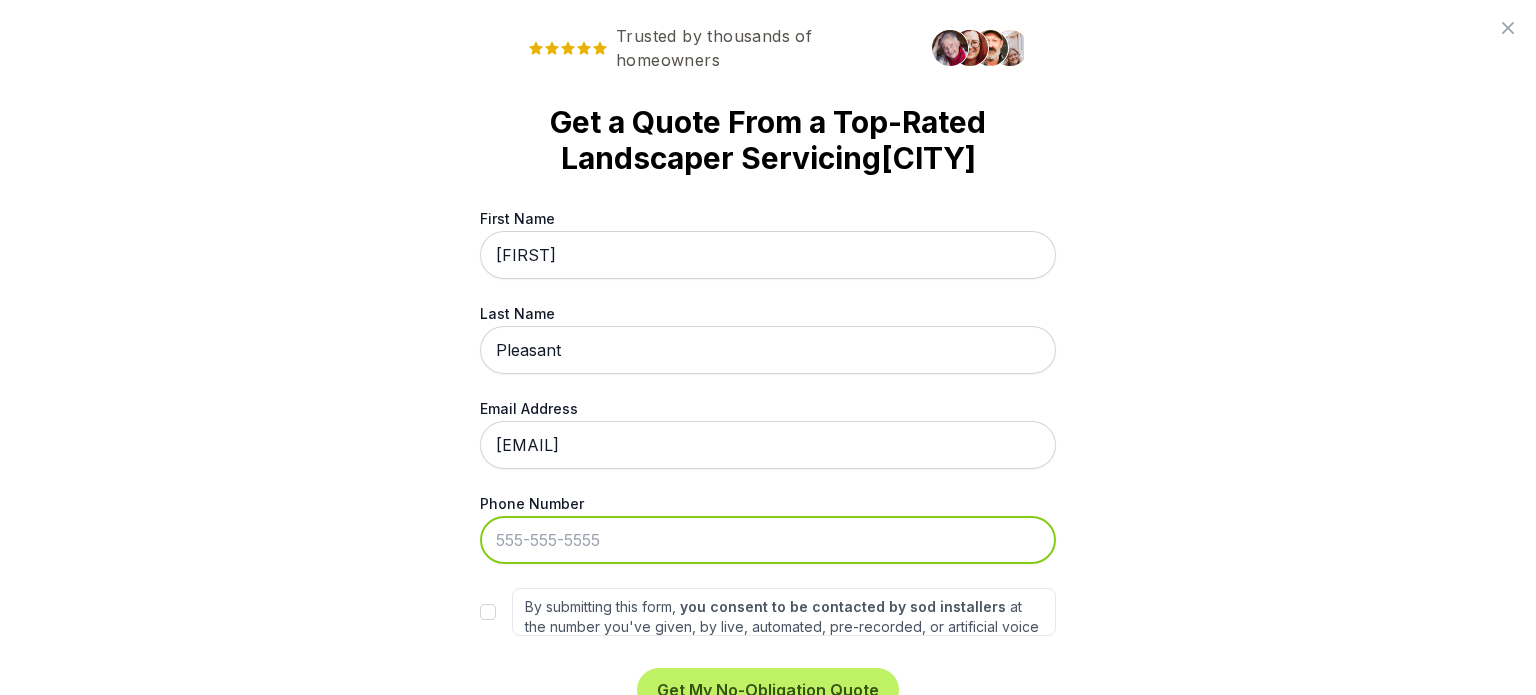 type on "[PHONE]" 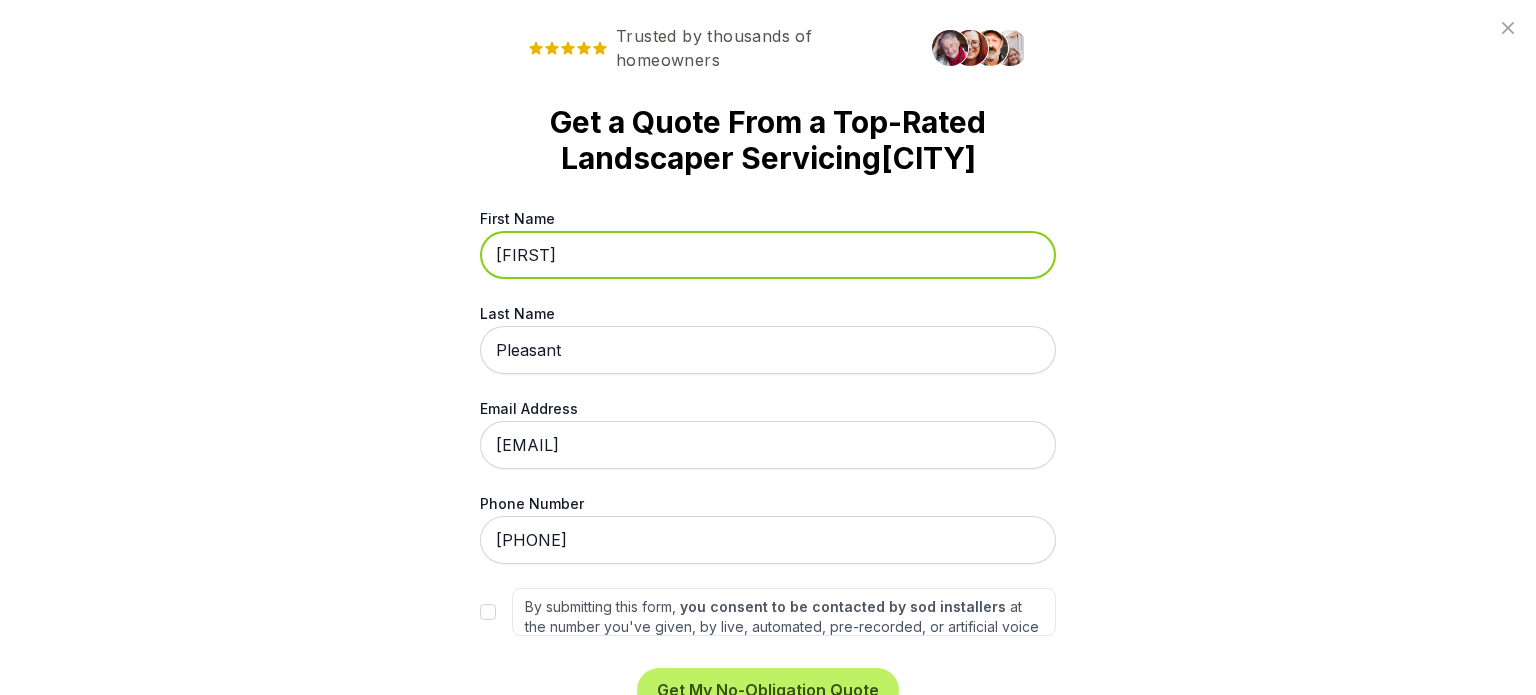 scroll, scrollTop: 88, scrollLeft: 0, axis: vertical 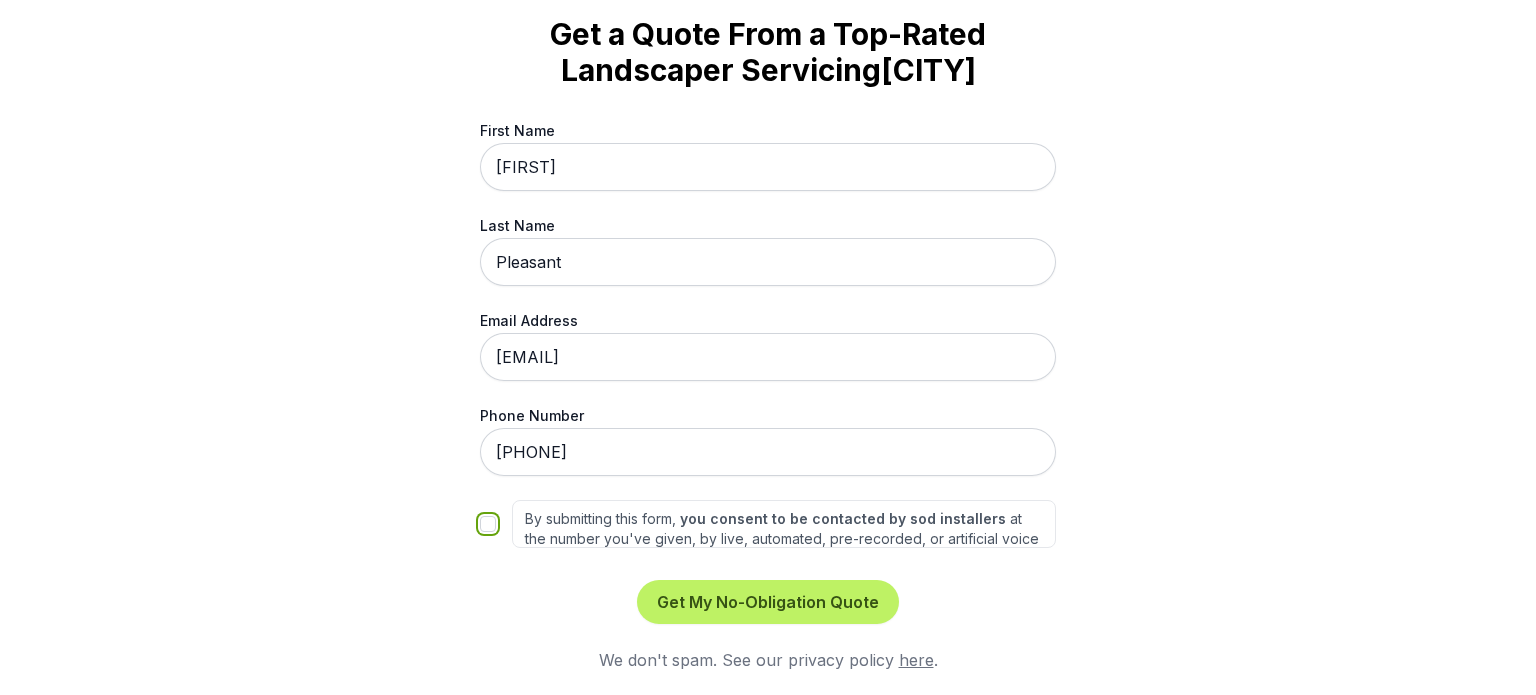 click on "By submitting this form, you consent to be contacted by sod installers at the number you've given, by live, automated, pre-recorded, or artificial voice calls, and/or texts. This is to ensure we can efficiently assist you in finding the right services for your needs. Our partner network is supplemented by Networx Systems, Inc. and its own Trusted Partners. Other Terms and Conditions apply." at bounding box center [488, 524] 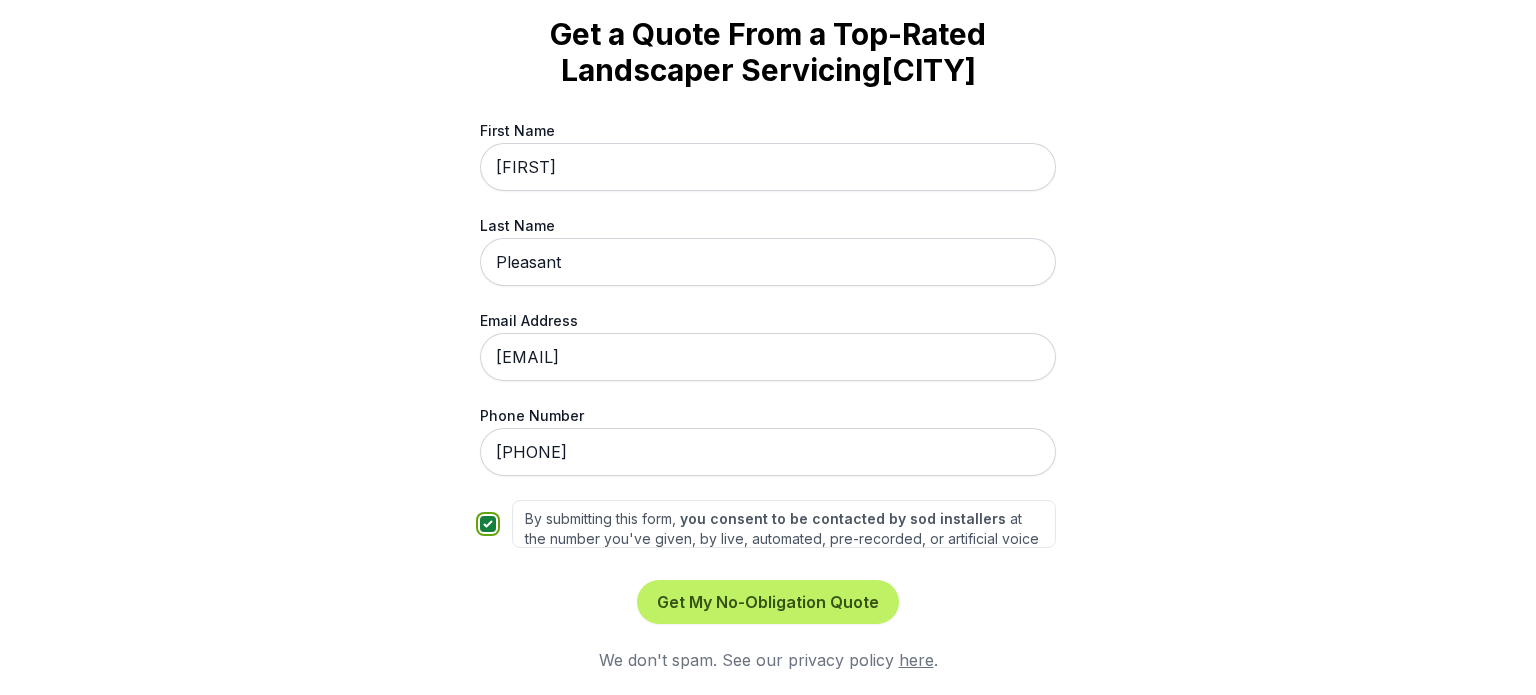 click on "By submitting this form, you consent to be contacted by sod installers at the number you've given, by live, automated, pre-recorded, or artificial voice calls, and/or texts. This is to ensure we can efficiently assist you in finding the right services for your needs. Our partner network is supplemented by Networx Systems, Inc. and its own Trusted Partners. Other Terms and Conditions apply." at bounding box center [488, 524] 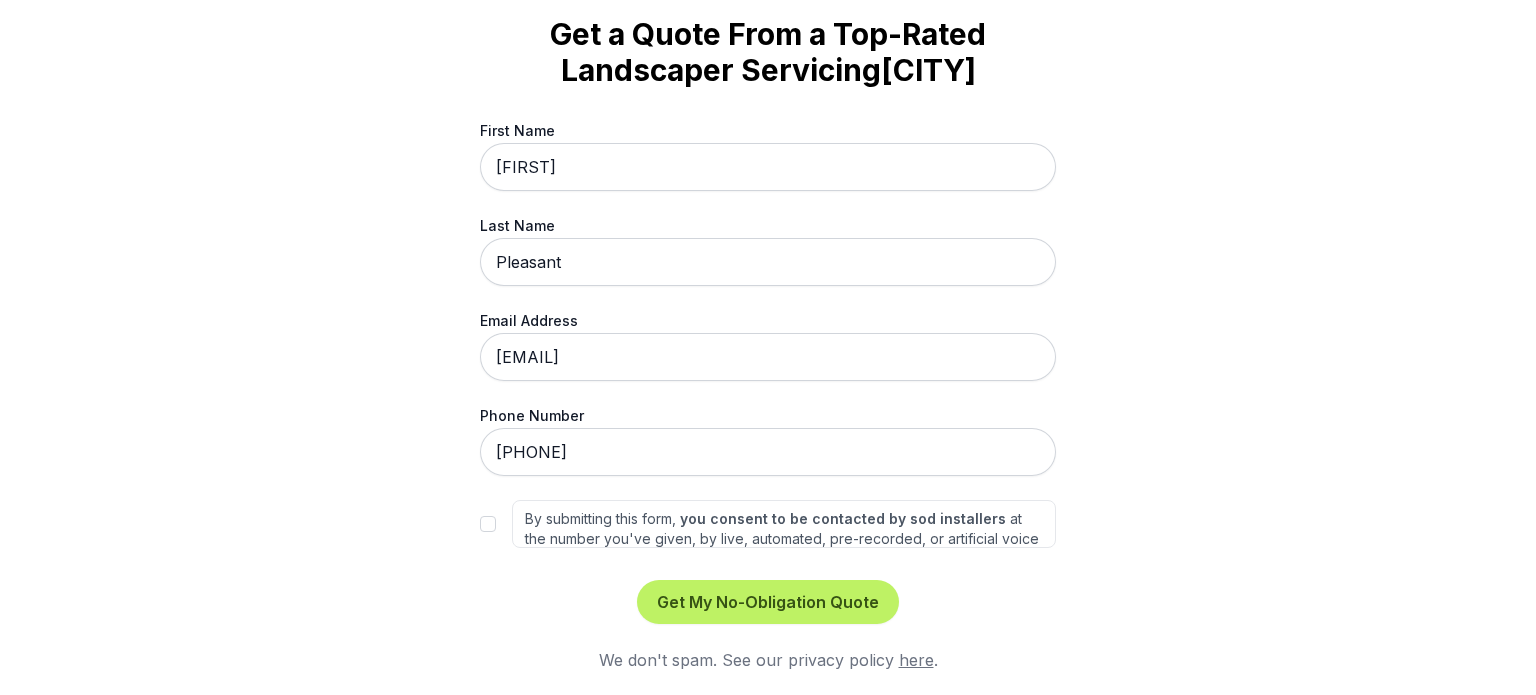 scroll, scrollTop: 0, scrollLeft: 0, axis: both 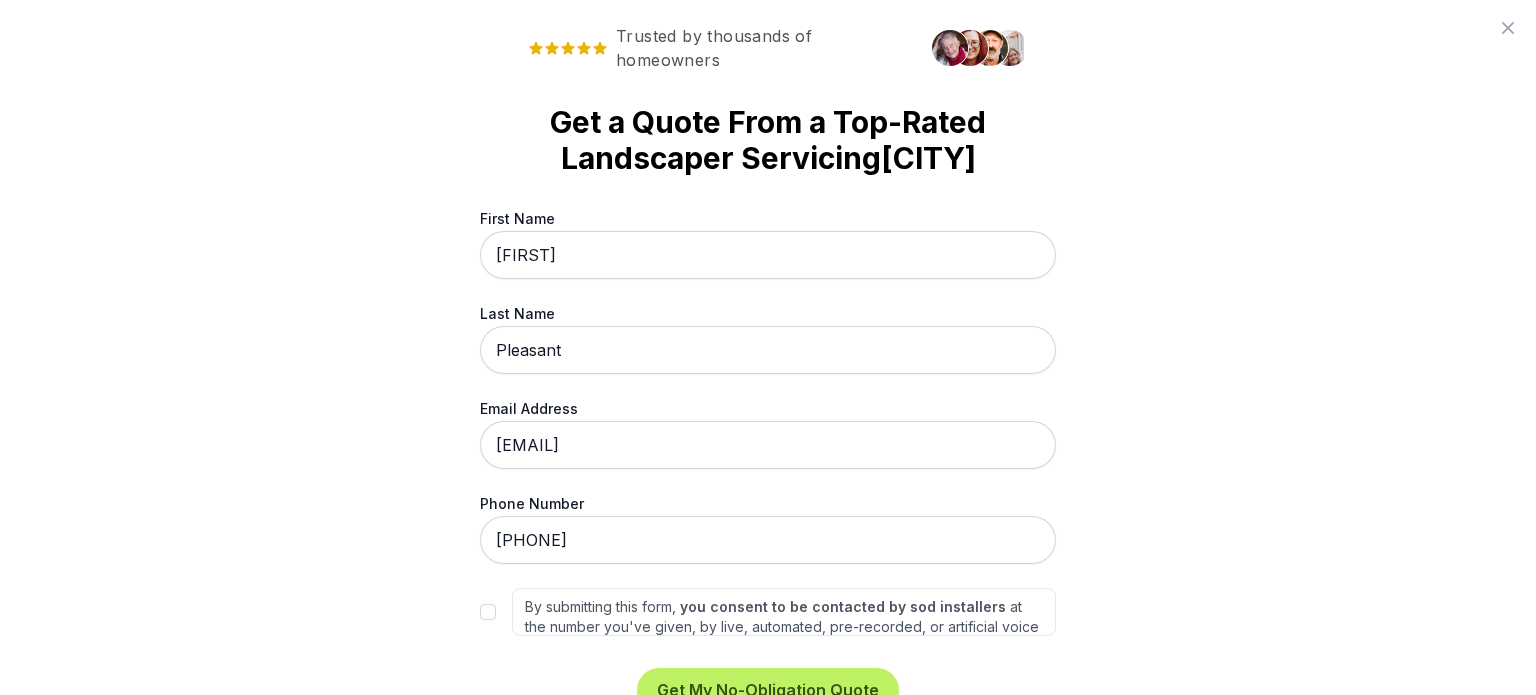 click on "you consent to be contacted by sod installers" at bounding box center (843, 606) 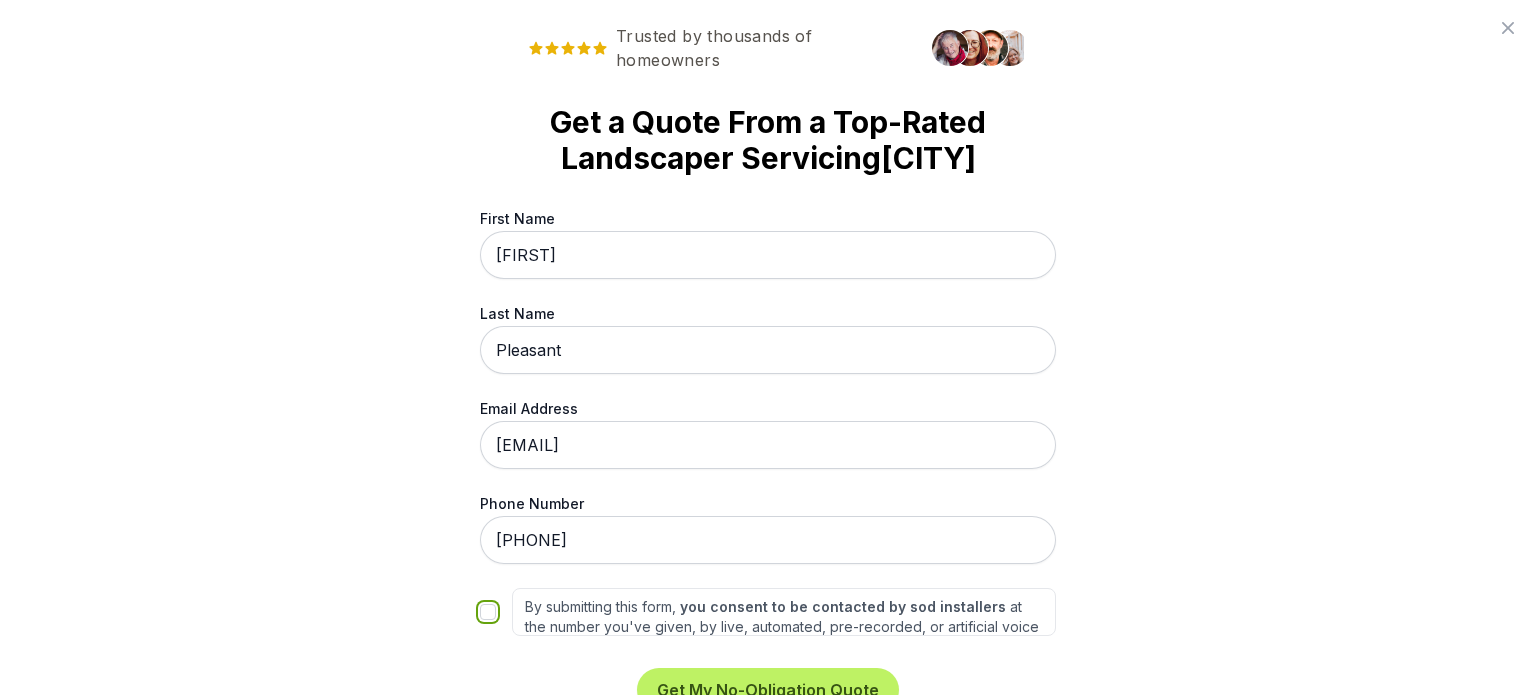 click on "By submitting this form, you consent to be contacted by sod installers at the number you've given, by live, automated, pre-recorded, or artificial voice calls, and/or texts. This is to ensure we can efficiently assist you in finding the right services for your needs. Our partner network is supplemented by Networx Systems, Inc. and its own Trusted Partners. Other Terms and Conditions apply." at bounding box center [488, 612] 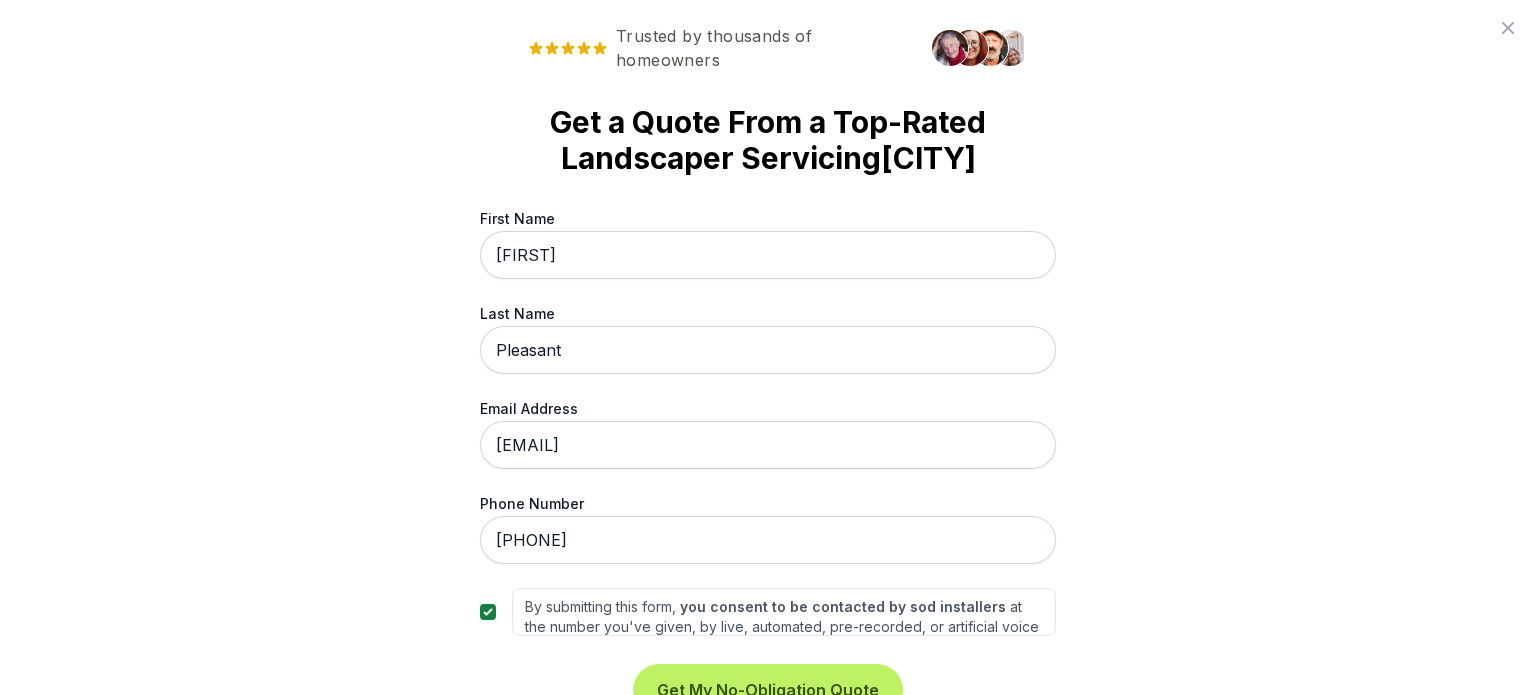 drag, startPoint x: 821, startPoint y: 682, endPoint x: 365, endPoint y: 574, distance: 468.615 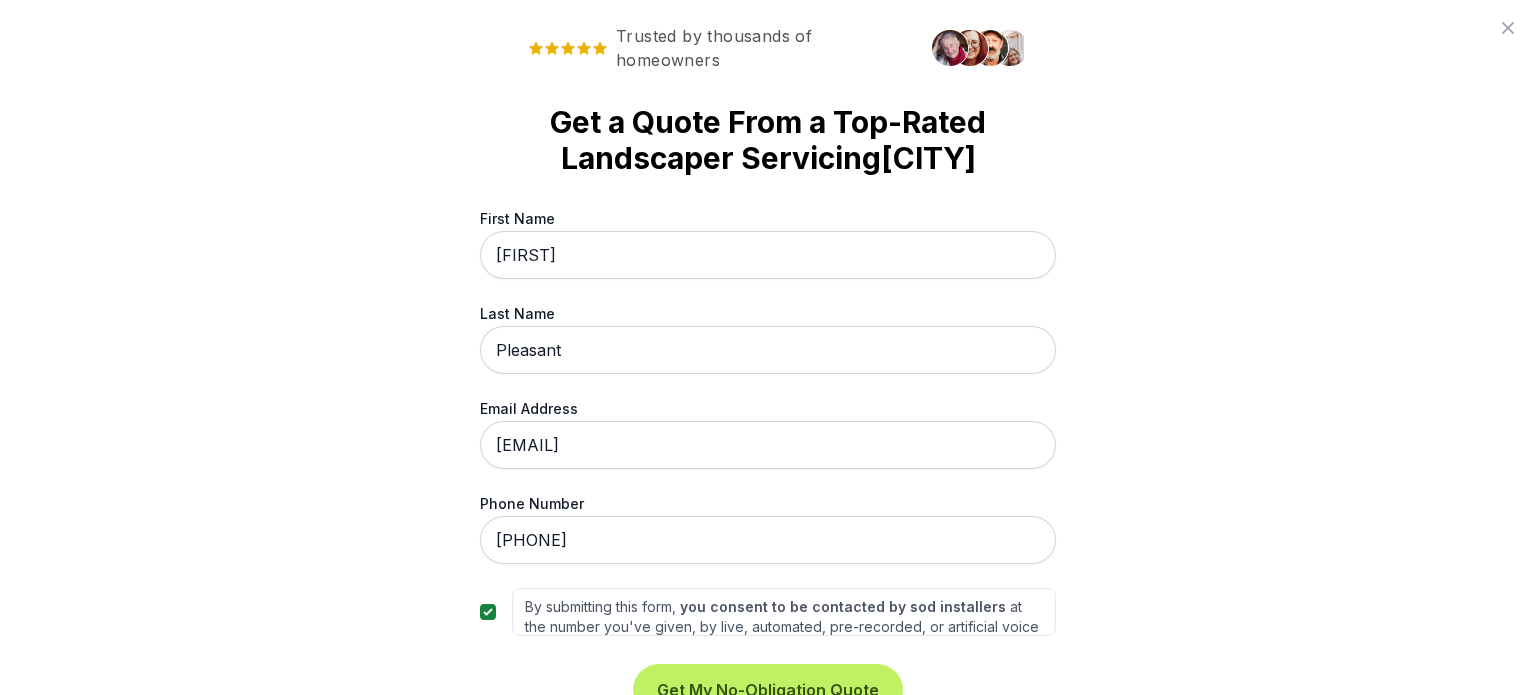 click on "Trusted by thousands of homeowners Get a Quote From a Top-Rated Landscaper Servicing [CITY] First Name [FIRST] Last Name [LAST] Email Address [EMAIL] Phone Number [PHONE] By submitting this form, you consent to be contacted by sod installers at the number you've given, by live, automated, pre-recorded, or artificial voice calls, and/or texts. This is to ensure we can efficiently assist you in finding the right services for your needs. Our partner network is supplemented by Networx Systems, Inc. and its own Trusted Partners. Other Terms and Conditions apply. Get My No-Obligation Quote We don't spam. See our privacy policy here." at bounding box center [768, 347] 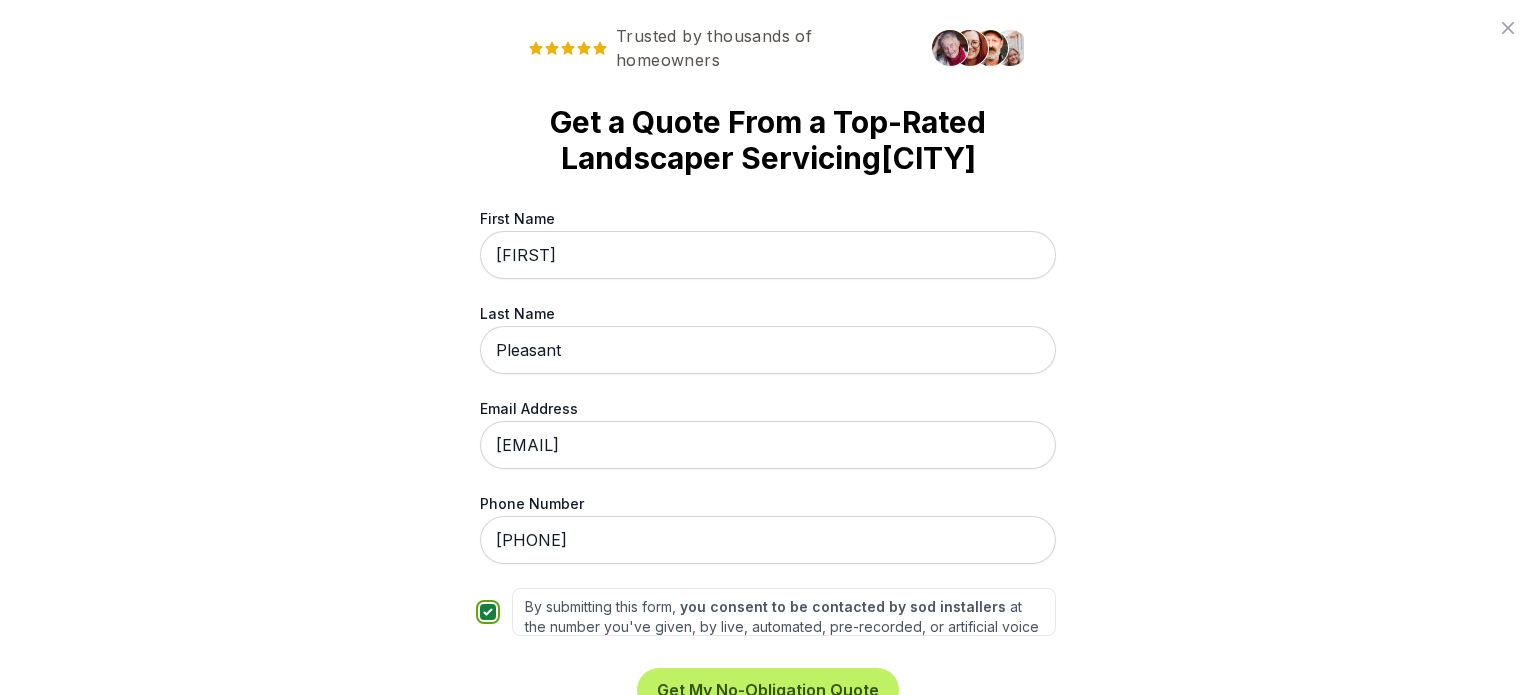 drag, startPoint x: 474, startPoint y: 611, endPoint x: 532, endPoint y: 614, distance: 58.077534 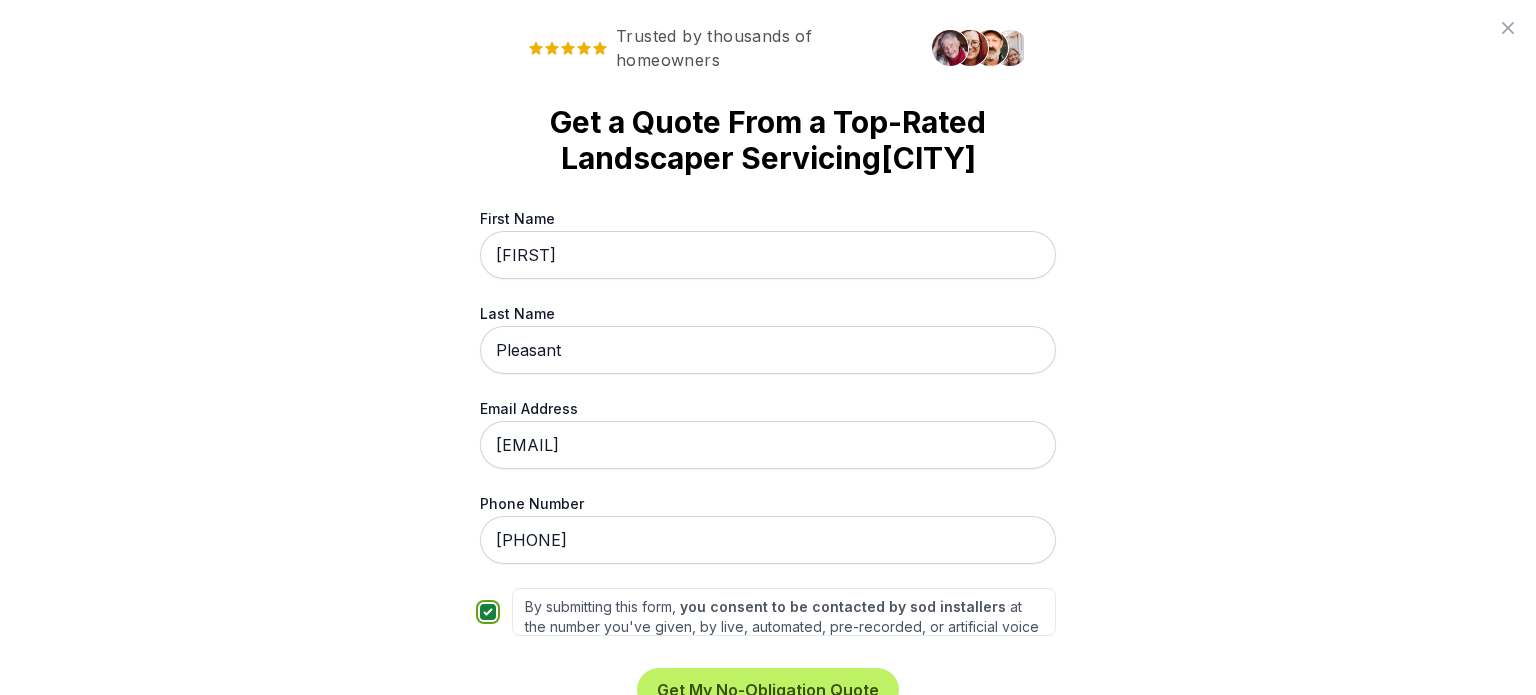 click on "By submitting this form, you consent to be contacted by sod installers at the number you've given, by live, automated, pre-recorded, or artificial voice calls, and/or texts. This is to ensure we can efficiently assist you in finding the right services for your needs. Our partner network is supplemented by Networx Systems, Inc. and its own Trusted Partners. Other Terms and Conditions apply." at bounding box center (488, 612) 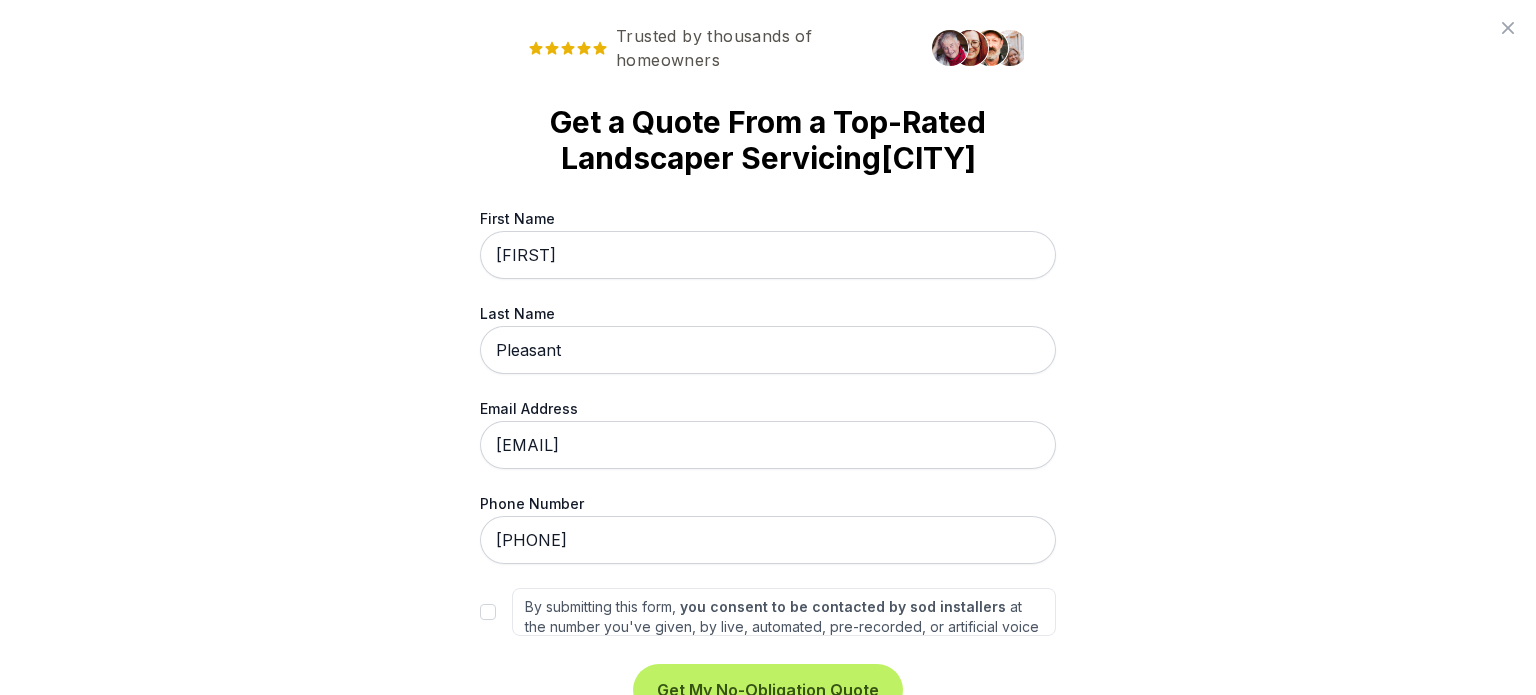 click on "Get My No-Obligation Quote" at bounding box center (768, 690) 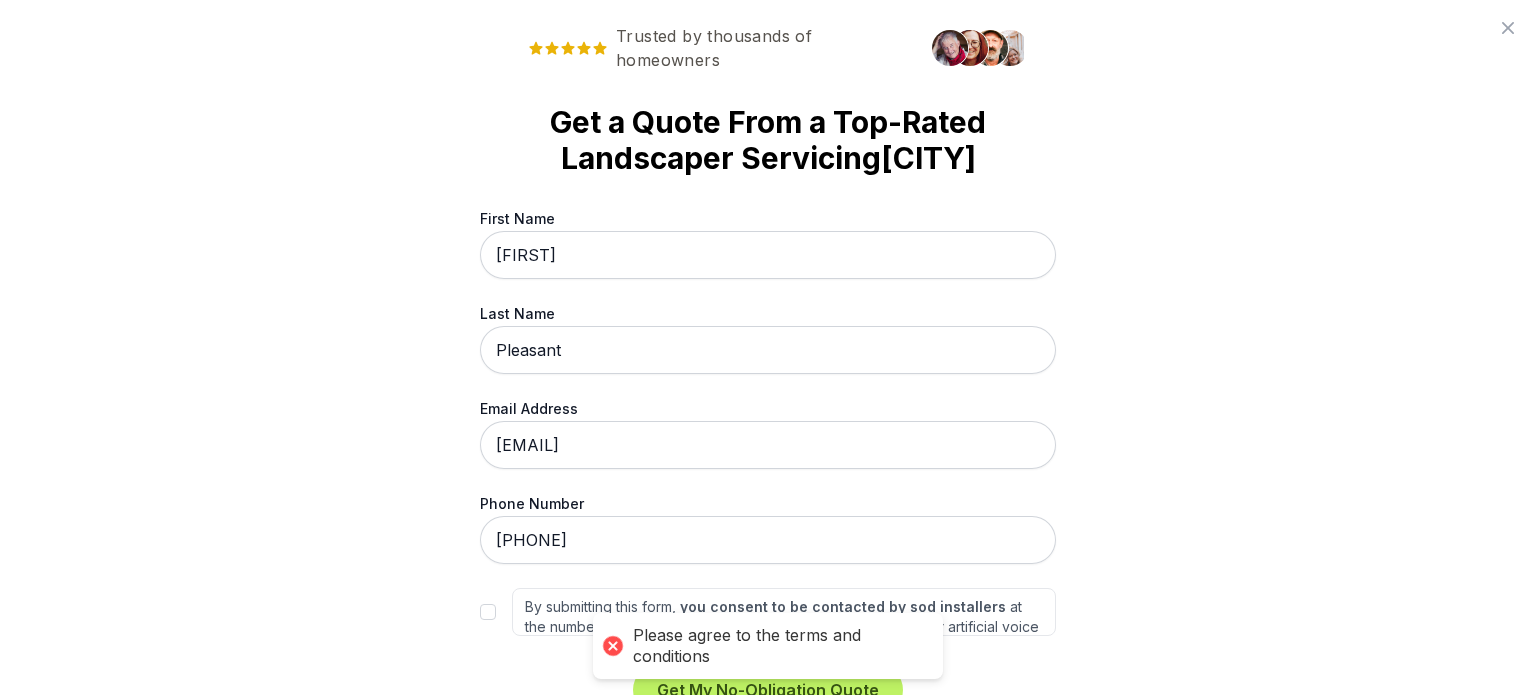scroll, scrollTop: 88, scrollLeft: 0, axis: vertical 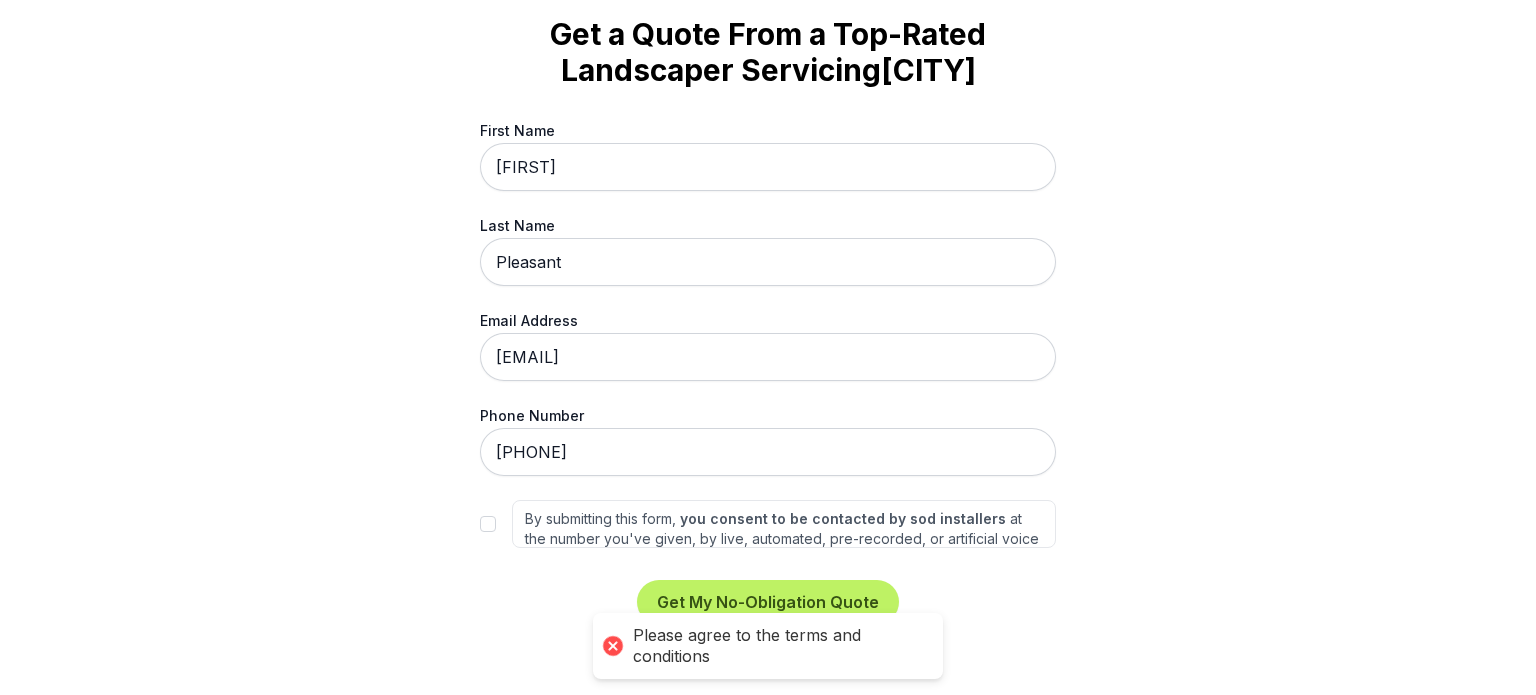 click on "Trusted by thousands of homeowners Get a Quote From a Top-Rated Landscaper Servicing [CITY] First Name [FIRST] Last Name [LAST] Email Address [EMAIL] Phone Number [PHONE] By submitting this form, you consent to be contacted by sod installers at the number you've given, by live, automated, pre-recorded, or artificial voice calls, and/or texts. This is to ensure we can efficiently assist you in finding the right services for your needs. Our partner network is supplemented by Networx Systems, Inc. and its own Trusted Partners. Other Terms and Conditions apply. Get My No-Obligation Quote We don't spam. See our privacy policy here." at bounding box center (768, 347) 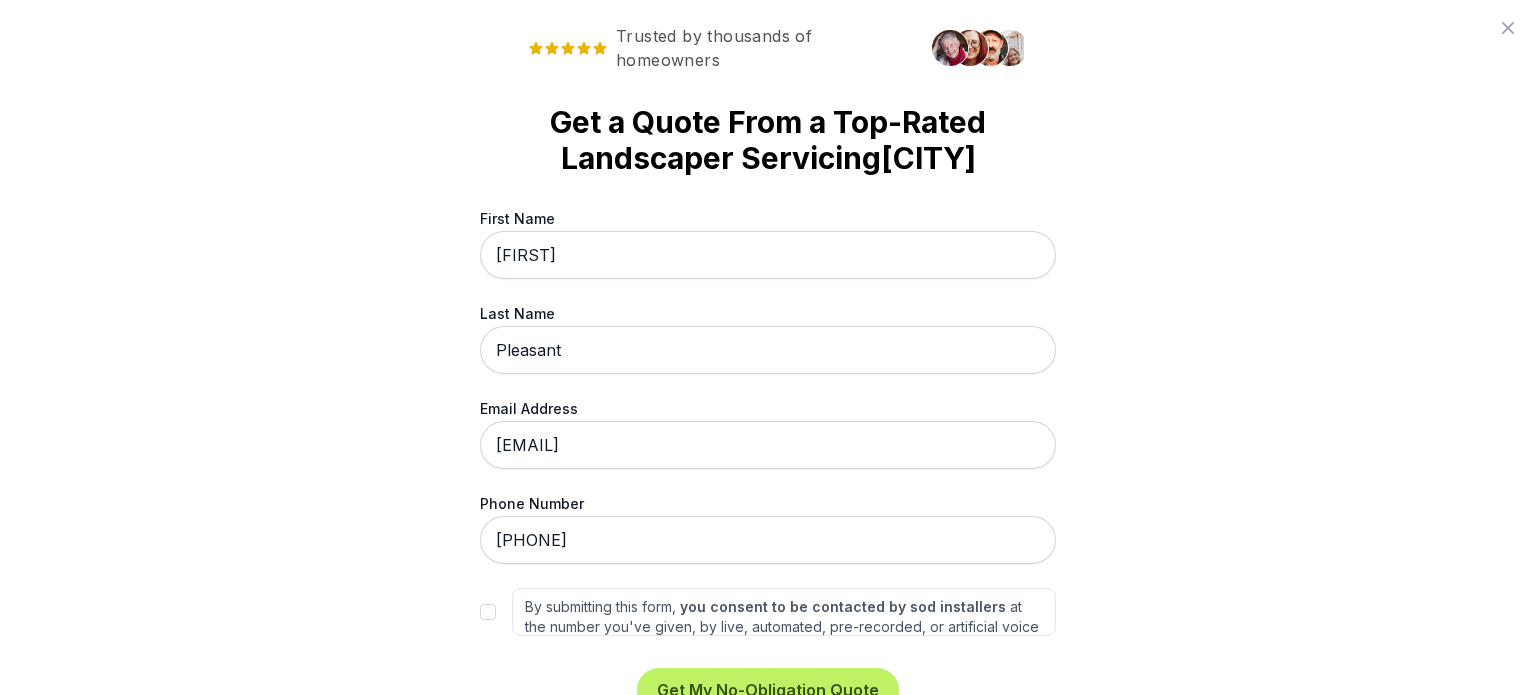 scroll, scrollTop: 88, scrollLeft: 0, axis: vertical 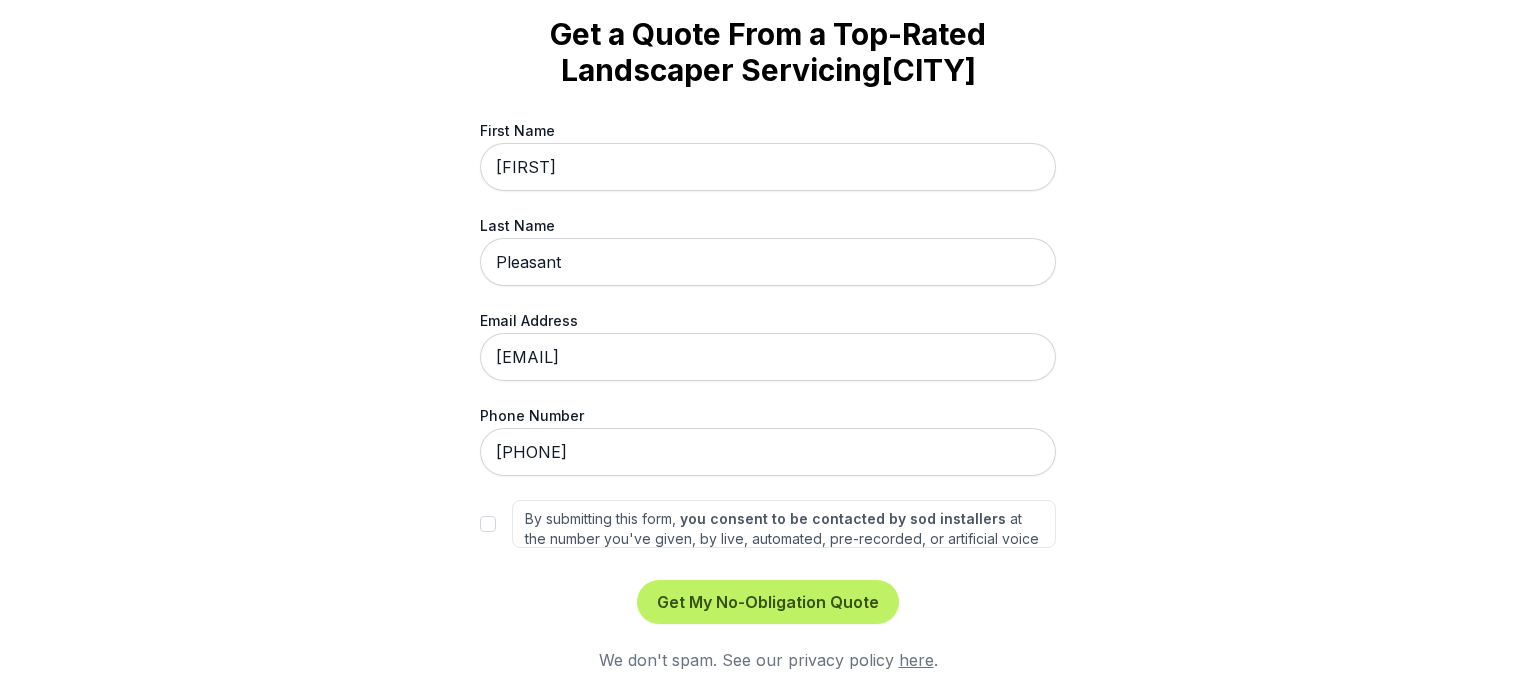 click on "We don't spam. See our privacy policy here." at bounding box center (768, 660) 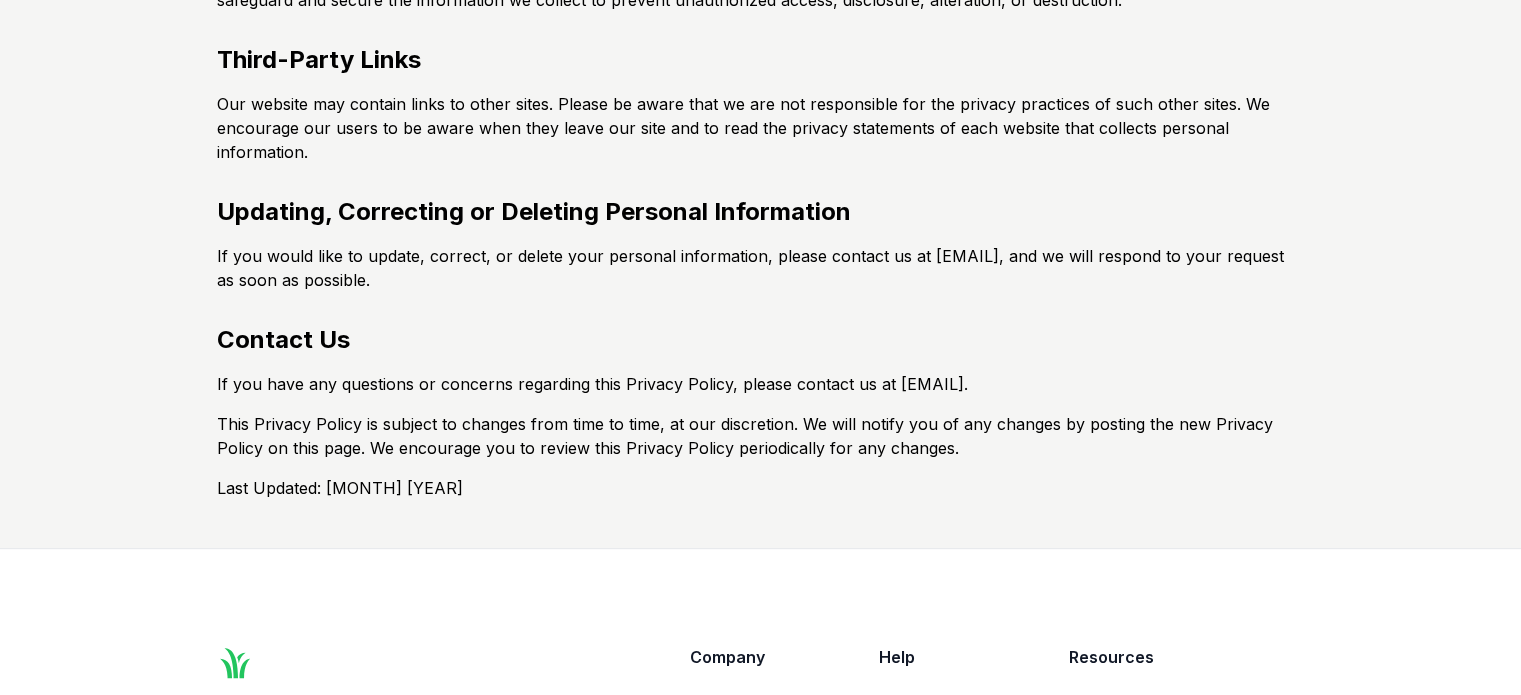 scroll, scrollTop: 1150, scrollLeft: 0, axis: vertical 